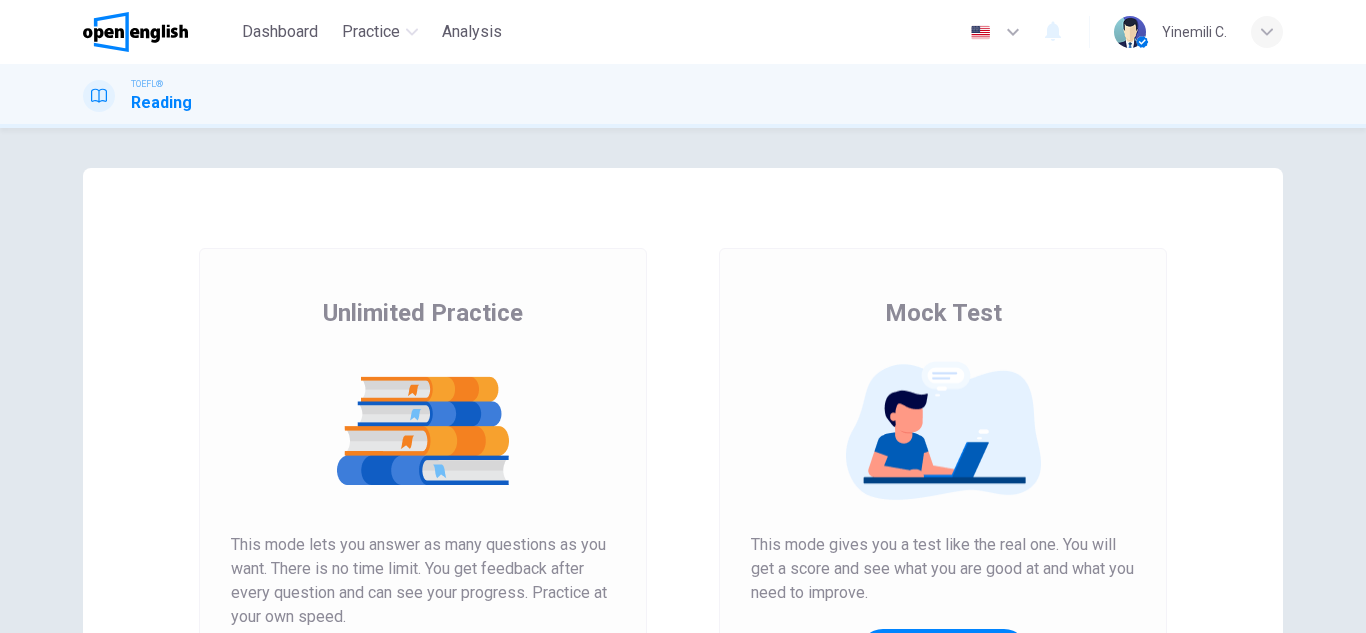 scroll, scrollTop: 0, scrollLeft: 0, axis: both 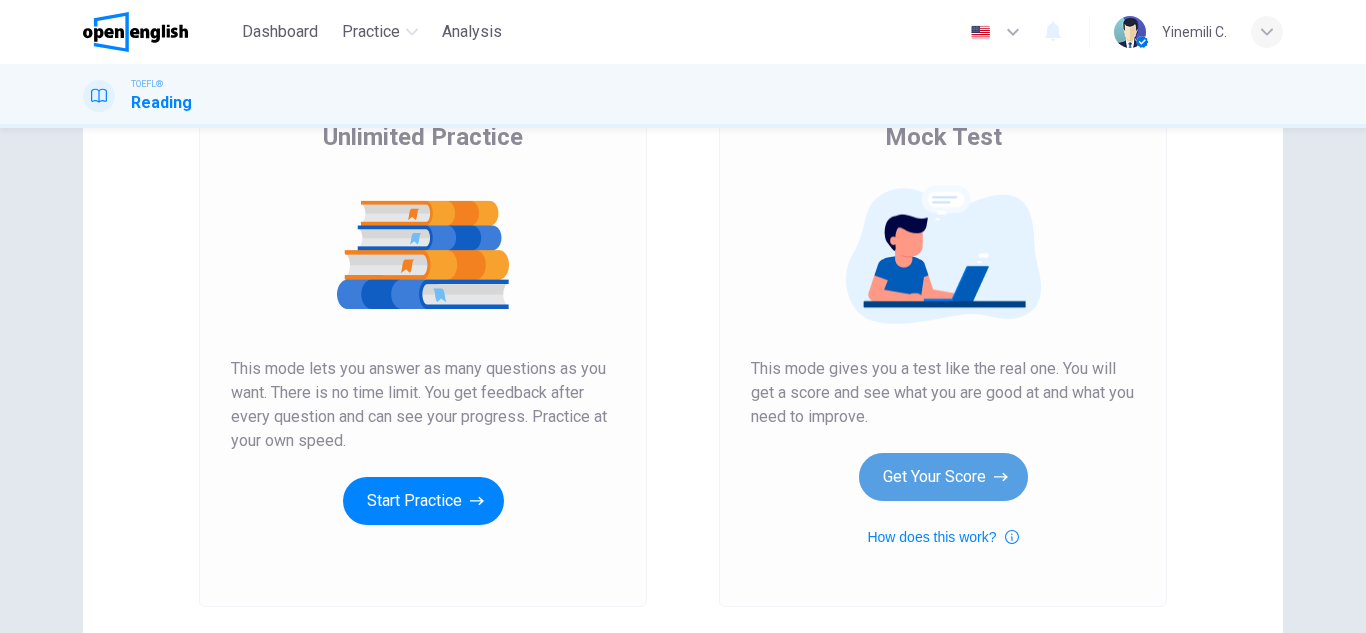 click on "Get Your Score" at bounding box center (423, 501) 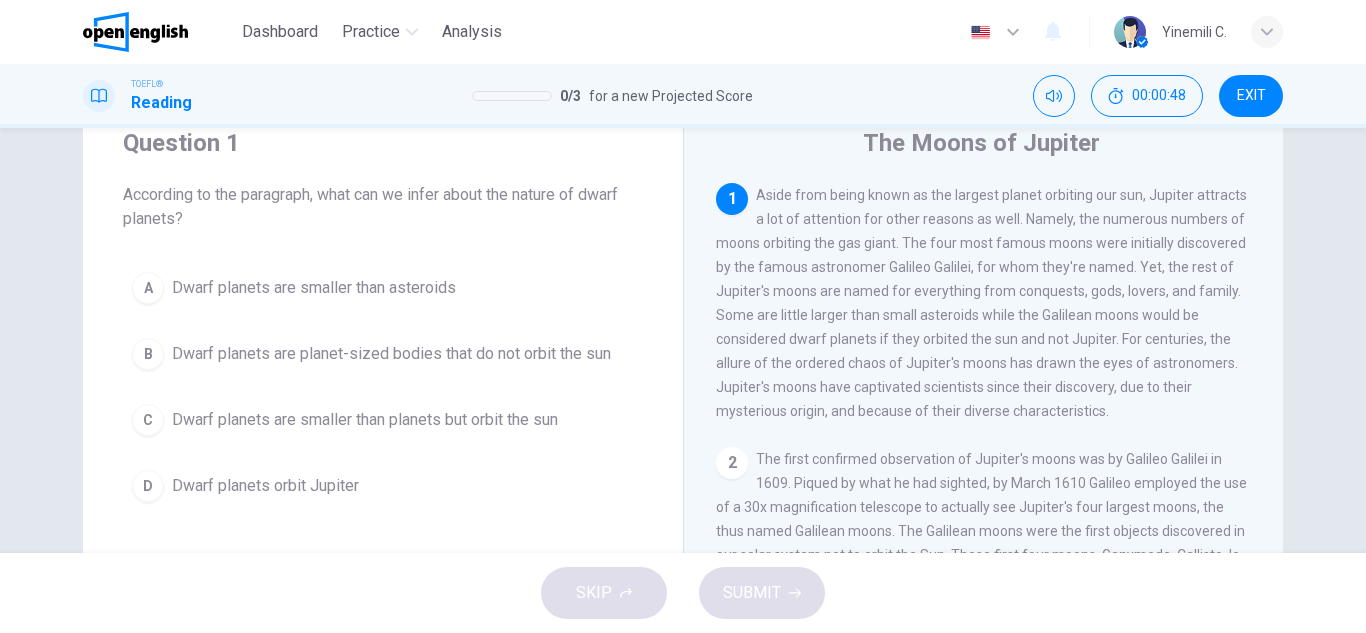 scroll, scrollTop: 78, scrollLeft: 0, axis: vertical 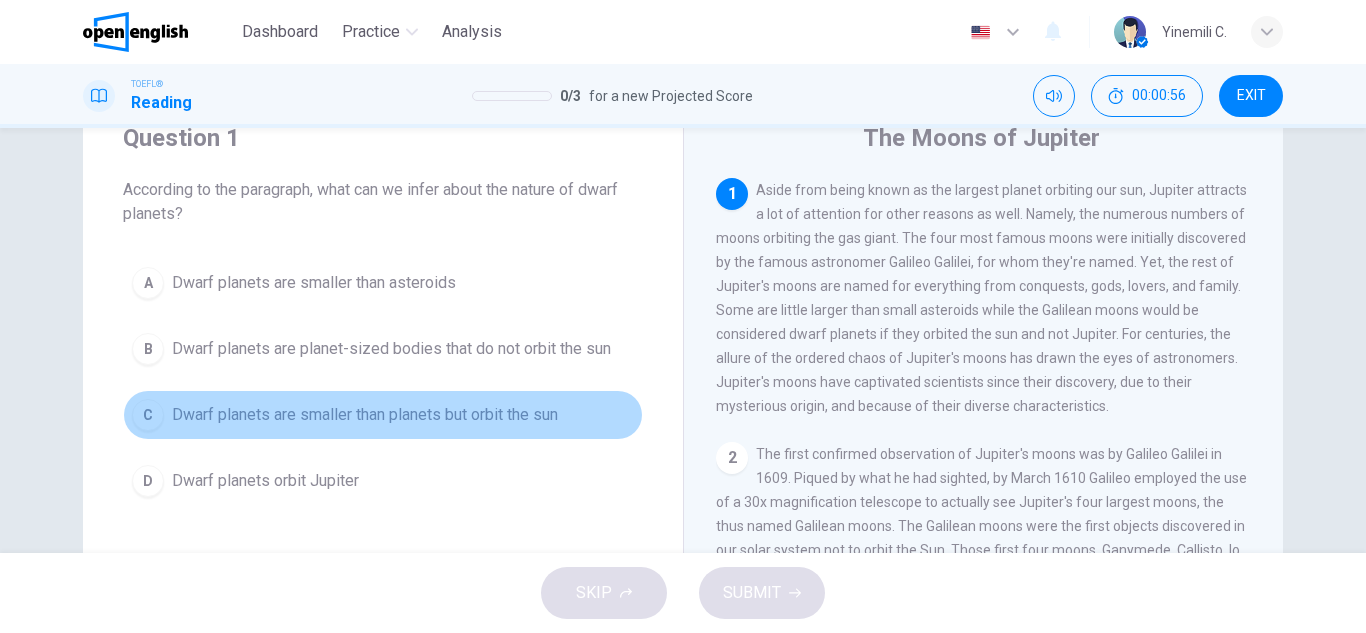 drag, startPoint x: 377, startPoint y: 405, endPoint x: 371, endPoint y: 423, distance: 18.973665 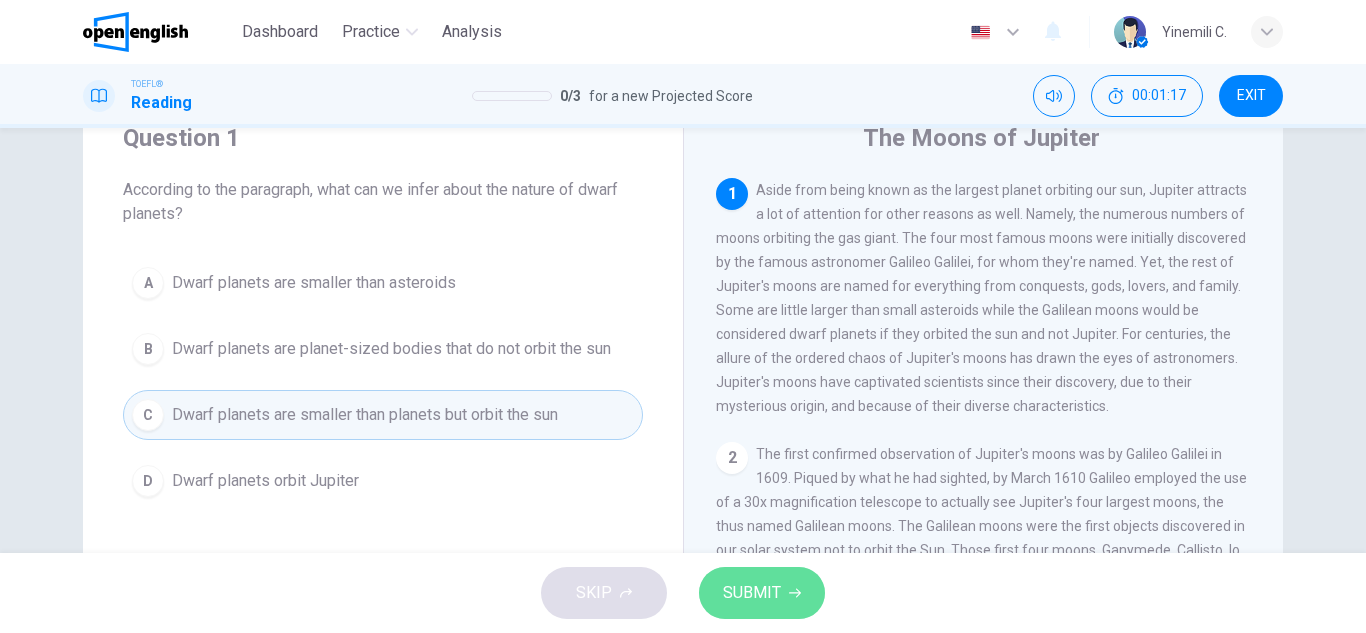 click on "SUBMIT" at bounding box center (752, 593) 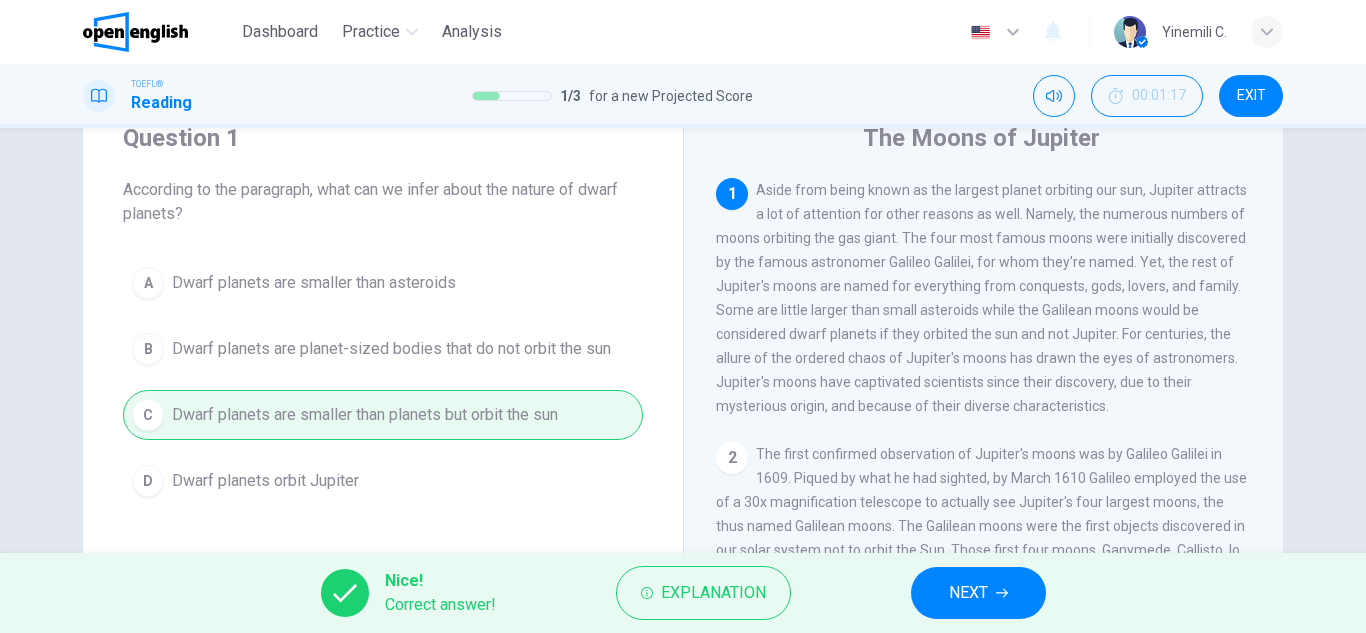 click on "NEXT" at bounding box center [978, 593] 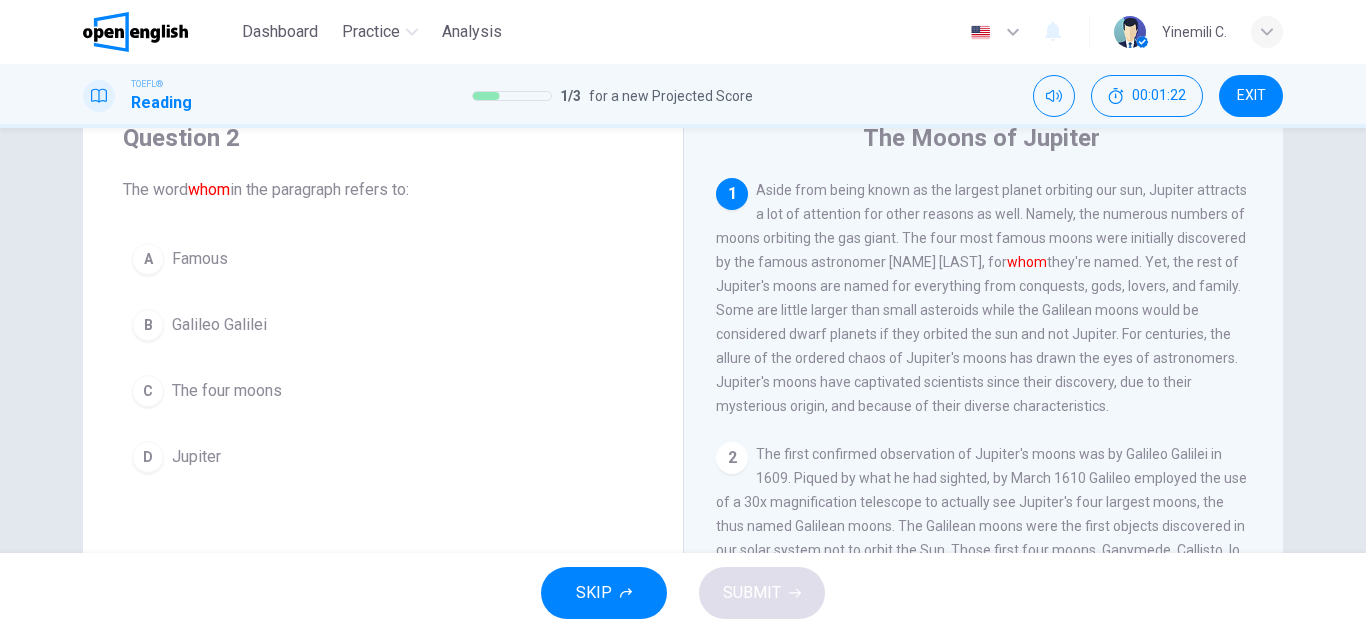 click on "Galileo Galilei" at bounding box center [200, 259] 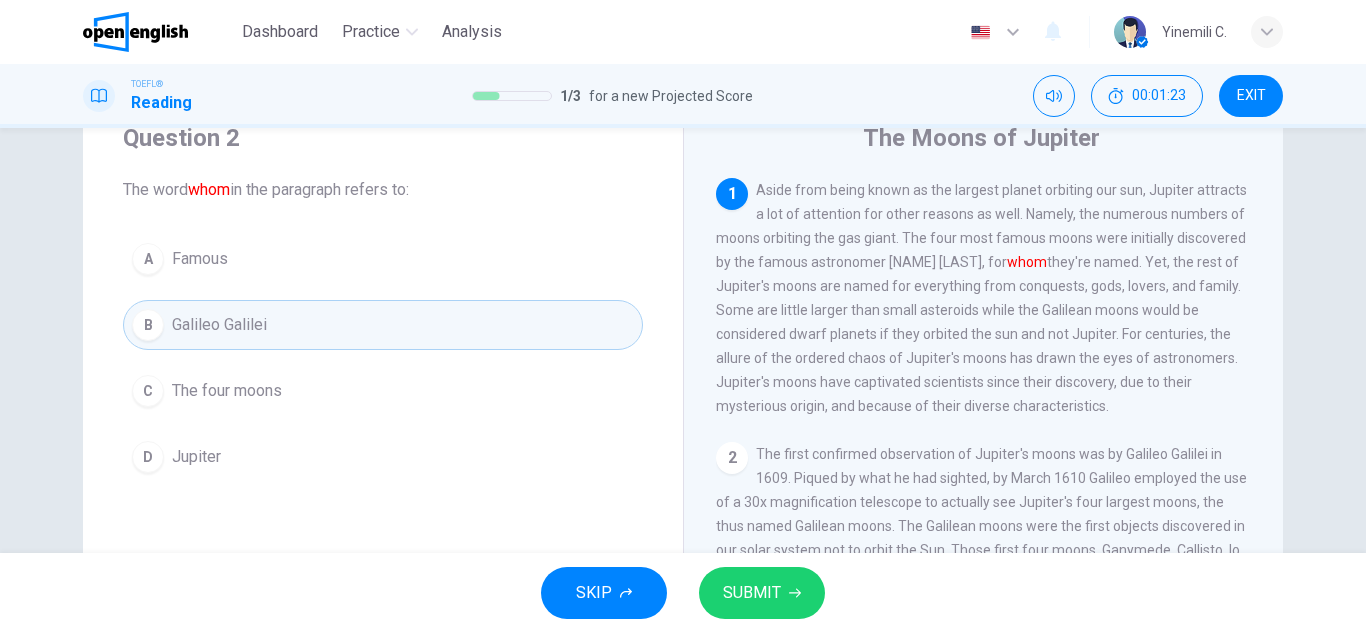 click on "SUBMIT" at bounding box center [762, 593] 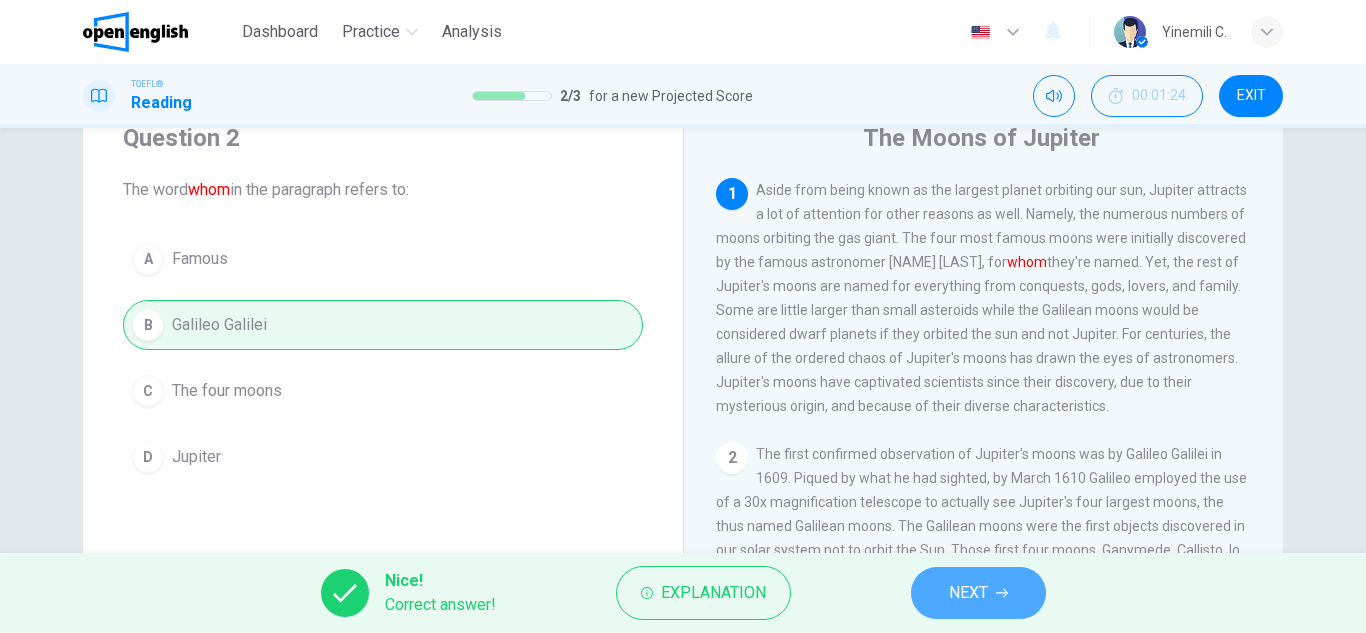 click on "NEXT" at bounding box center [978, 593] 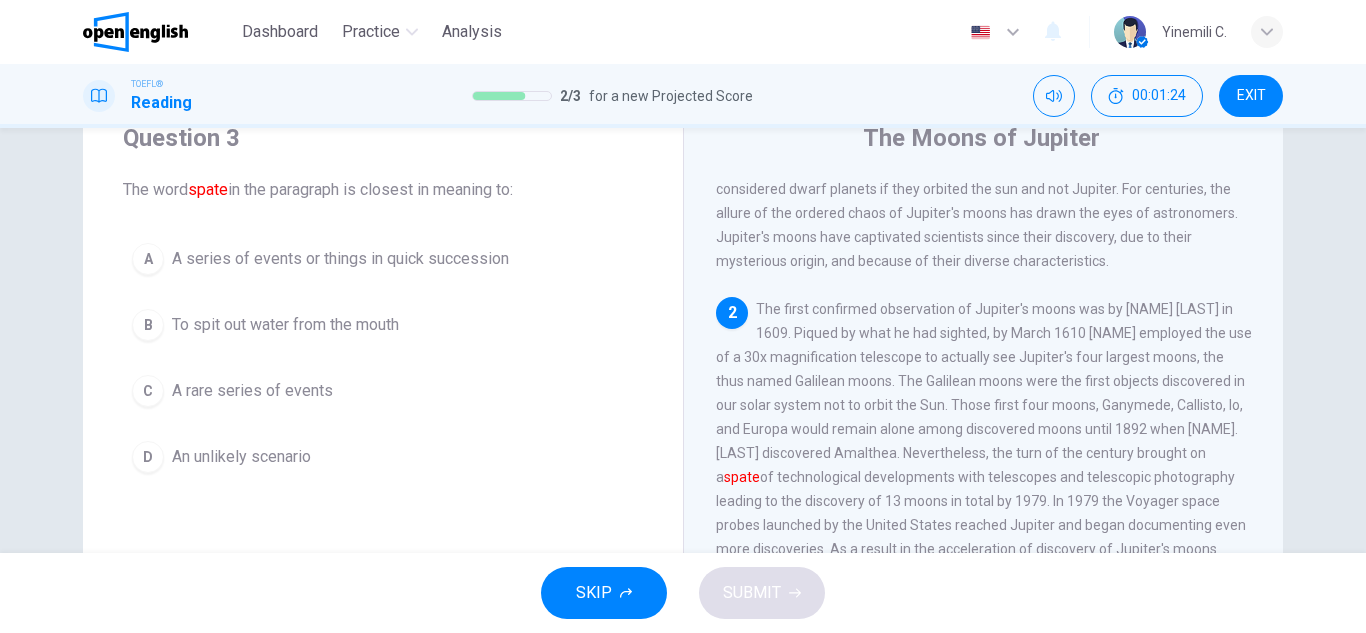 scroll, scrollTop: 201, scrollLeft: 0, axis: vertical 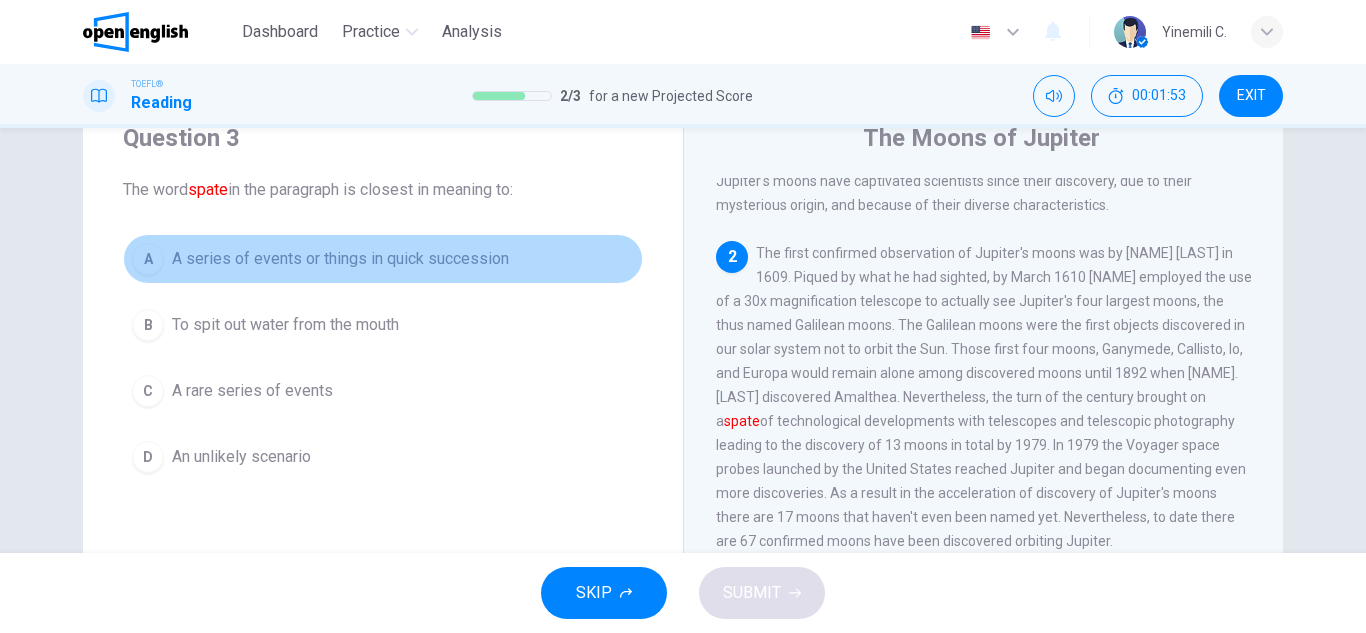 click on "A series of events or things in quick succession" at bounding box center (340, 259) 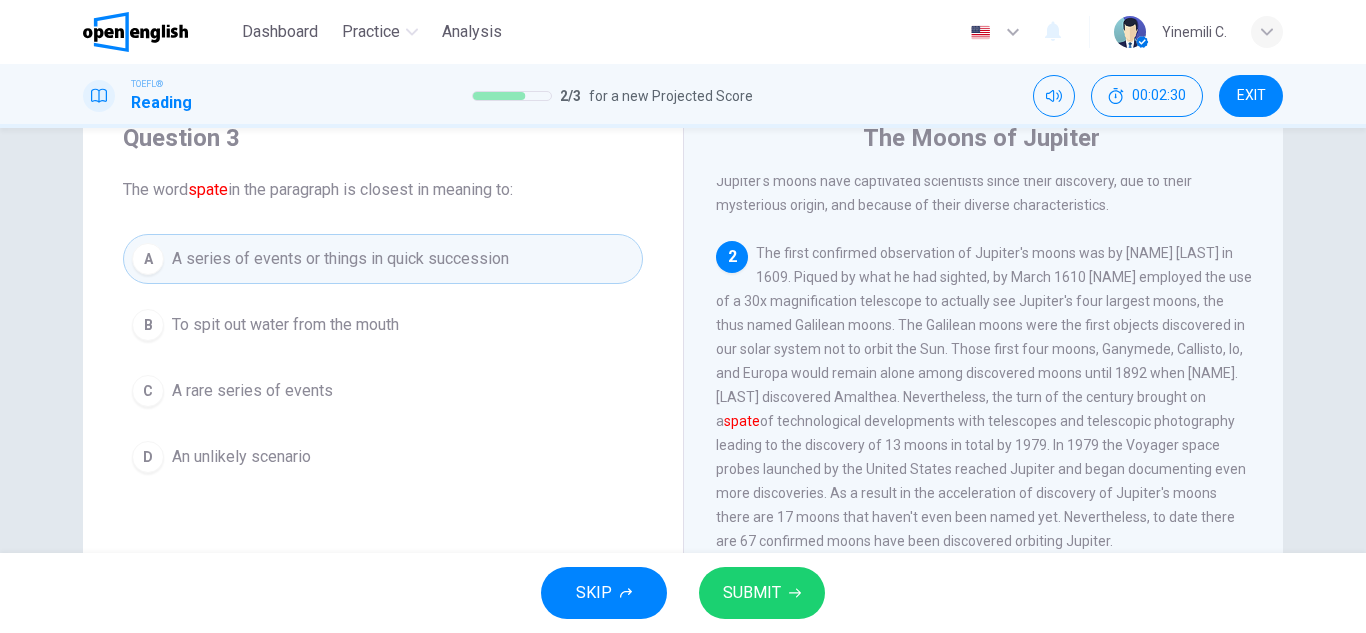 click on "A rare series of events" at bounding box center [285, 325] 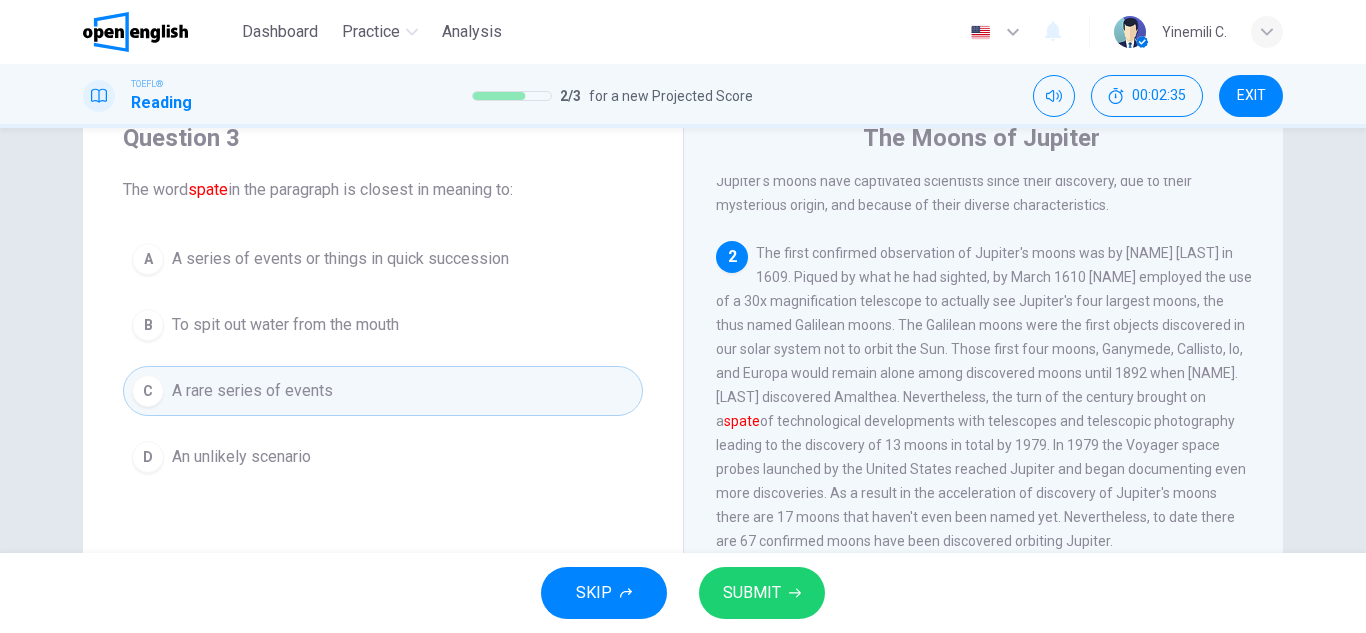 click on "A series of events or things in quick succession" at bounding box center [340, 259] 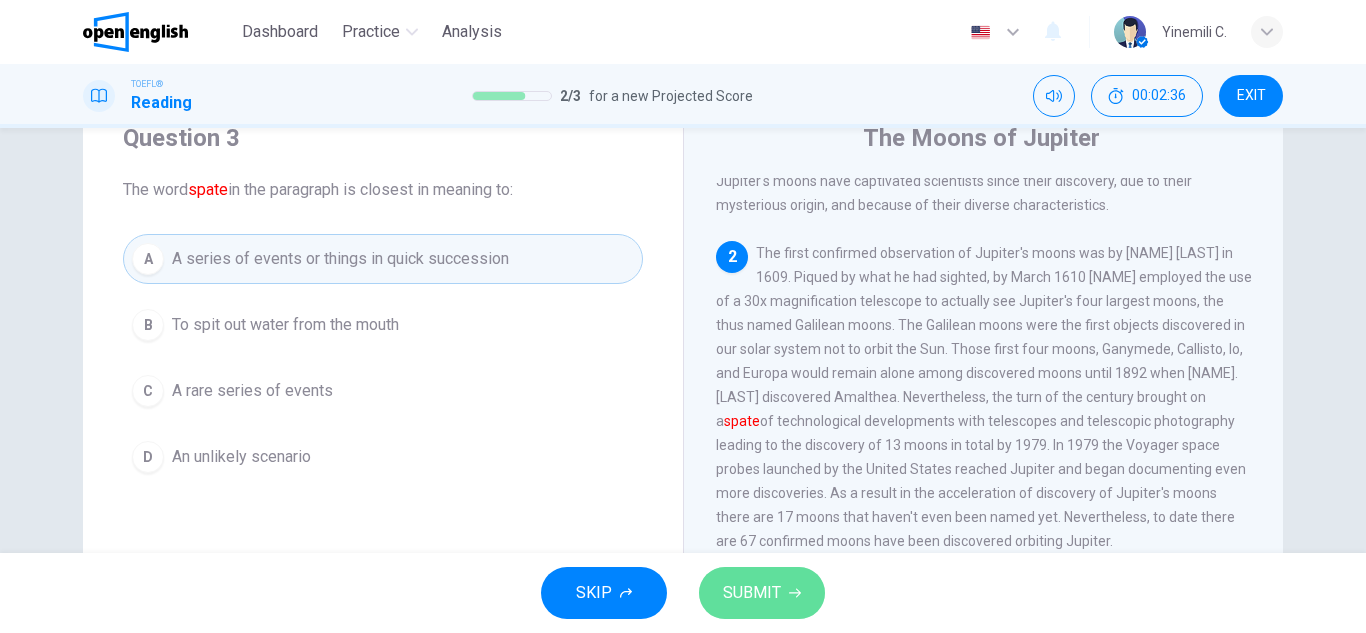 click on "SUBMIT" at bounding box center (762, 593) 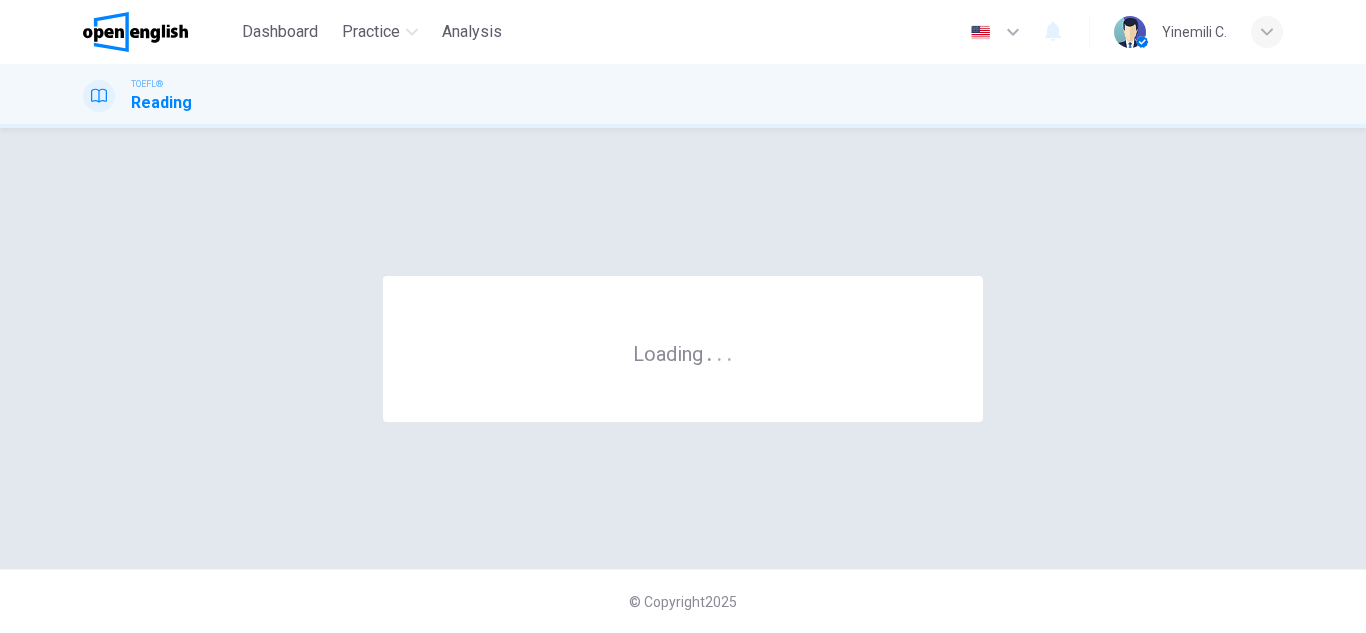 scroll, scrollTop: 0, scrollLeft: 0, axis: both 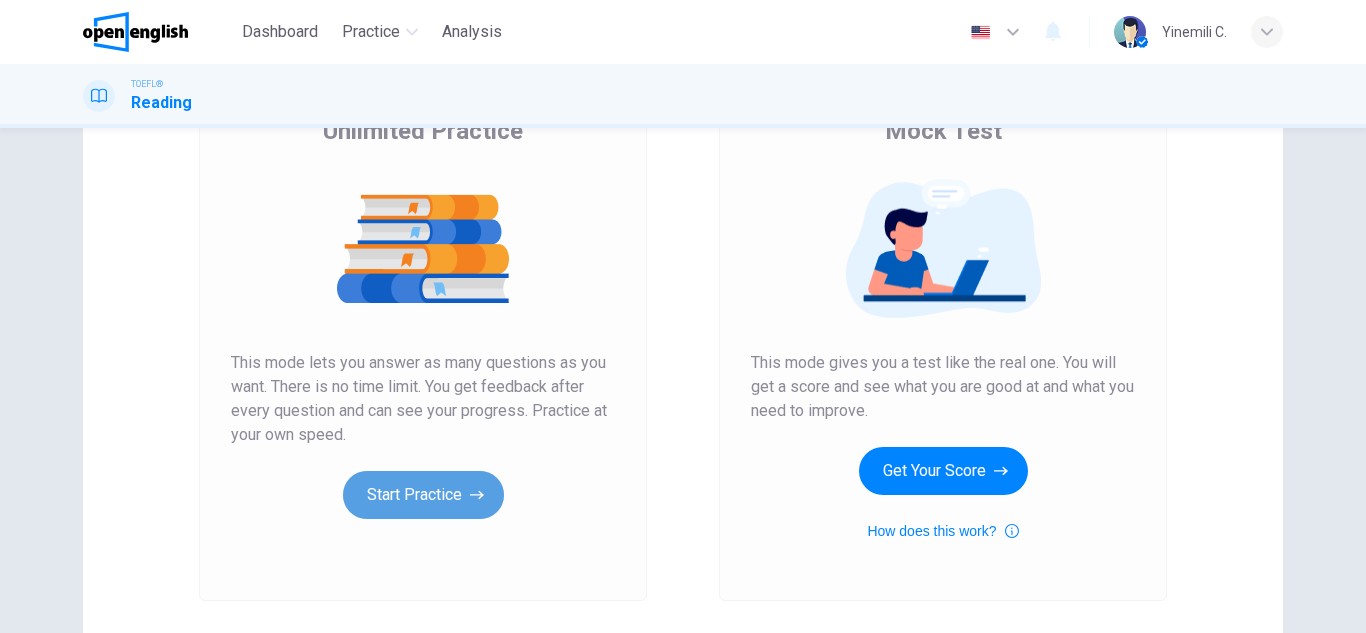 click on "Start Practice" at bounding box center (423, 495) 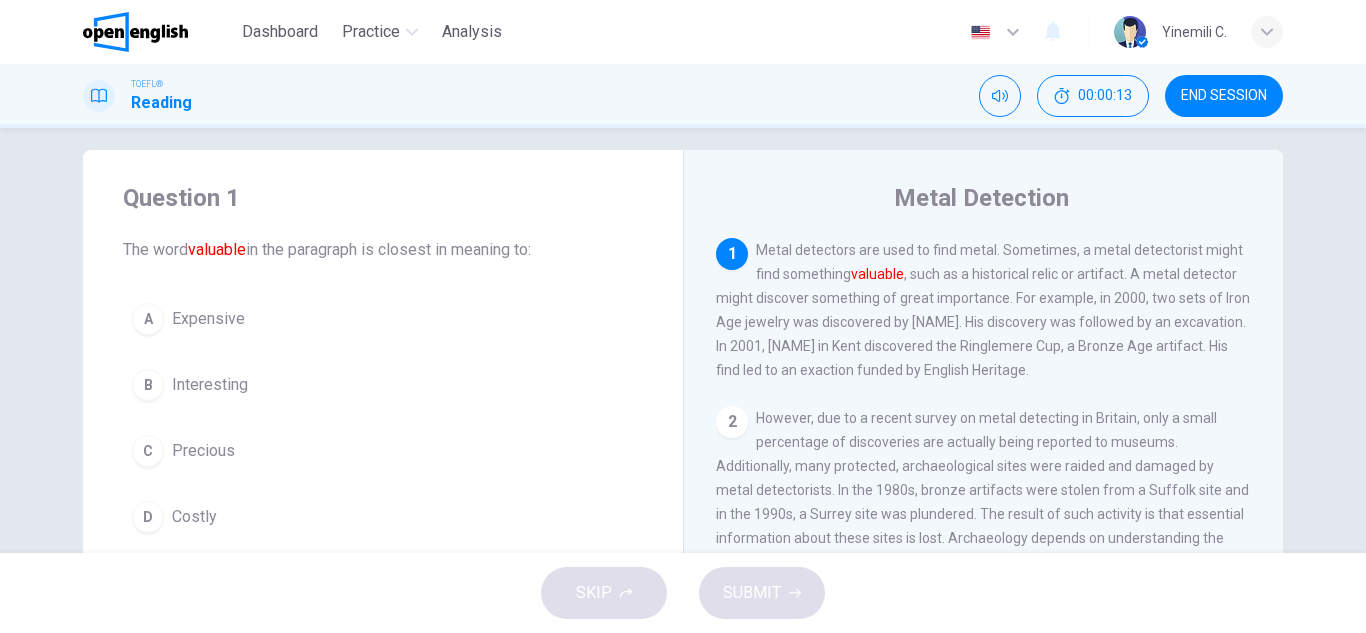 scroll, scrollTop: 20, scrollLeft: 0, axis: vertical 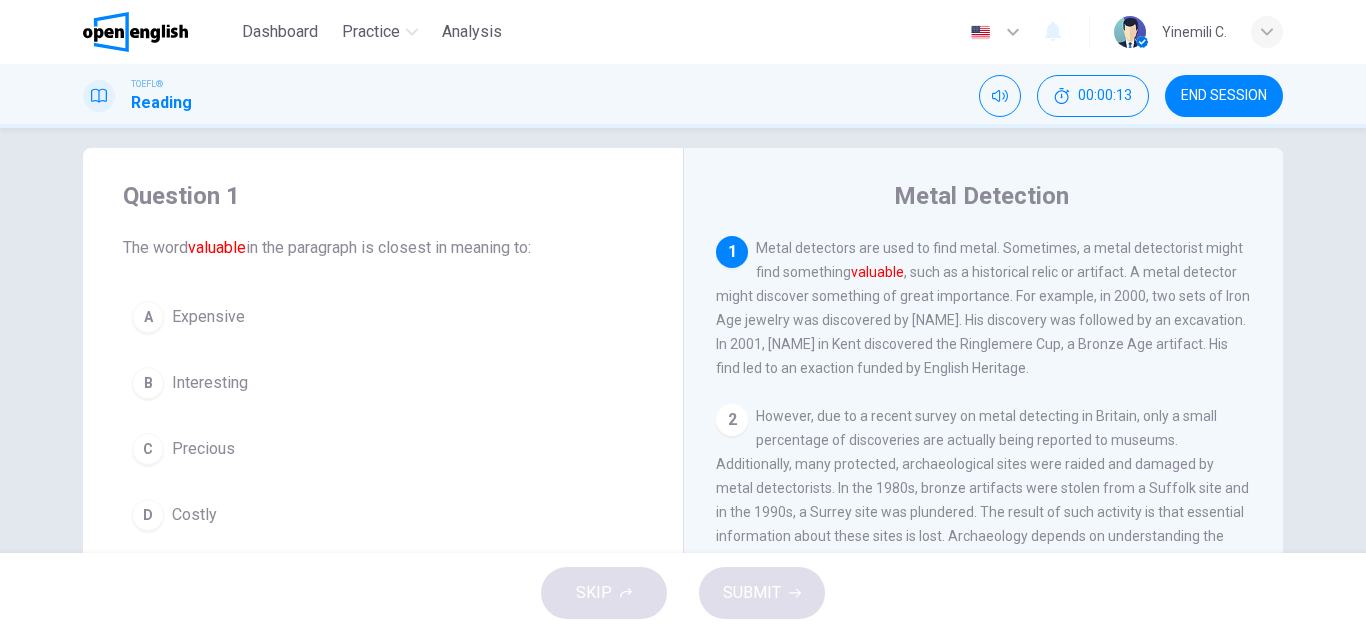 click on "Precious" at bounding box center (208, 317) 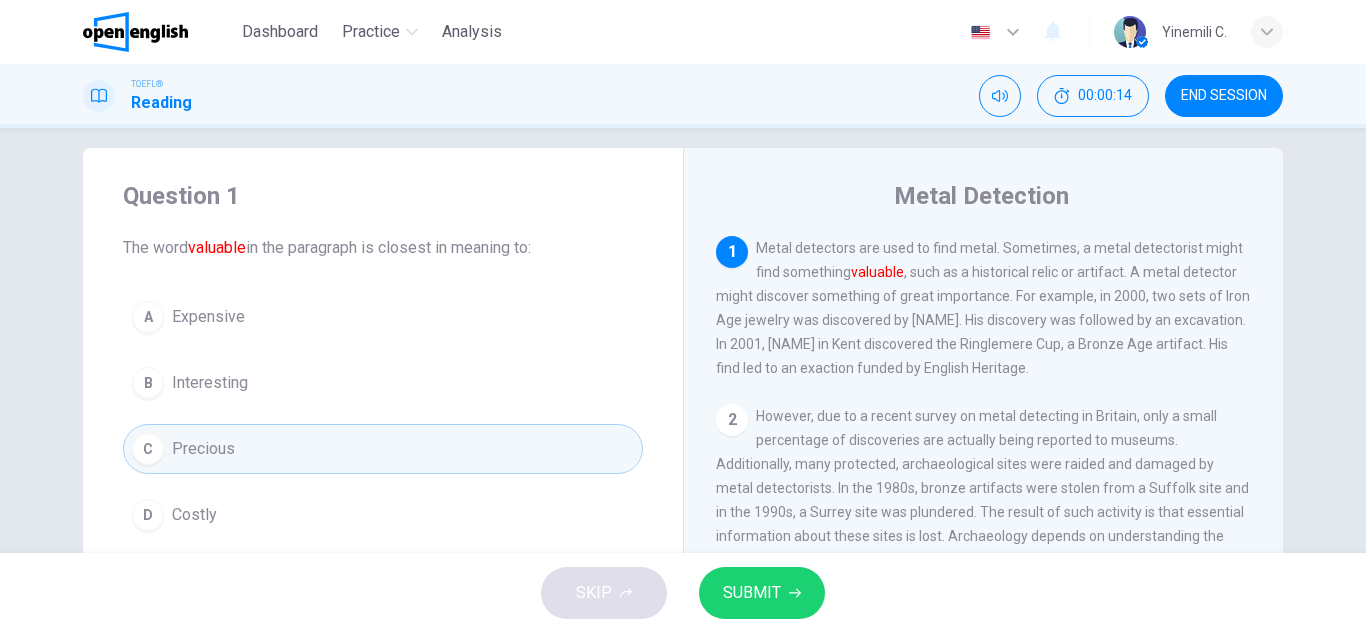 click on "SUBMIT" at bounding box center [752, 593] 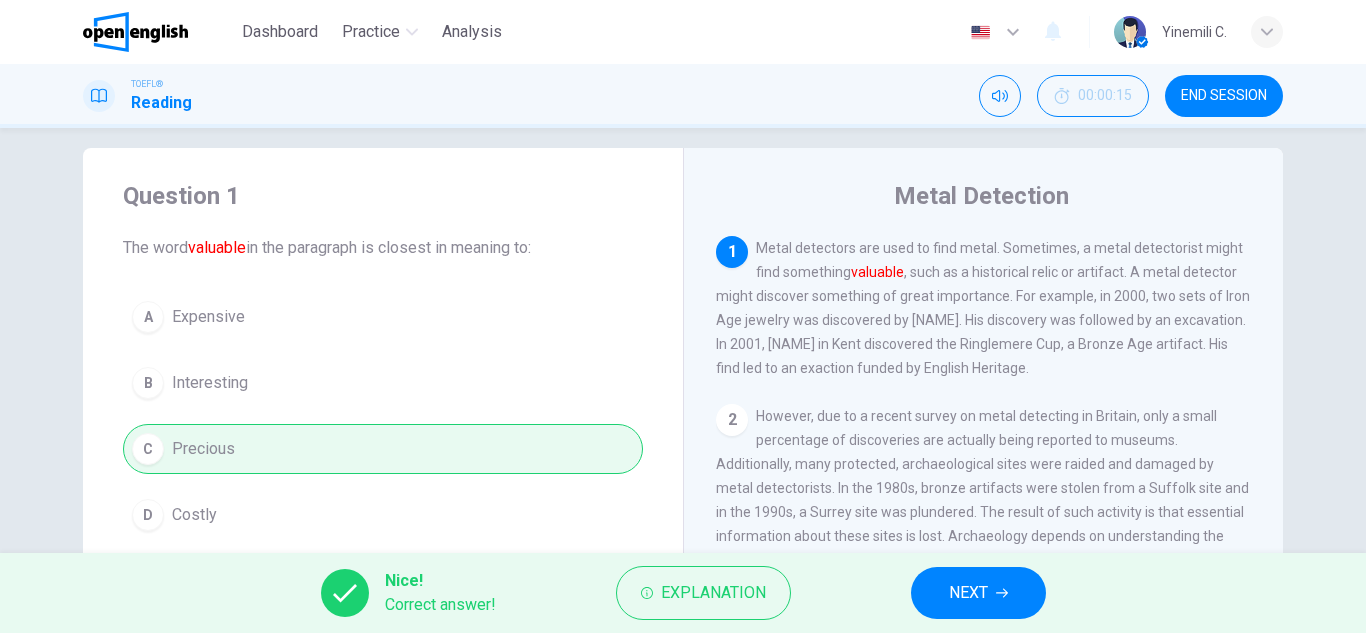 click on "NEXT" at bounding box center (968, 593) 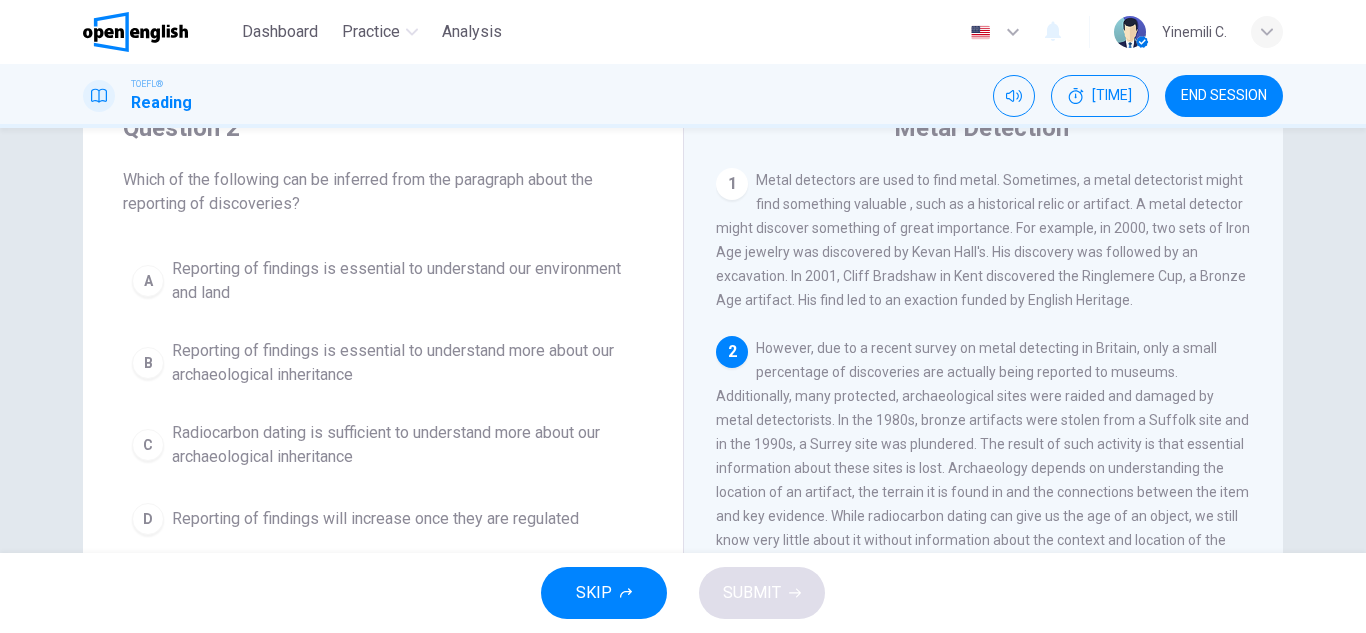 scroll, scrollTop: 90, scrollLeft: 0, axis: vertical 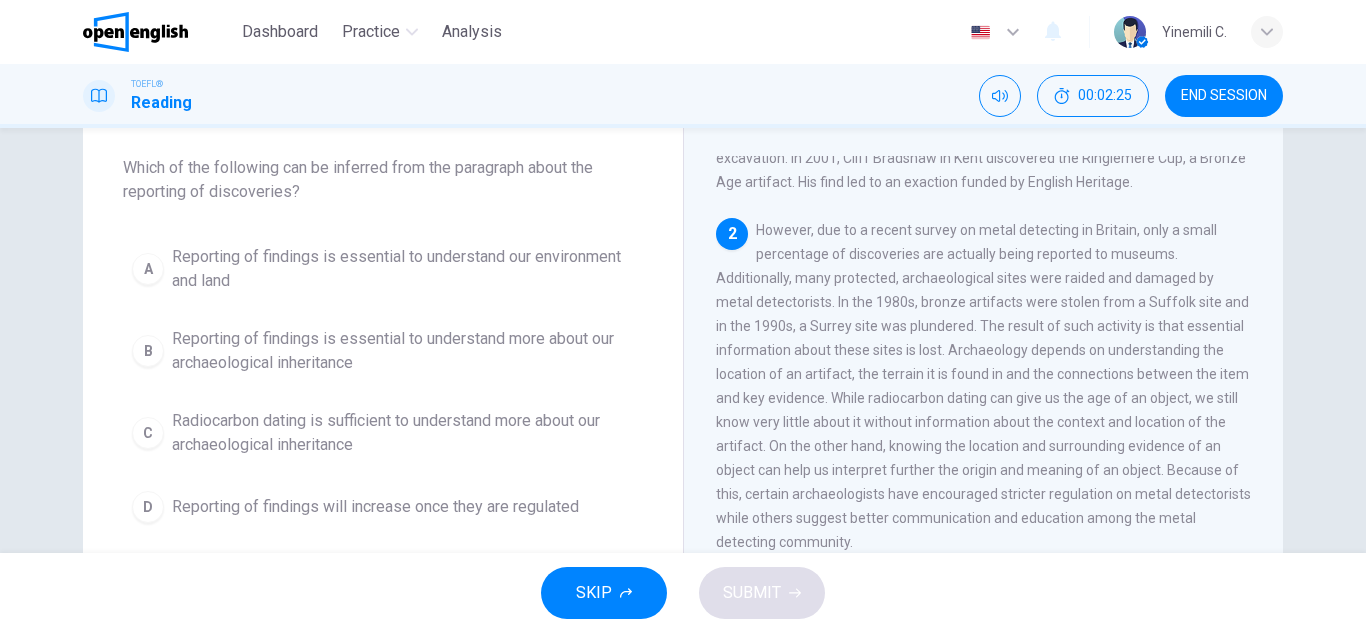 click on "Reporting of findings is essential to understand our environment and land" at bounding box center (403, 269) 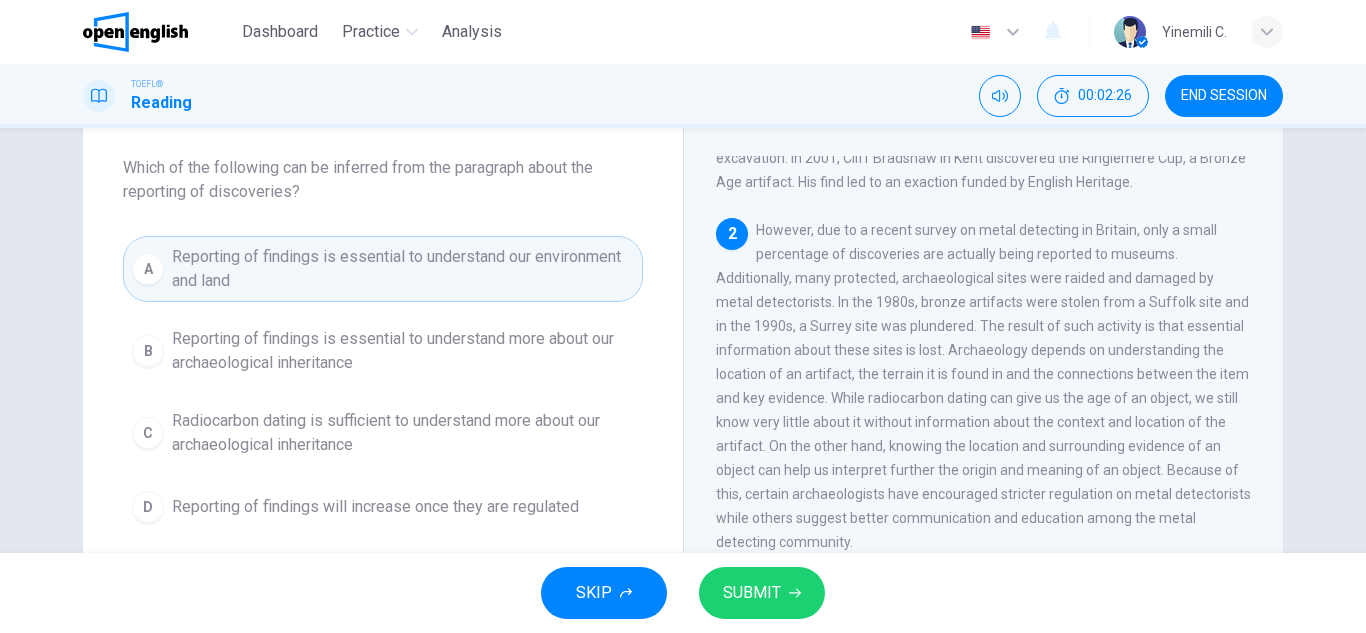 click on "SUBMIT" at bounding box center [762, 593] 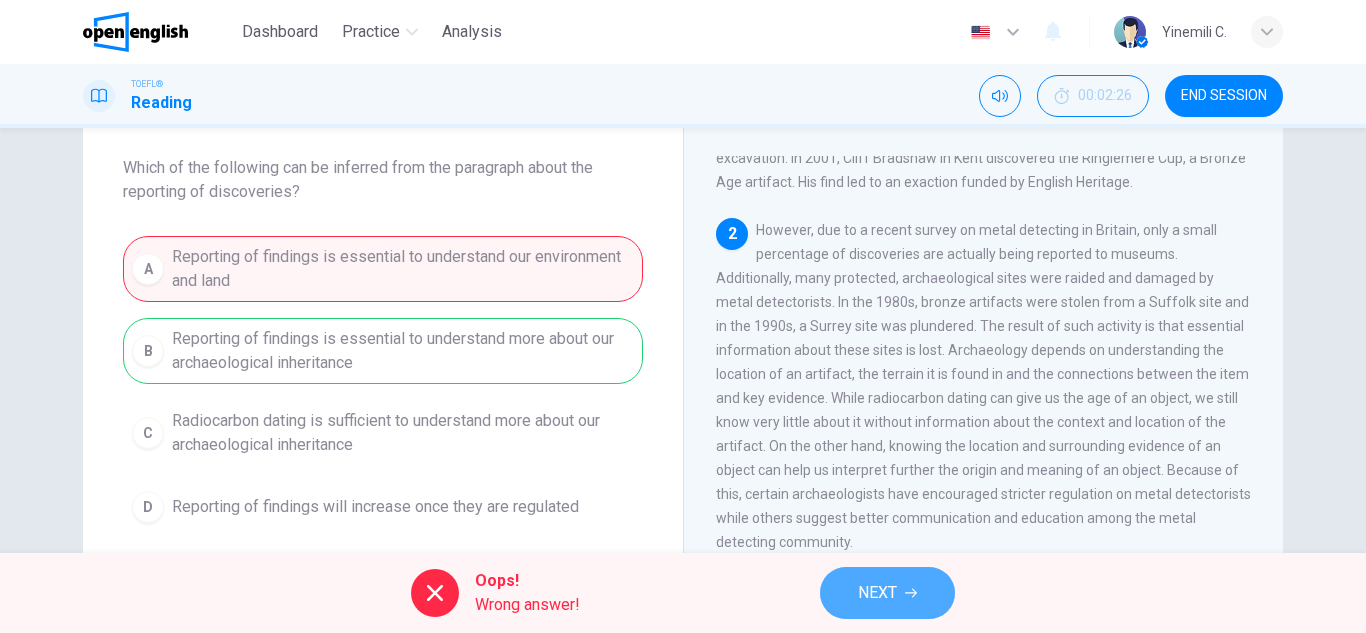 click on "NEXT" at bounding box center [877, 593] 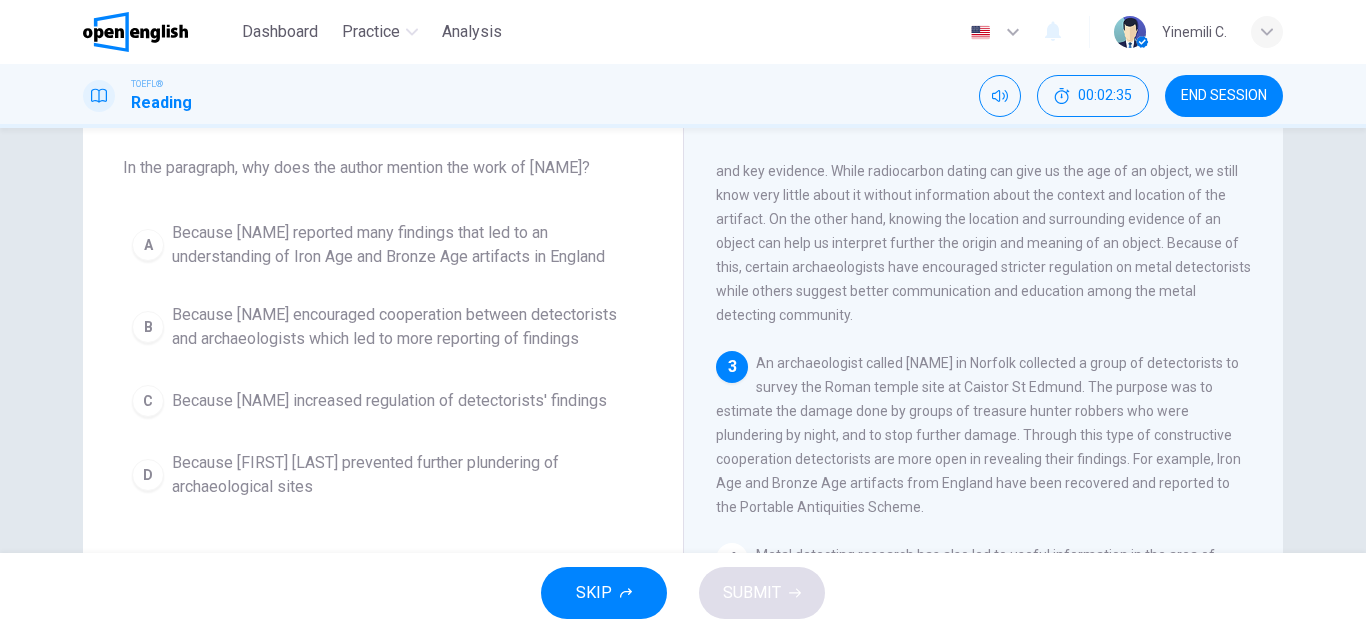 scroll, scrollTop: 338, scrollLeft: 0, axis: vertical 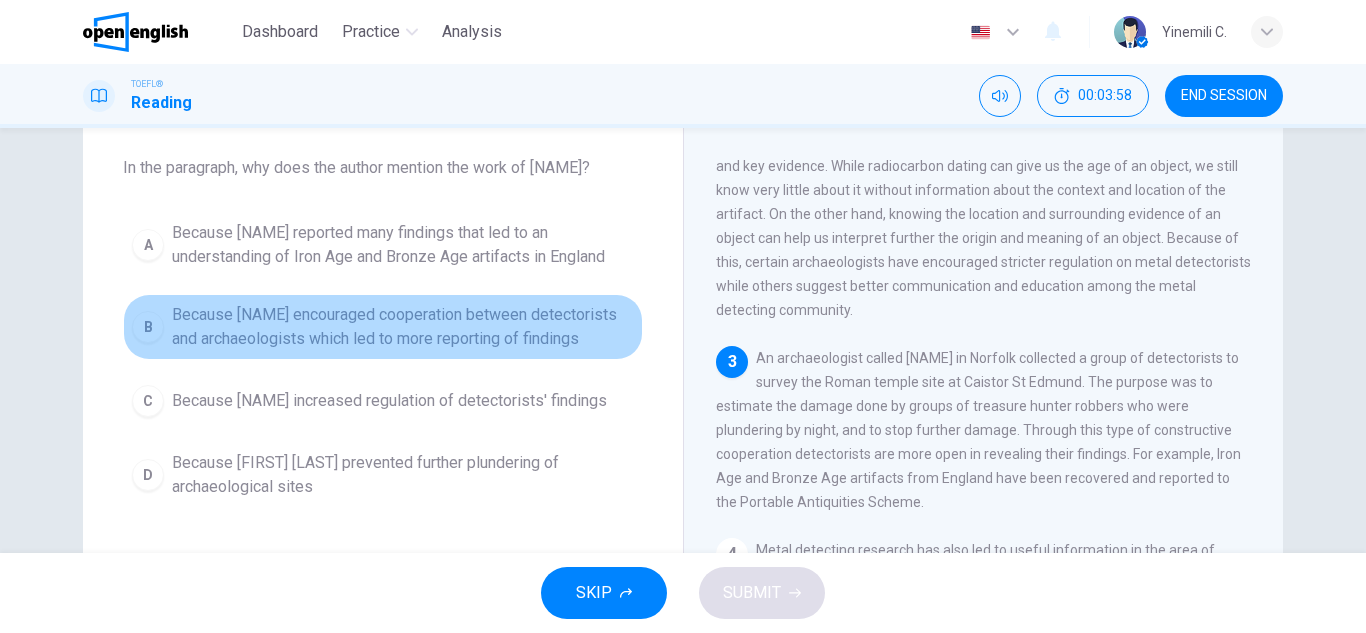 click on "Because [NAME] encouraged cooperation between detectorists and archaeologists which led to more reporting of findings" at bounding box center (403, 245) 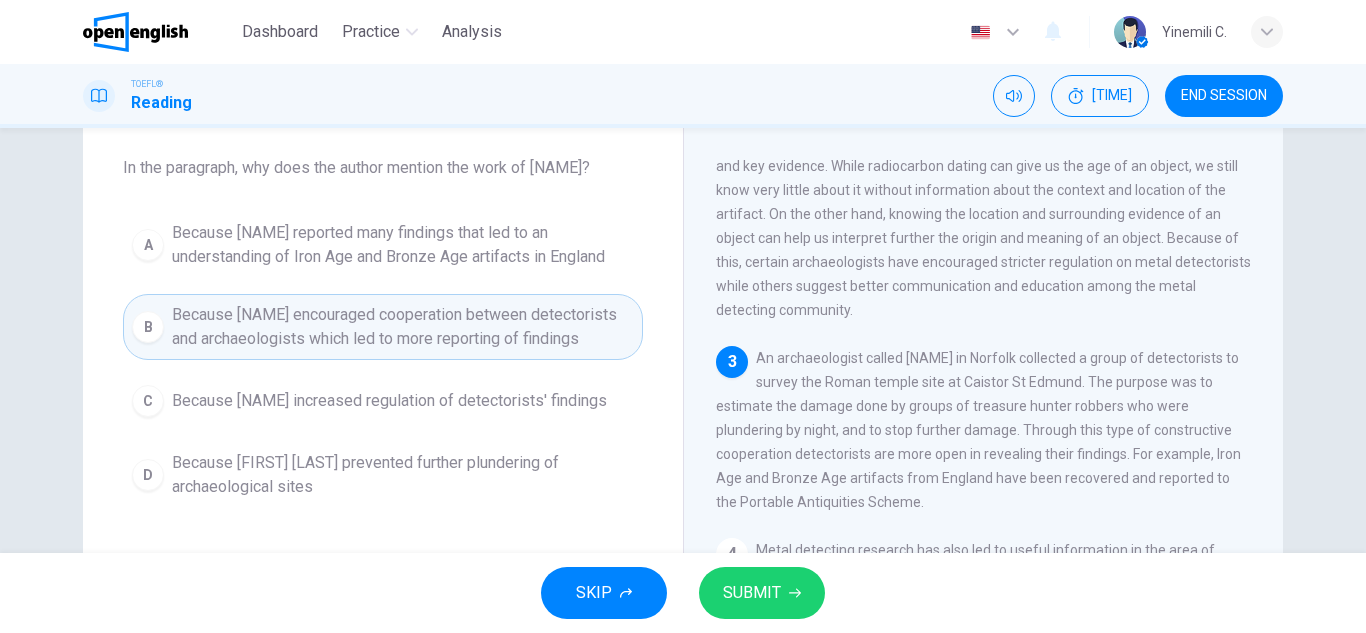 click on "SUBMIT" at bounding box center (752, 593) 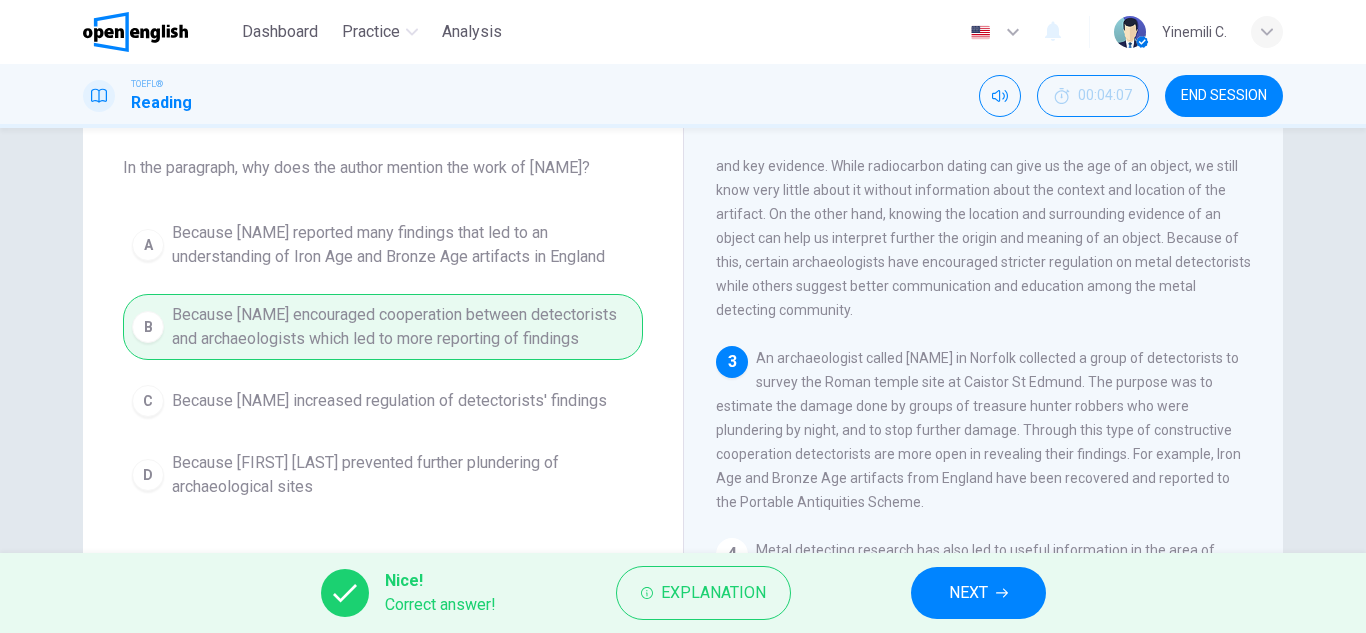 click on "NEXT" at bounding box center [968, 593] 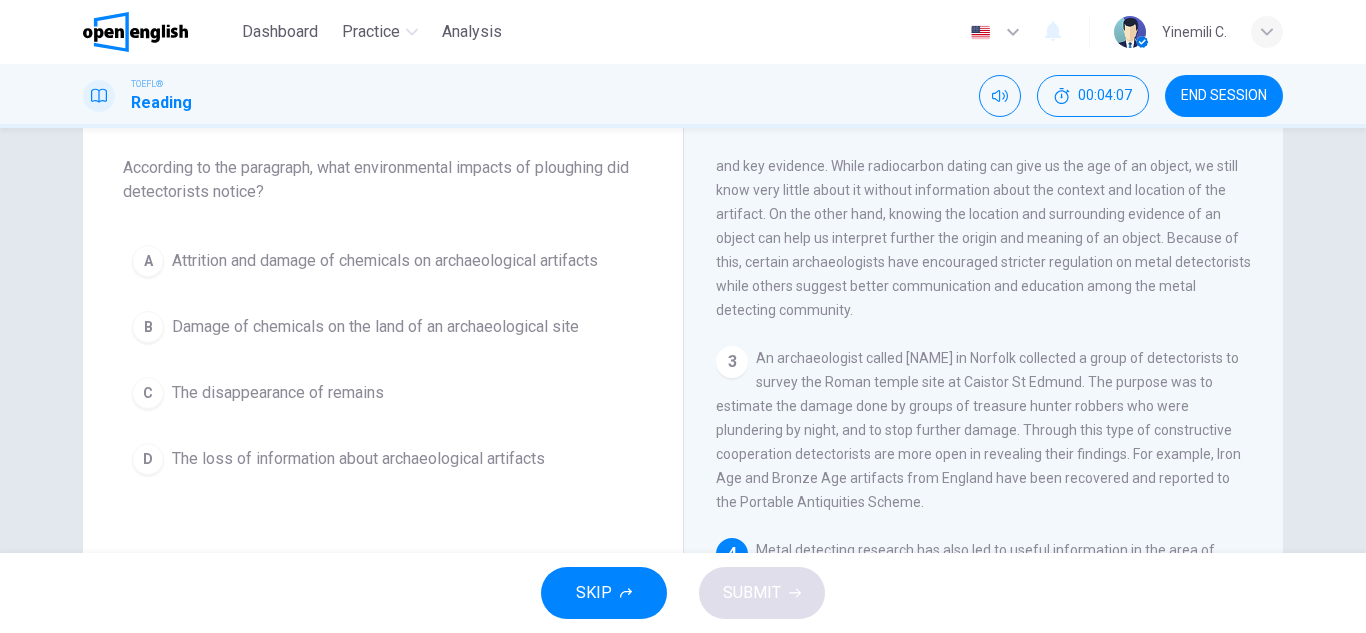 scroll, scrollTop: 537, scrollLeft: 0, axis: vertical 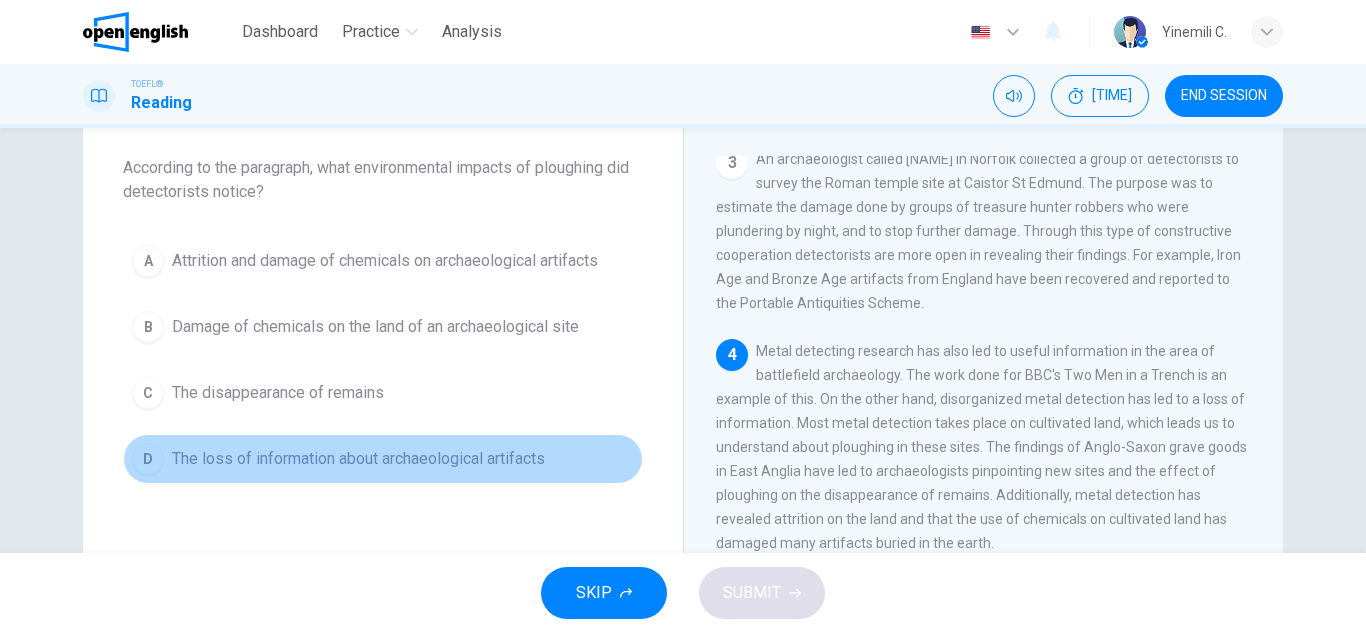 click on "The loss of information about archaeological artifacts" at bounding box center (385, 261) 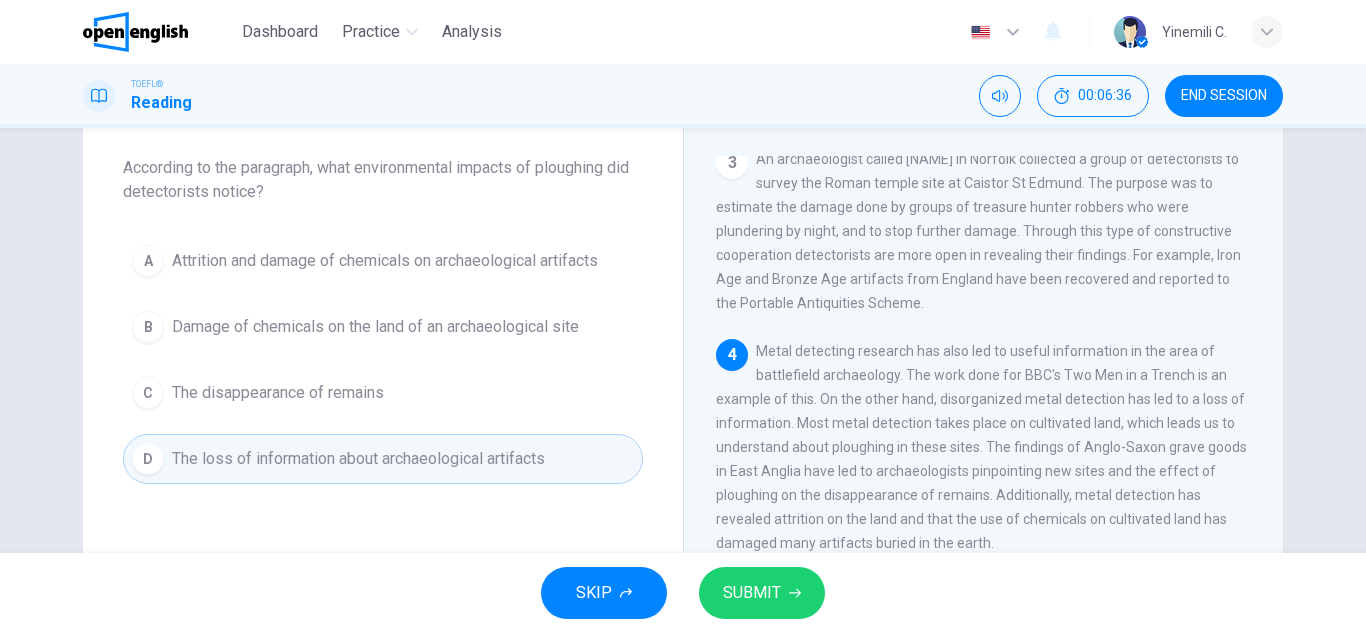 click on "SUBMIT" at bounding box center [752, 593] 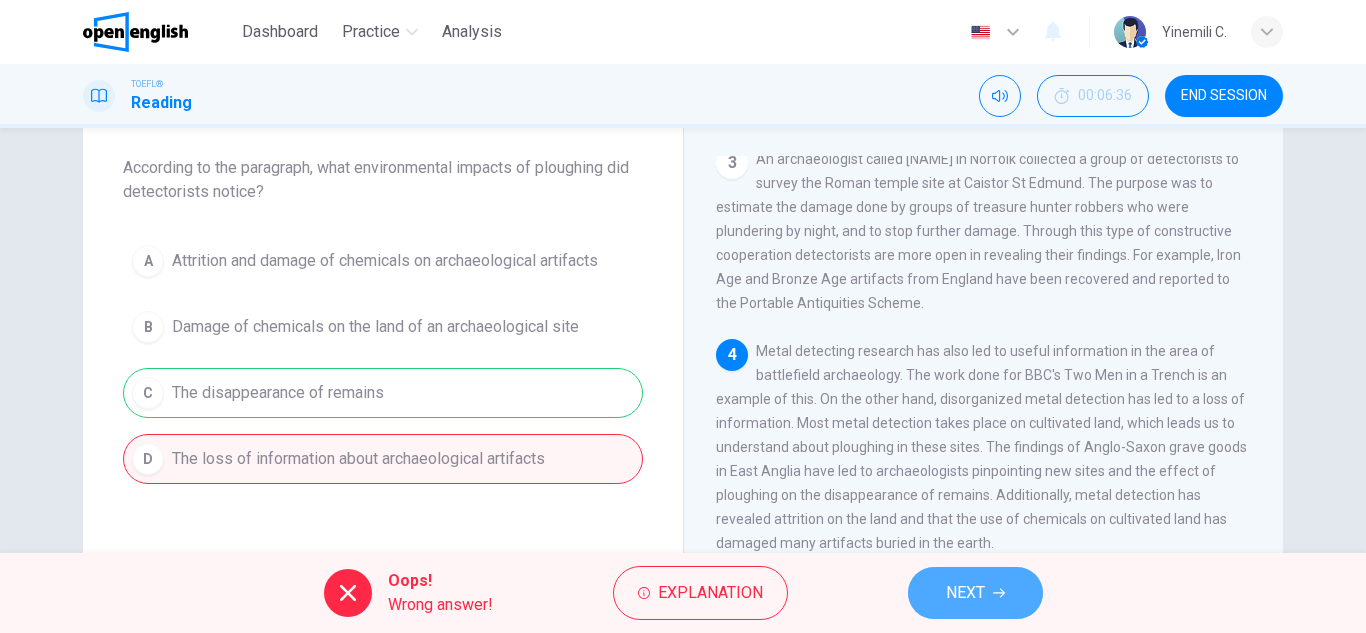 click on "NEXT" at bounding box center [975, 593] 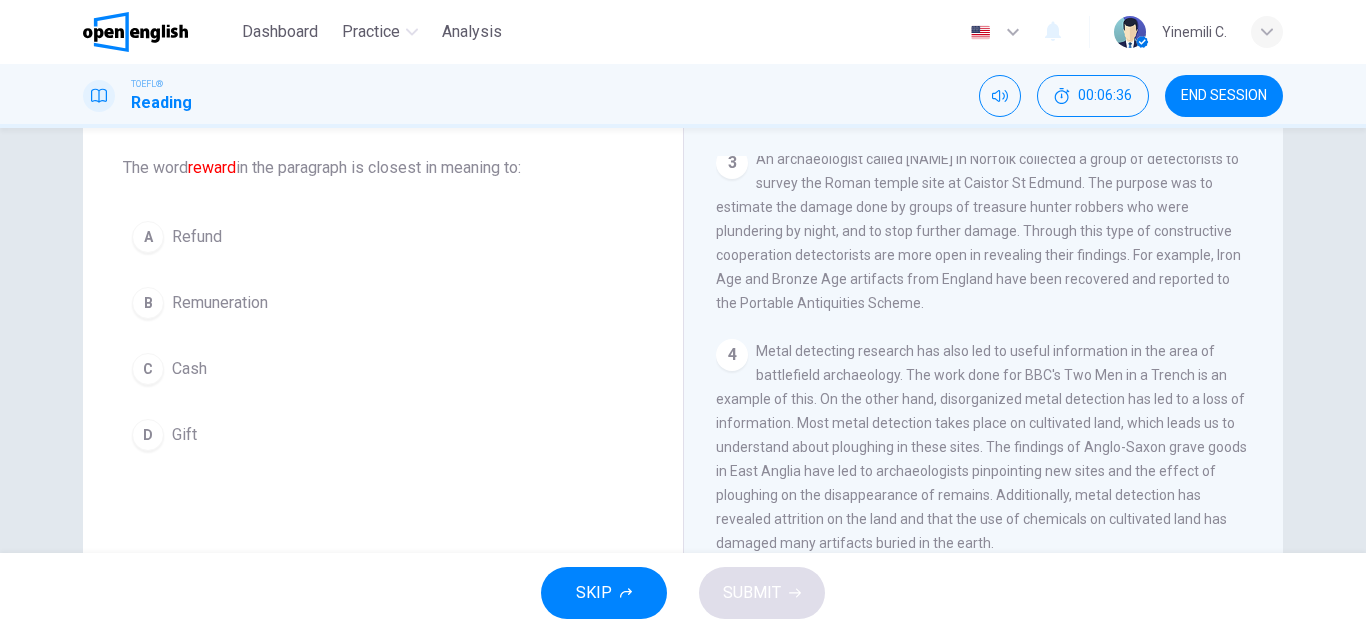 scroll, scrollTop: 777, scrollLeft: 0, axis: vertical 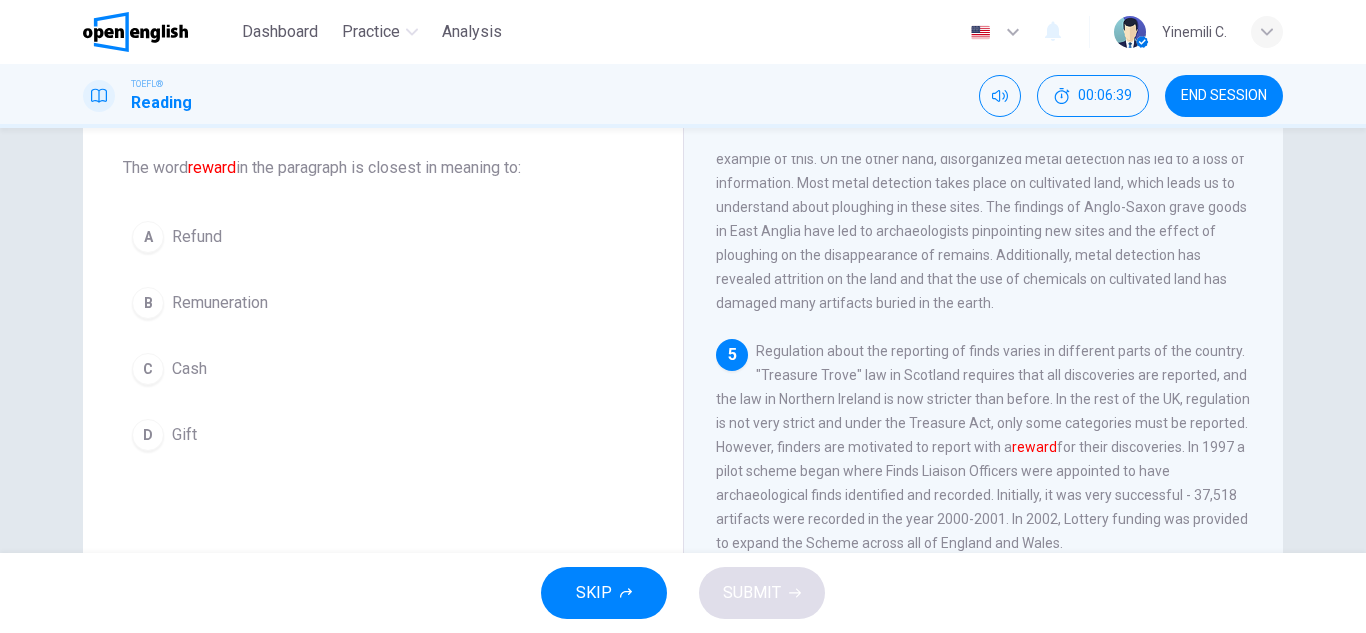 click on "Remuneration" at bounding box center (197, 237) 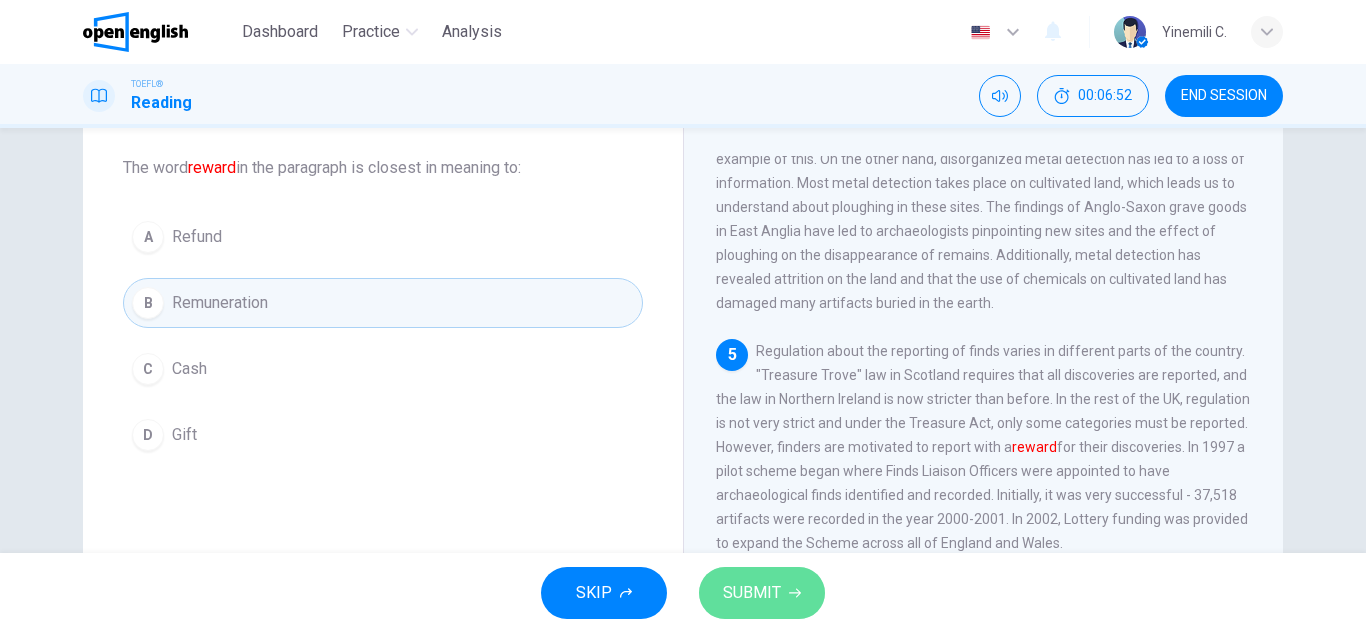 click on "SUBMIT" at bounding box center [762, 593] 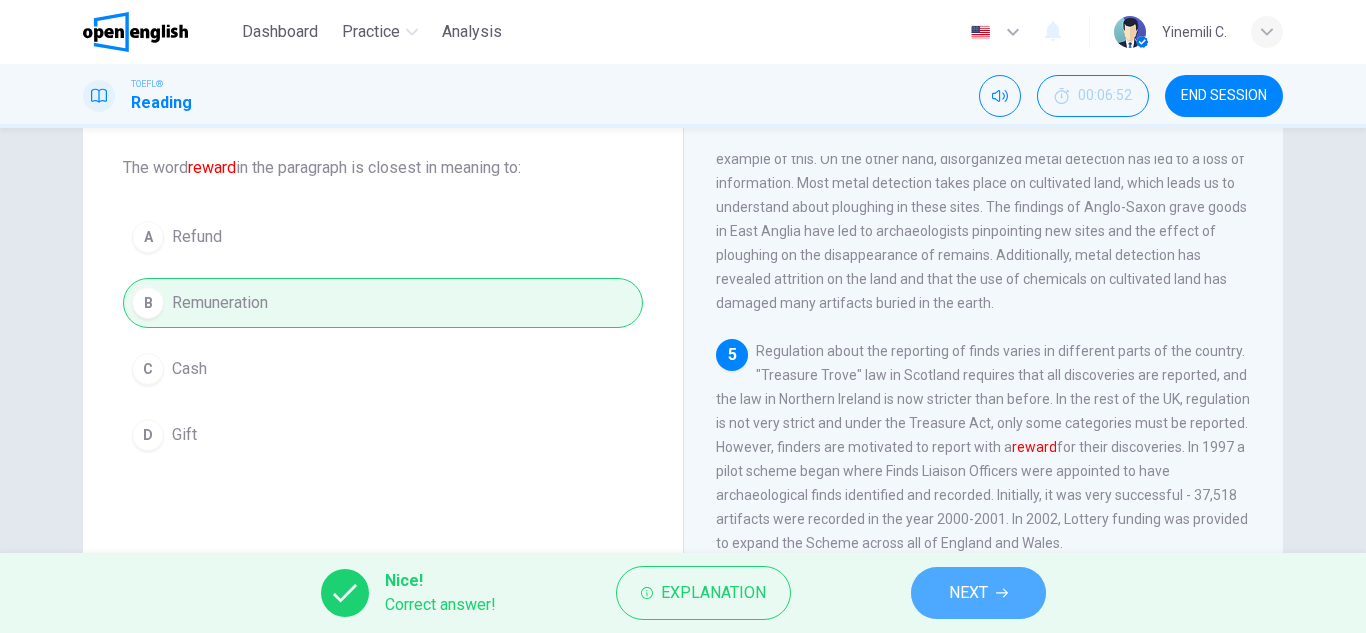 click on "NEXT" at bounding box center [978, 593] 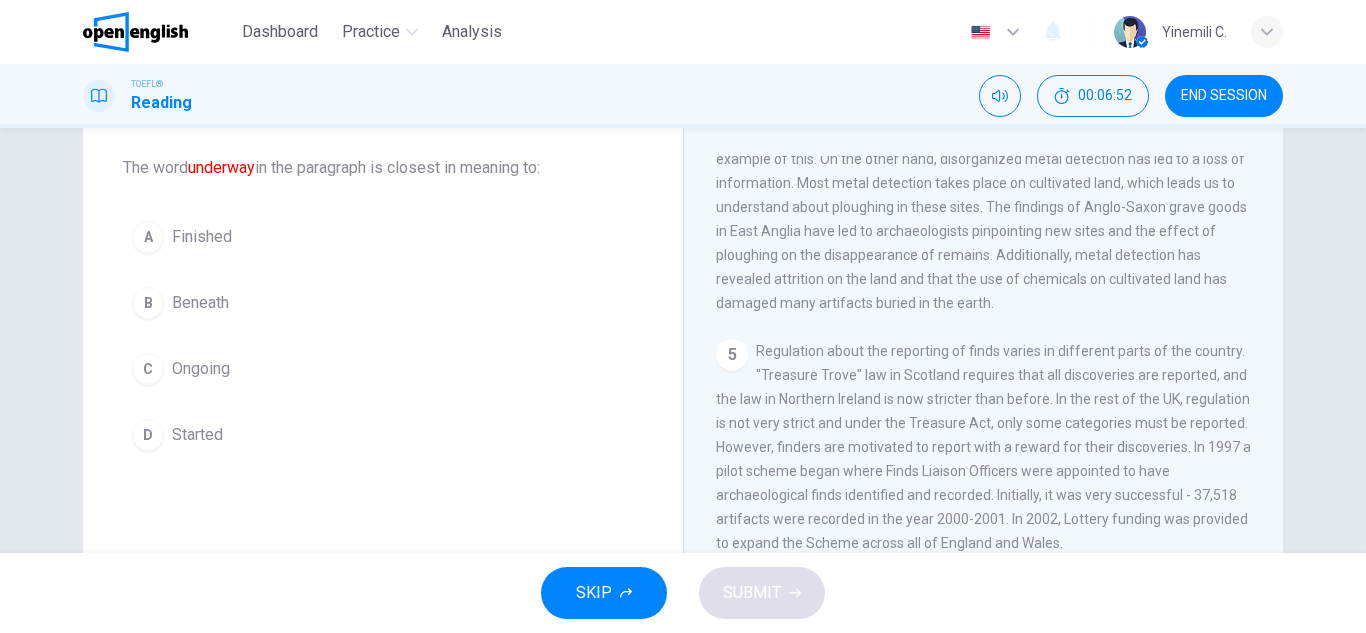 scroll, scrollTop: 865, scrollLeft: 0, axis: vertical 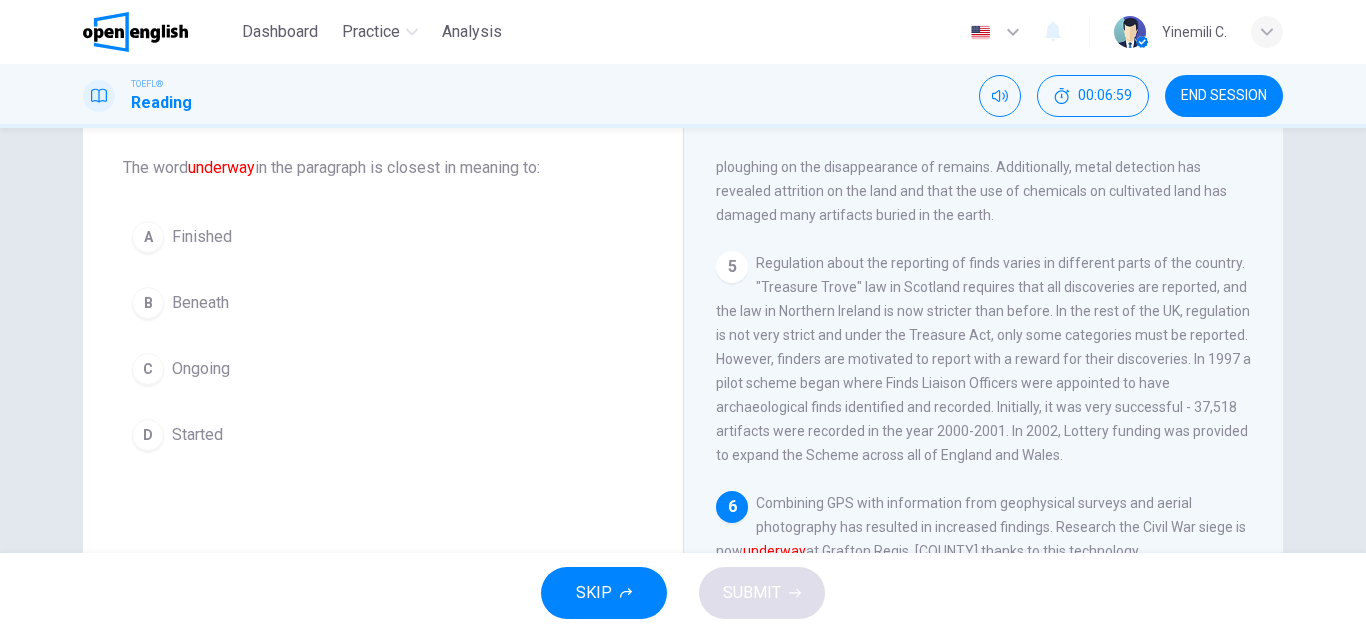 click on "Beneath" at bounding box center [202, 237] 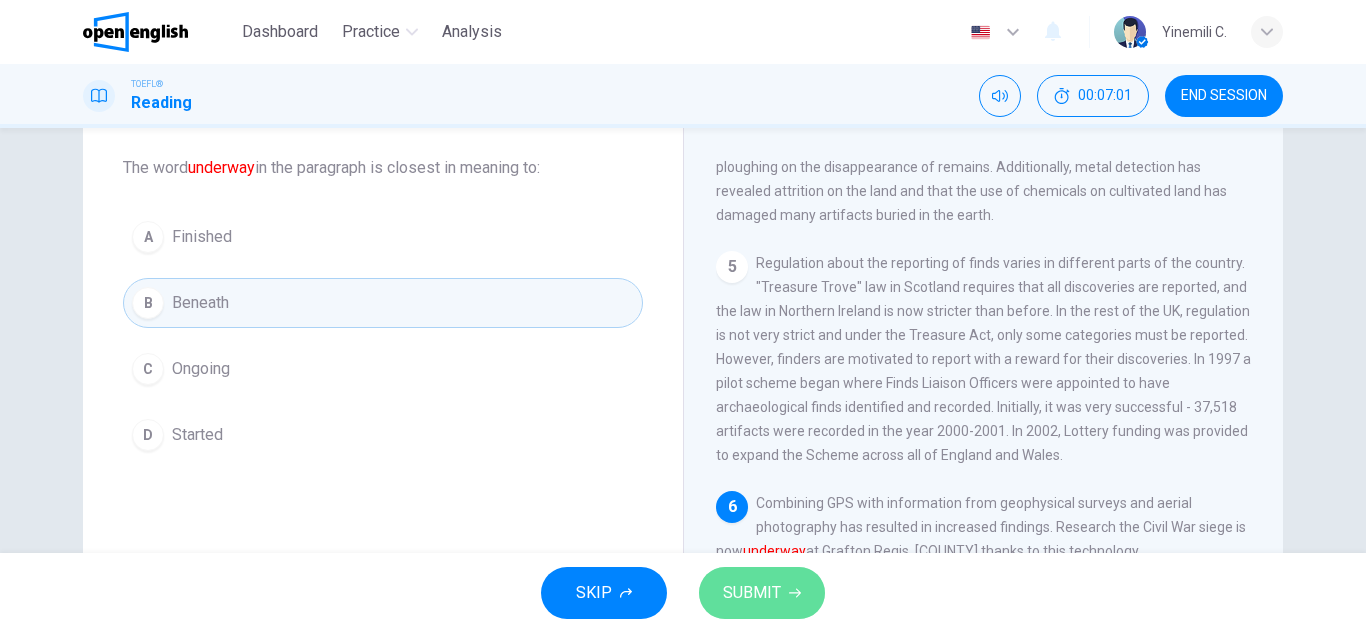 click on "SUBMIT" at bounding box center (762, 593) 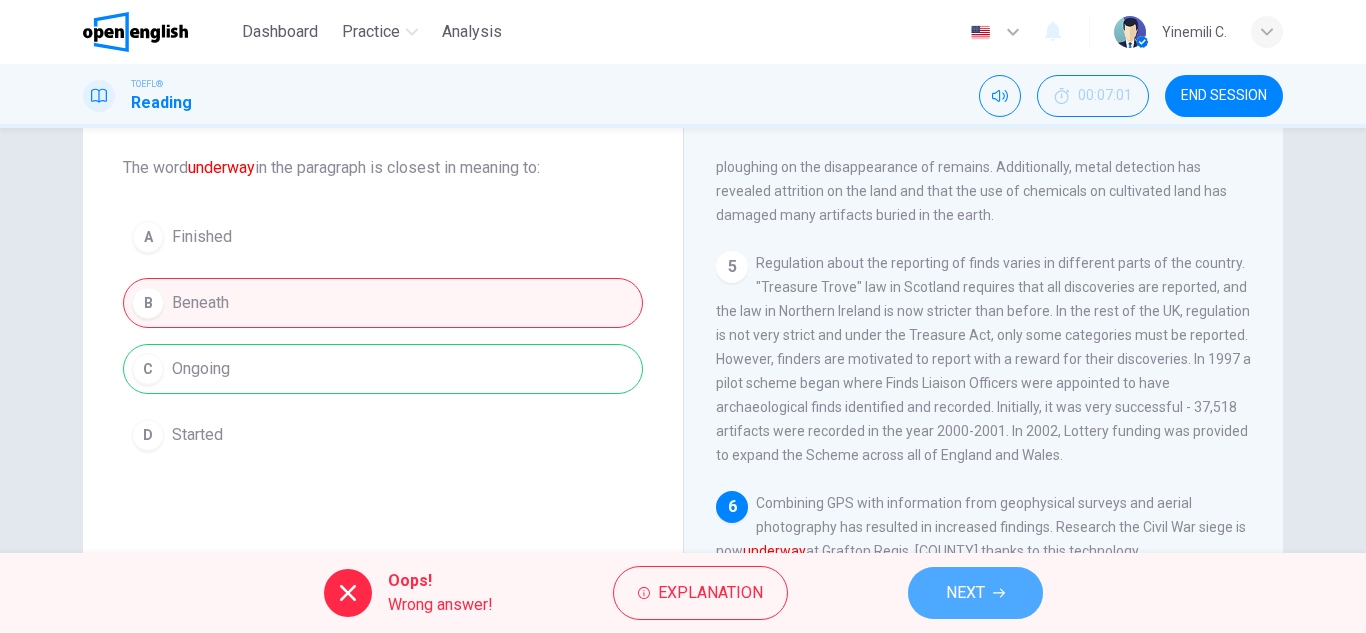 click at bounding box center [999, 593] 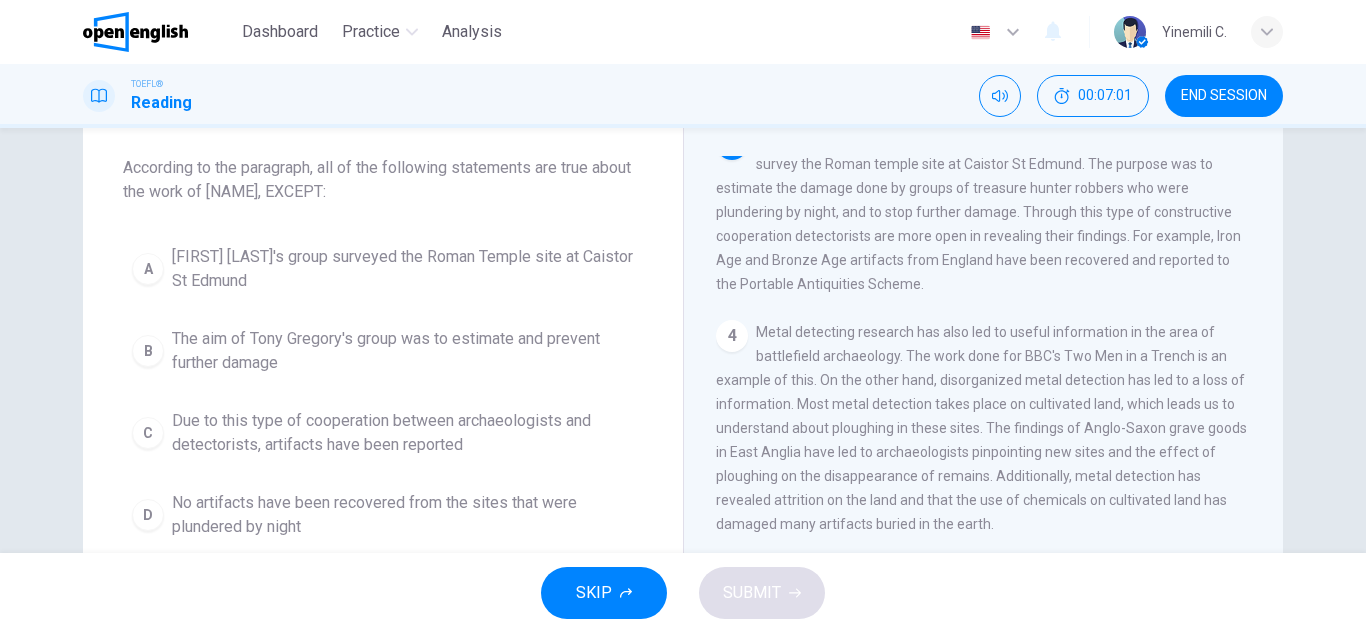 scroll, scrollTop: 504, scrollLeft: 0, axis: vertical 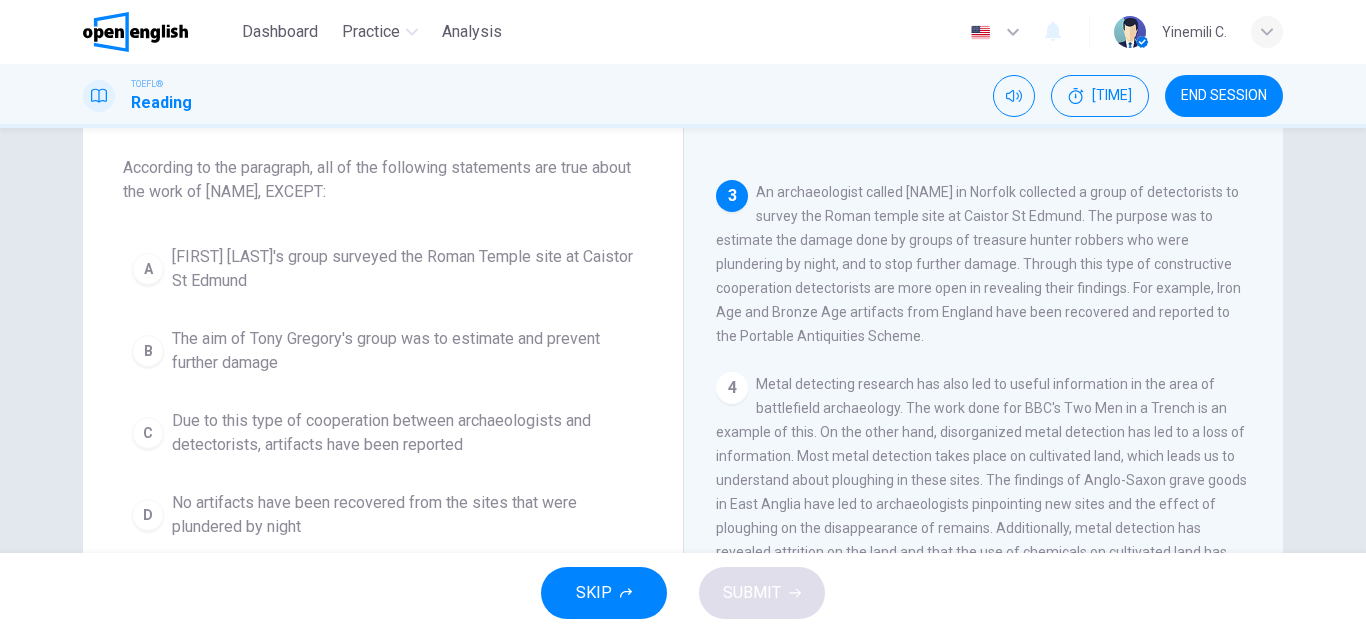 click on "No artifacts have been recovered from the sites that were plundered by night" at bounding box center [403, 269] 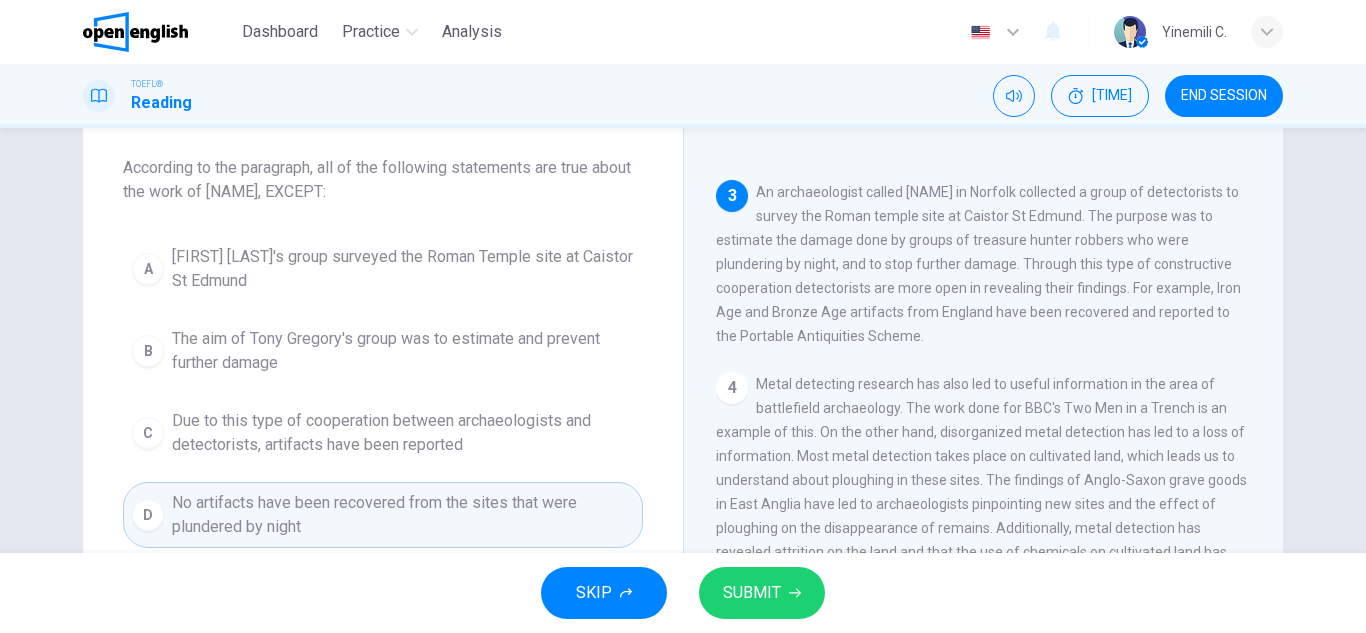 click on "The aim of Tony Gregory's group was to estimate and prevent further damage" at bounding box center [403, 269] 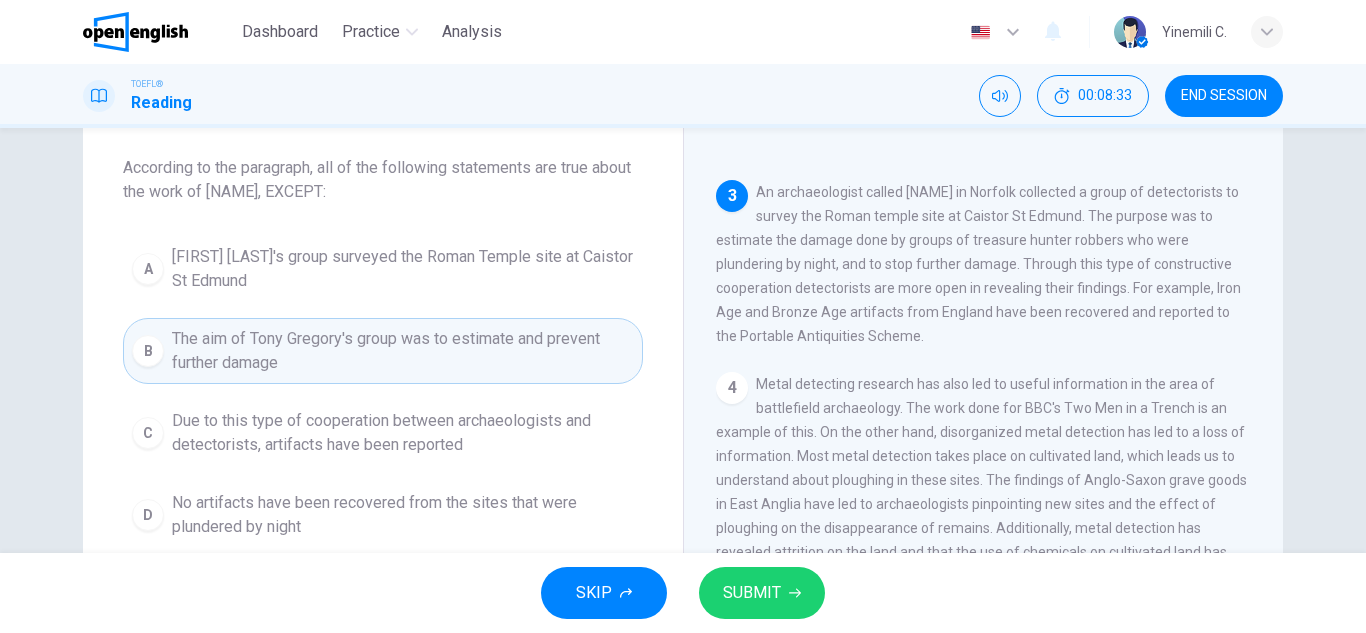 click on "SUBMIT" at bounding box center (752, 593) 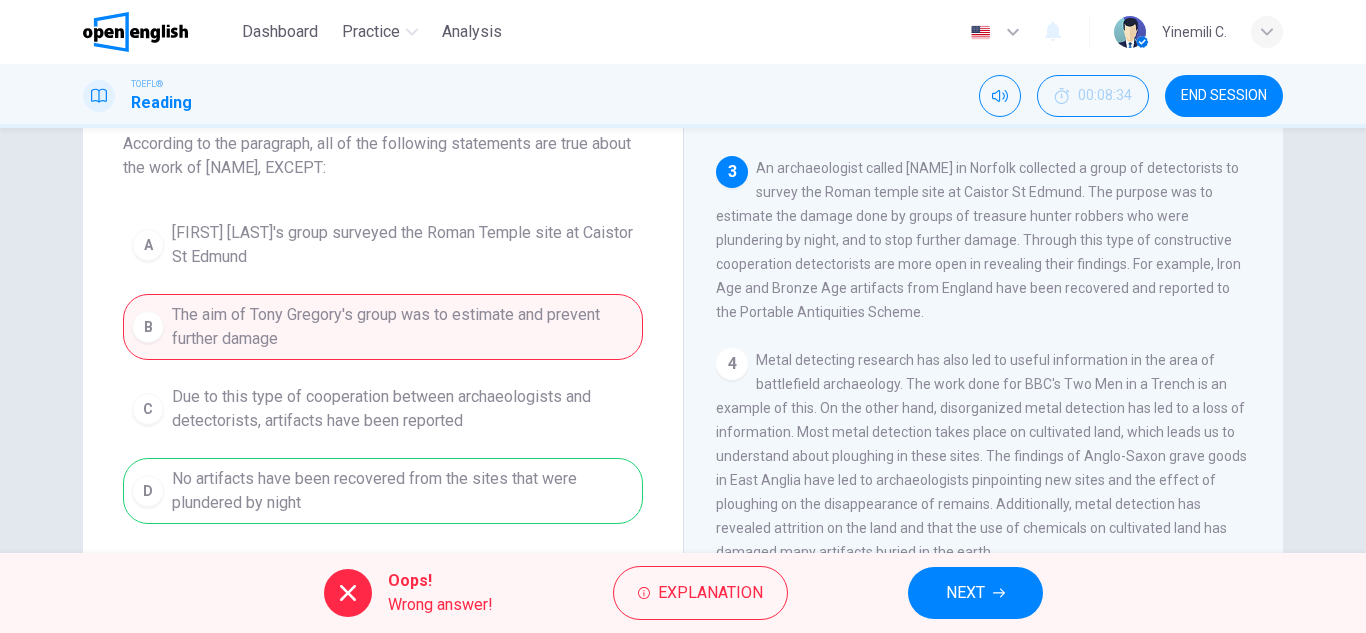 scroll, scrollTop: 131, scrollLeft: 0, axis: vertical 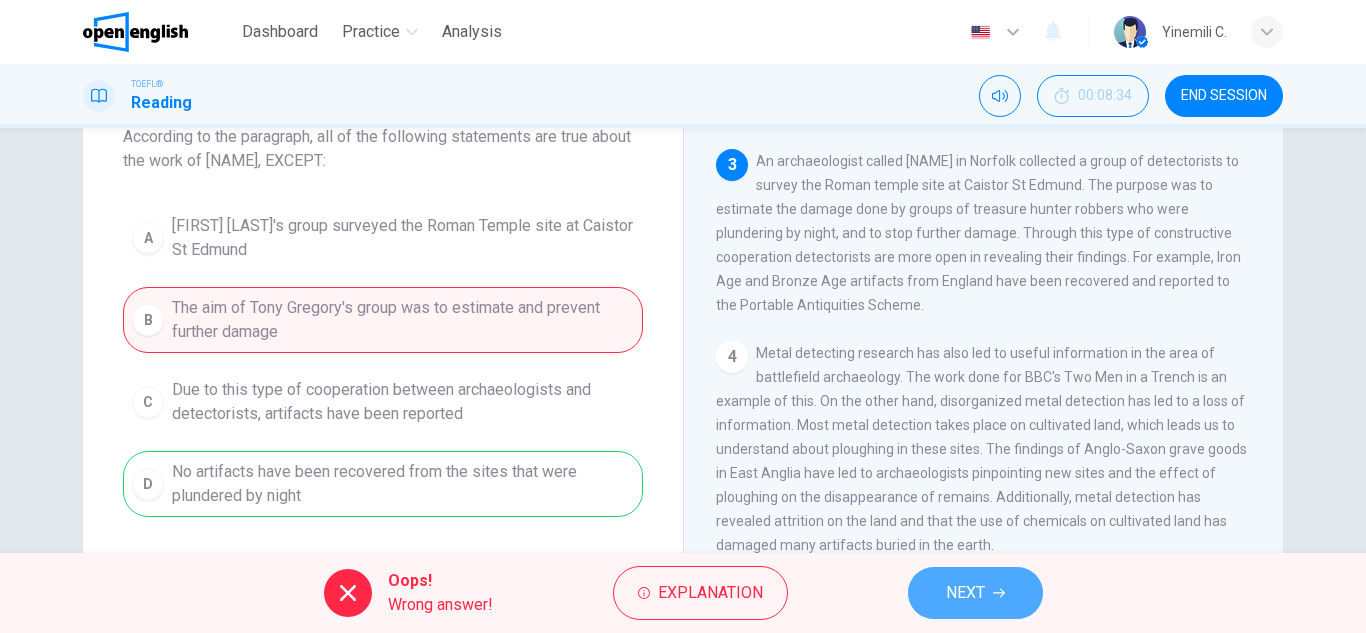 click at bounding box center [999, 593] 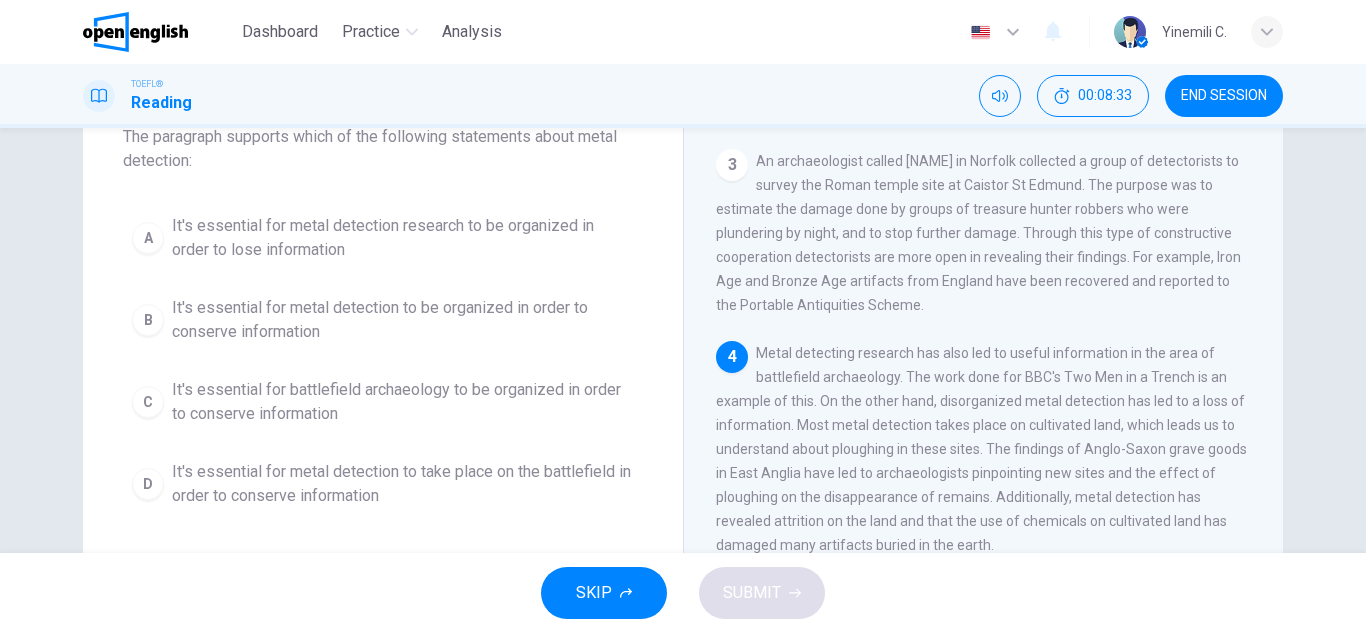 scroll, scrollTop: 537, scrollLeft: 0, axis: vertical 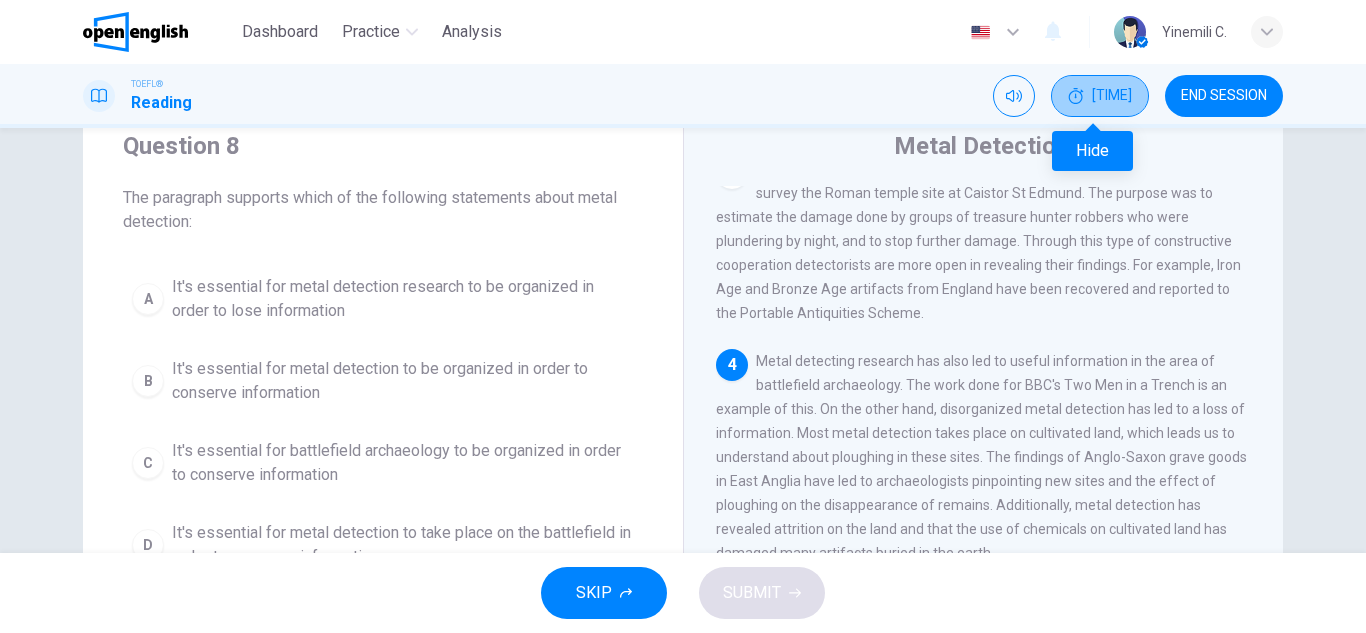 click on "00:09:30" at bounding box center (1100, 96) 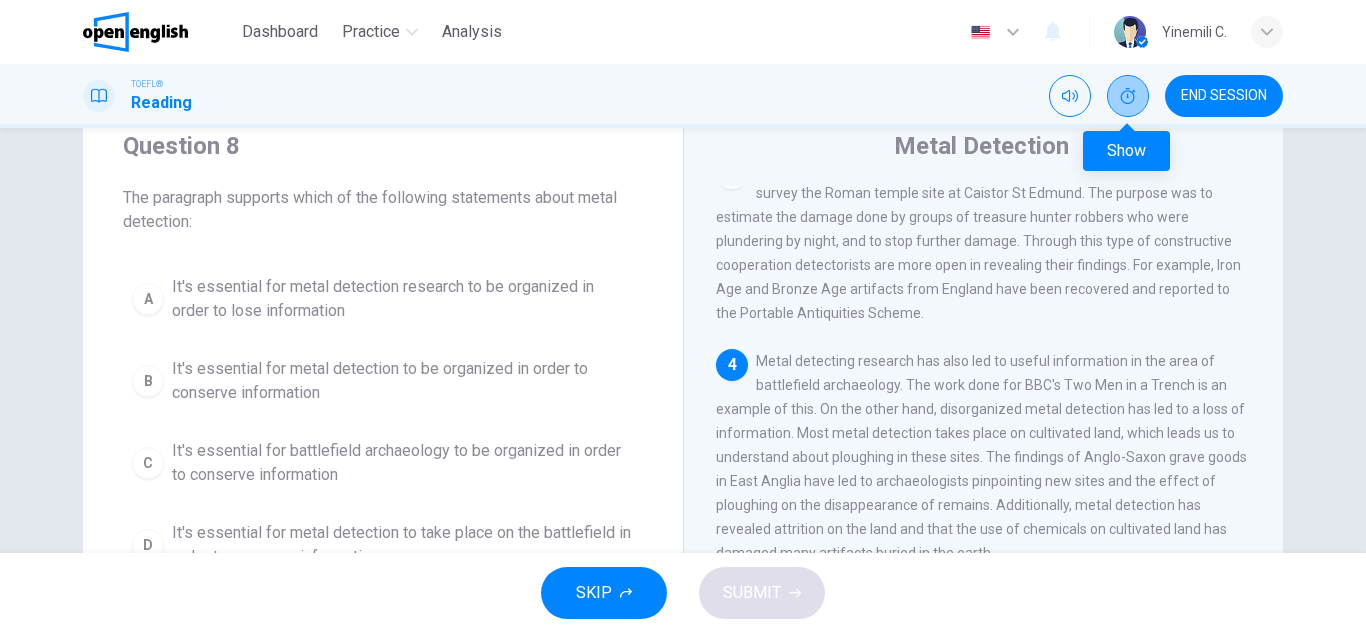 click at bounding box center [1128, 96] 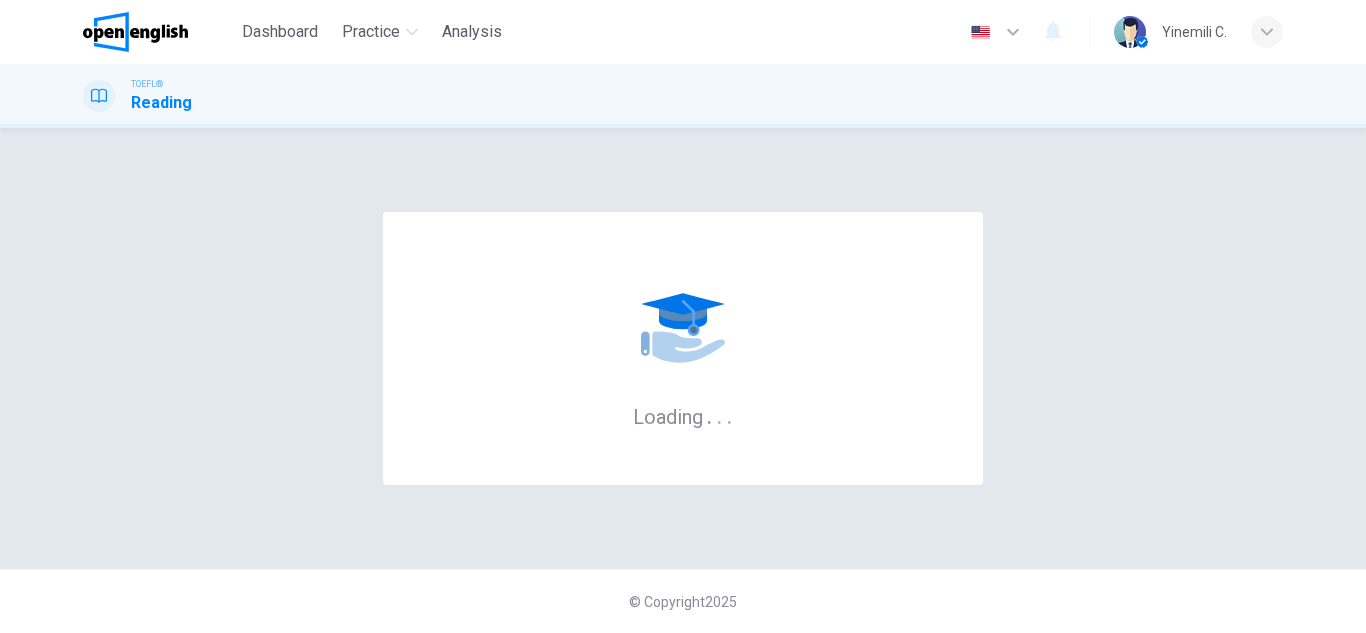 scroll, scrollTop: 0, scrollLeft: 0, axis: both 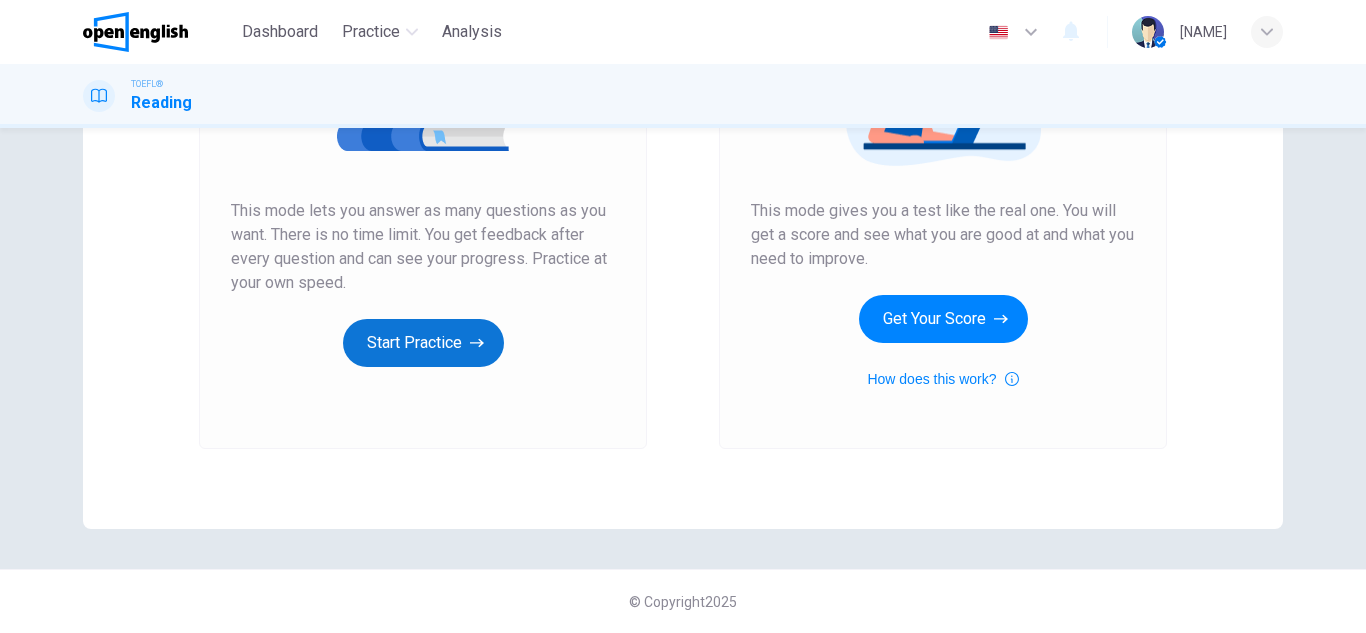 click on "Start Practice" at bounding box center (423, 343) 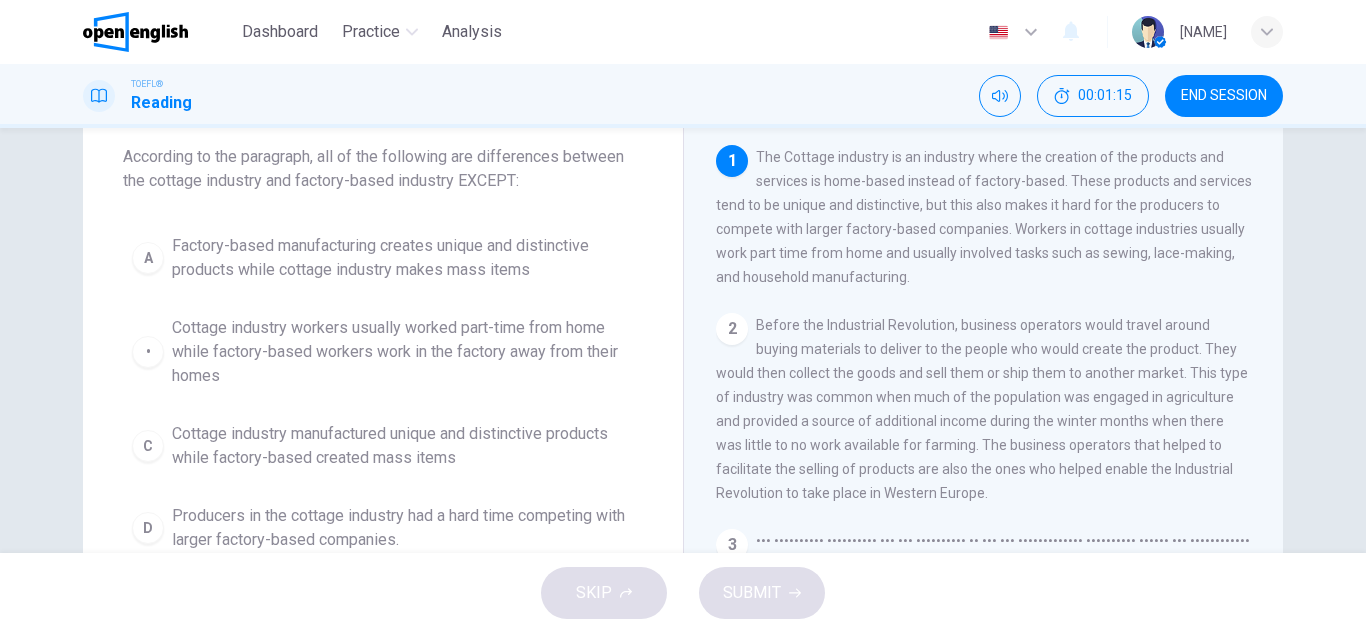 scroll, scrollTop: 112, scrollLeft: 0, axis: vertical 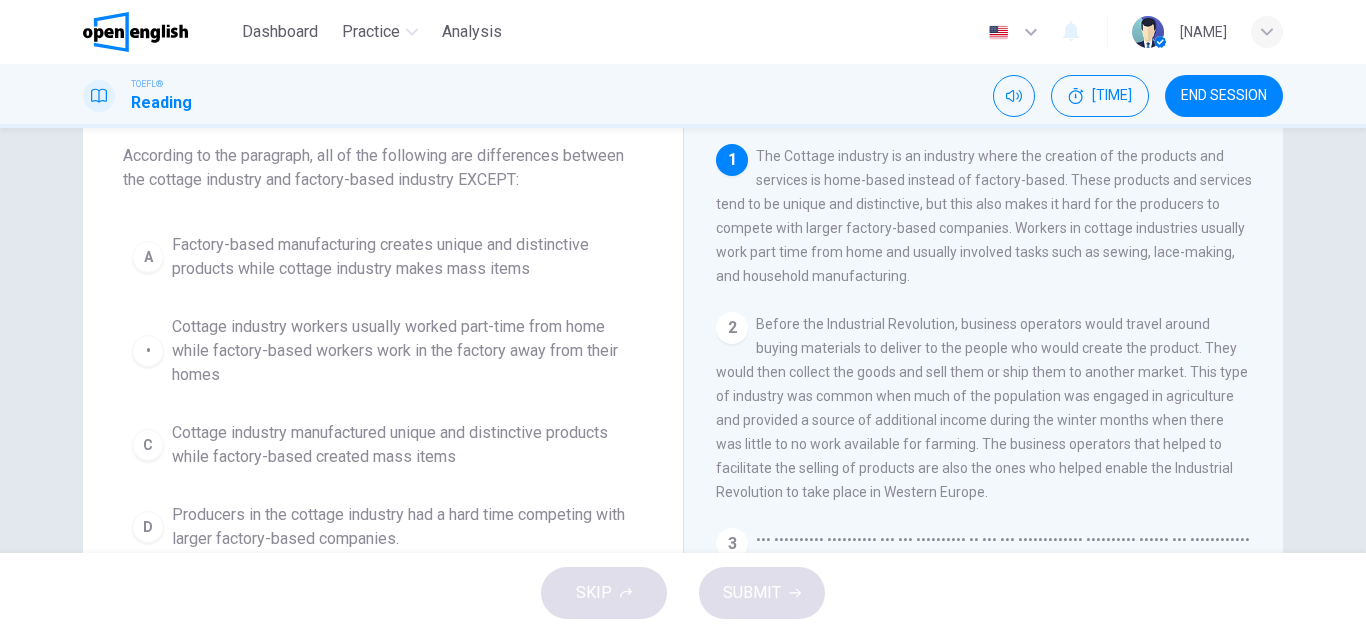 click on "Cottage industry manufactured unique and distinctive products while factory-based created mass items" at bounding box center (403, 257) 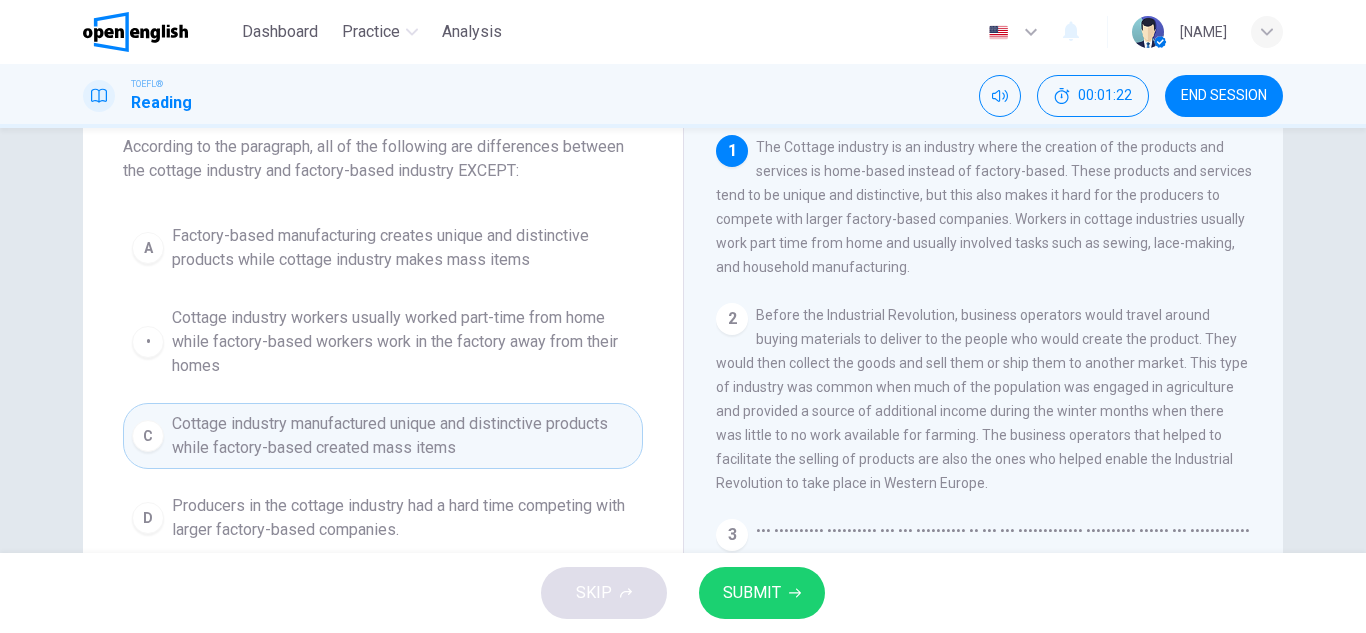 scroll, scrollTop: 133, scrollLeft: 0, axis: vertical 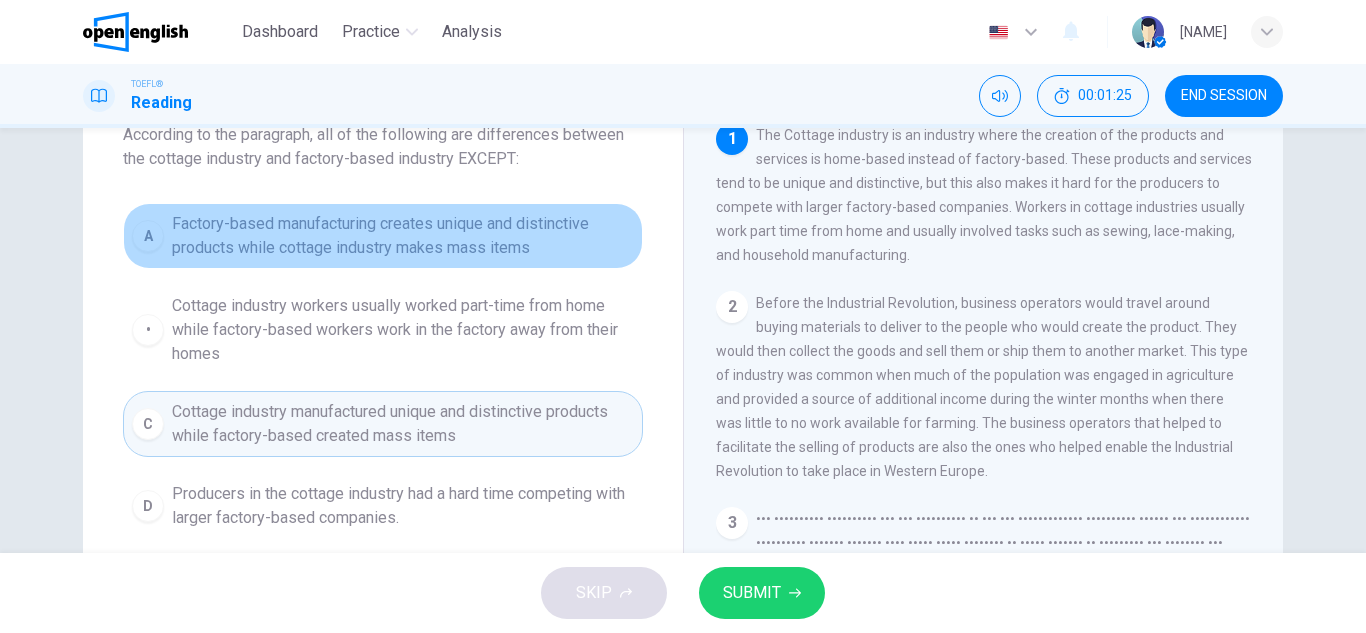 click on "Factory-based manufacturing creates unique and distinctive products while cottage industry makes mass items" at bounding box center [403, 236] 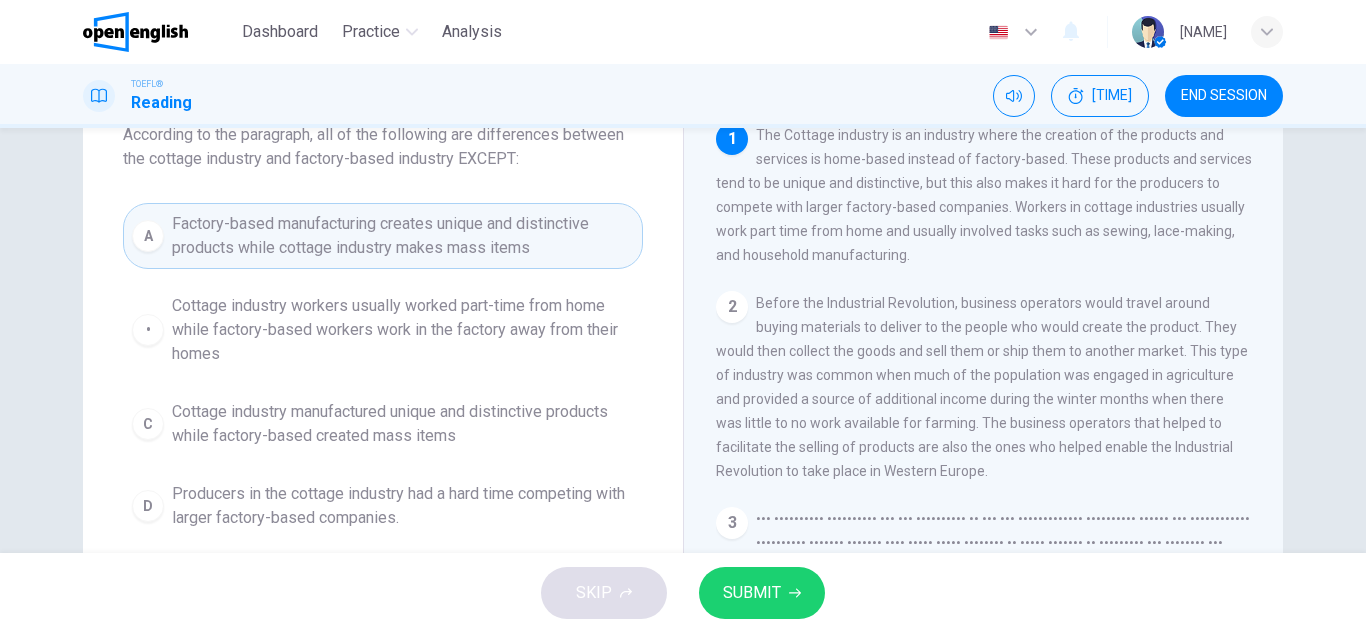 click on "SUBMIT" at bounding box center (762, 593) 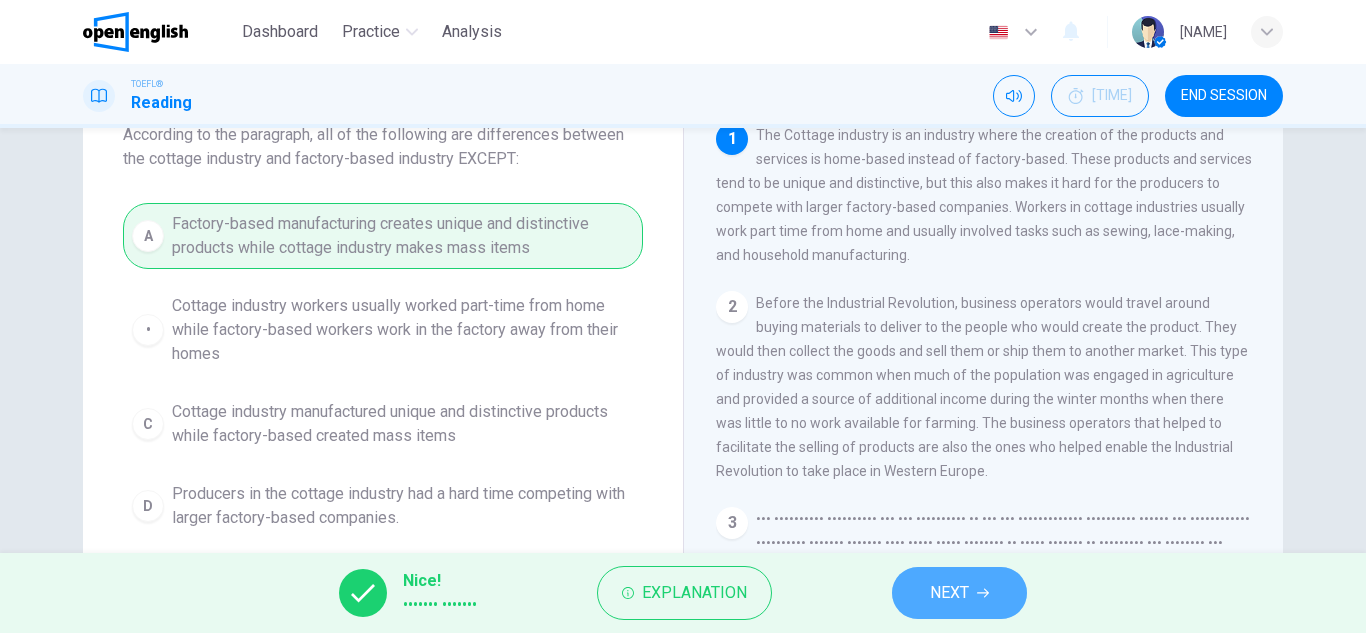 click at bounding box center (983, 593) 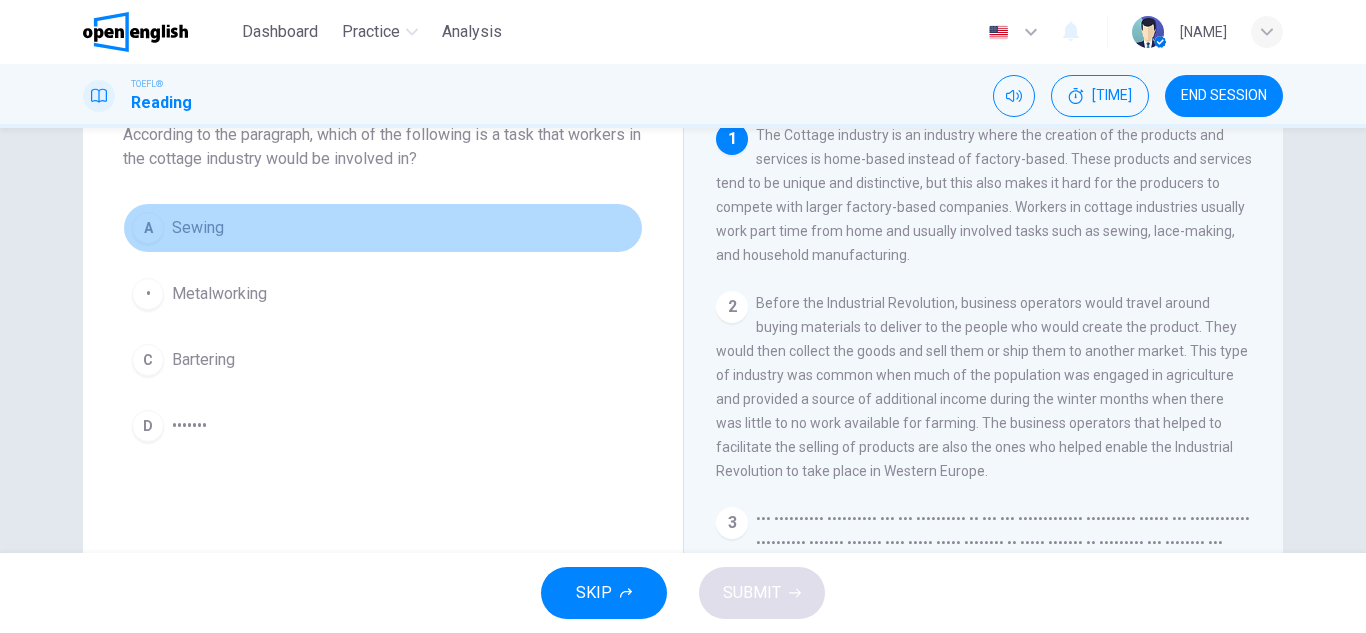 click on "A Sewing" at bounding box center [383, 228] 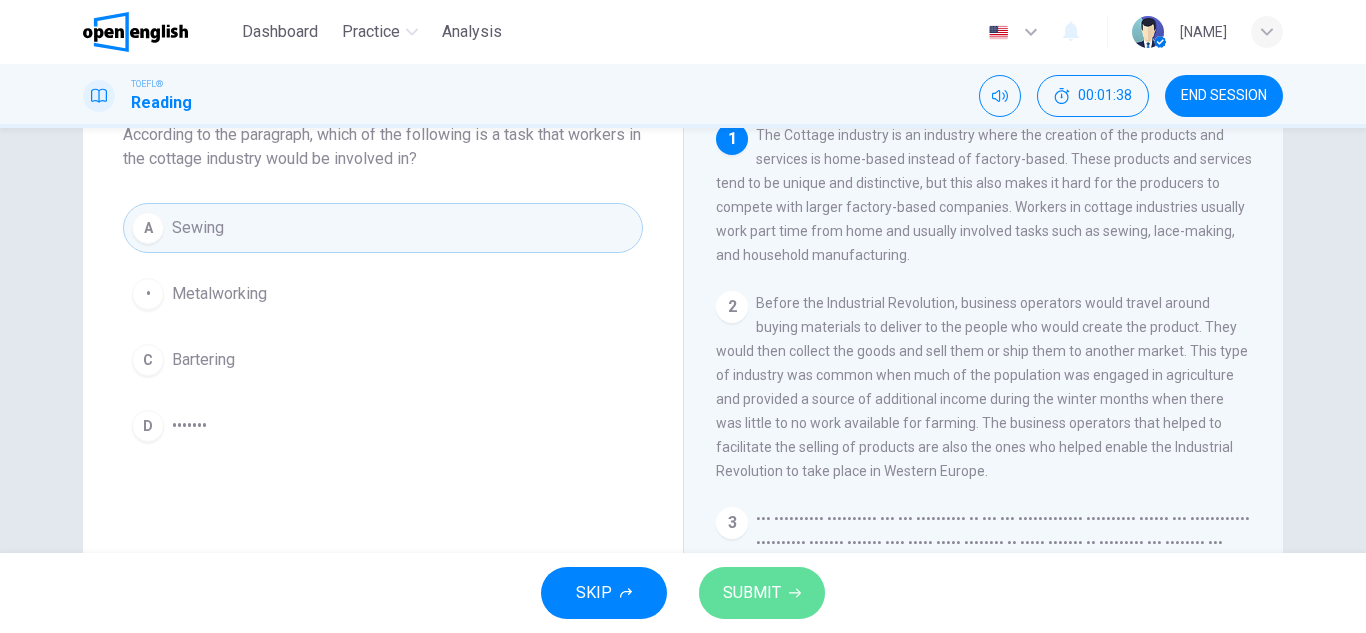 click on "SUBMIT" at bounding box center [762, 593] 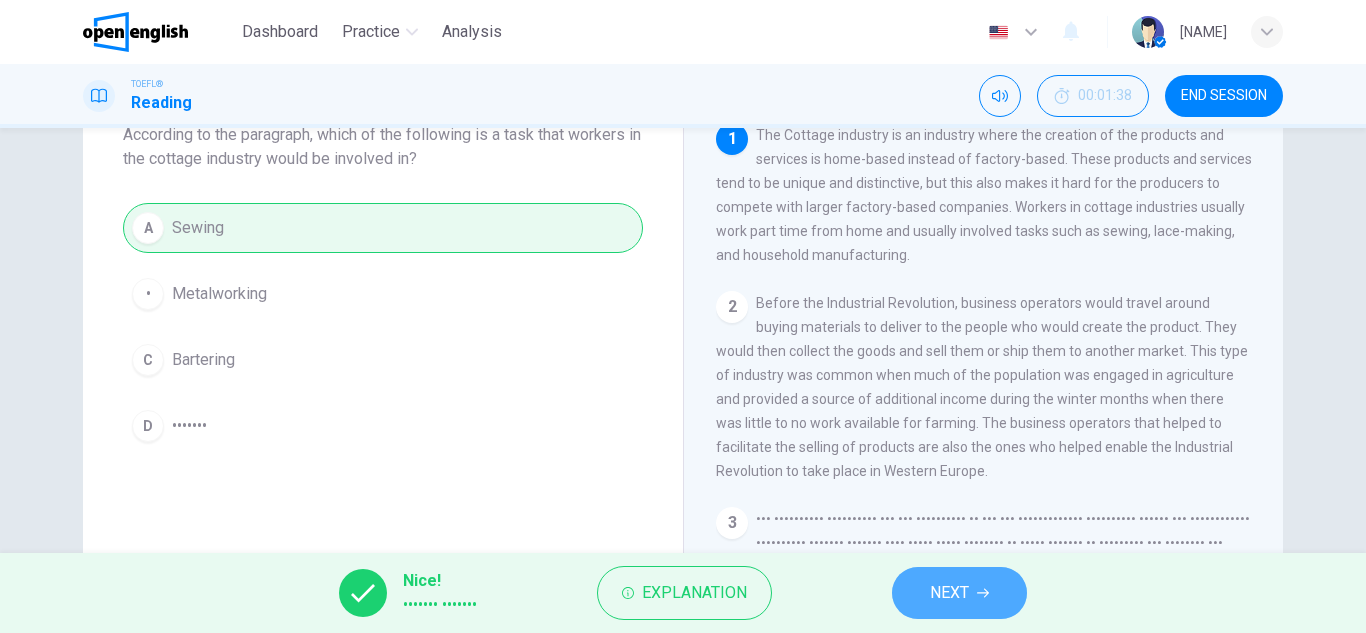 click on "NEXT" at bounding box center [959, 593] 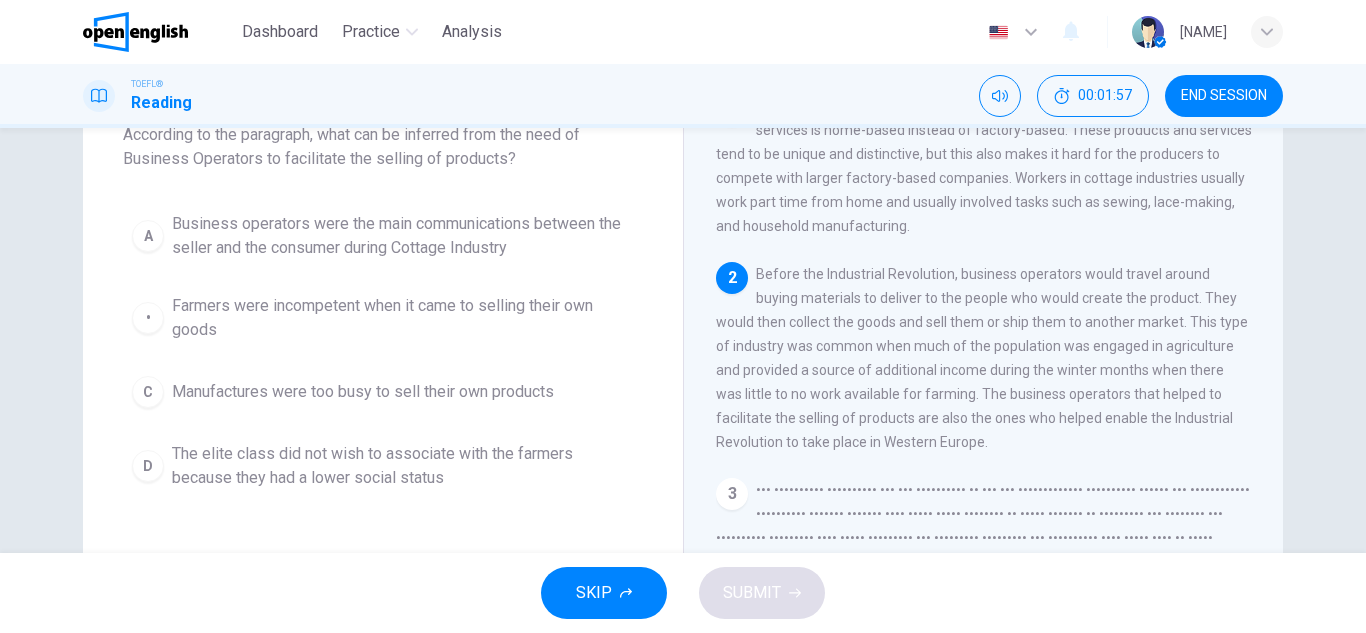 scroll, scrollTop: 43, scrollLeft: 0, axis: vertical 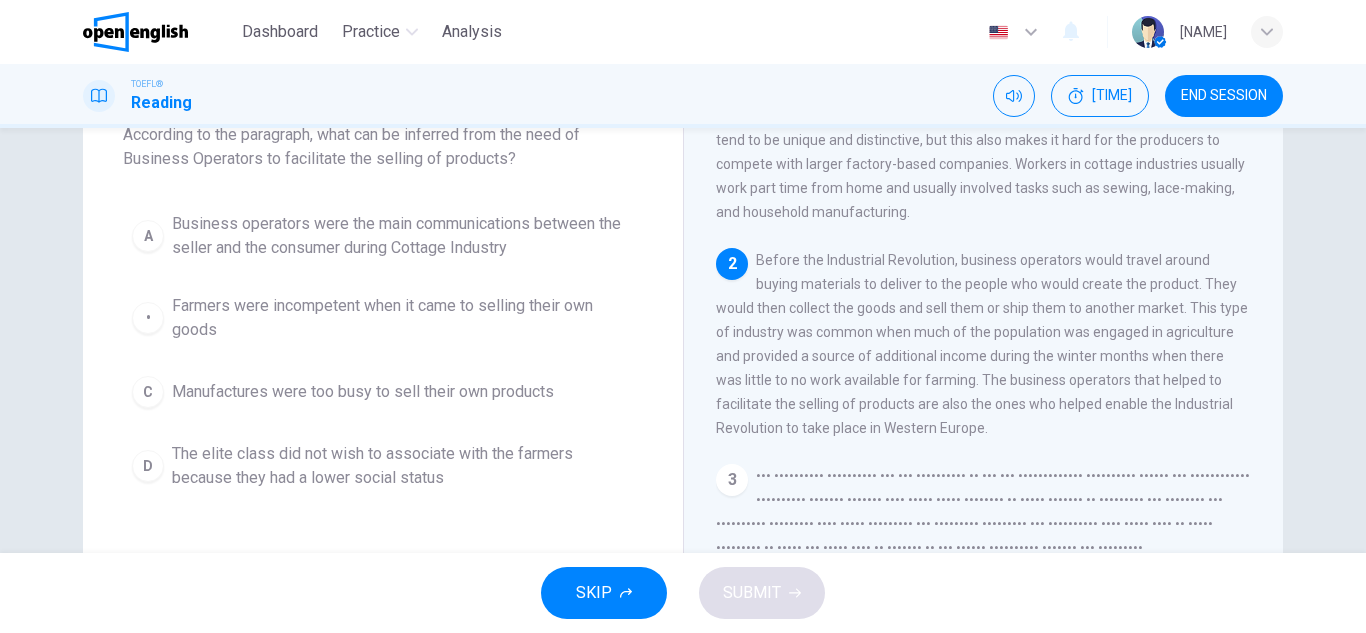 click on "Business operators were the main communications between the seller and the consumer during Cottage Industry" at bounding box center [403, 236] 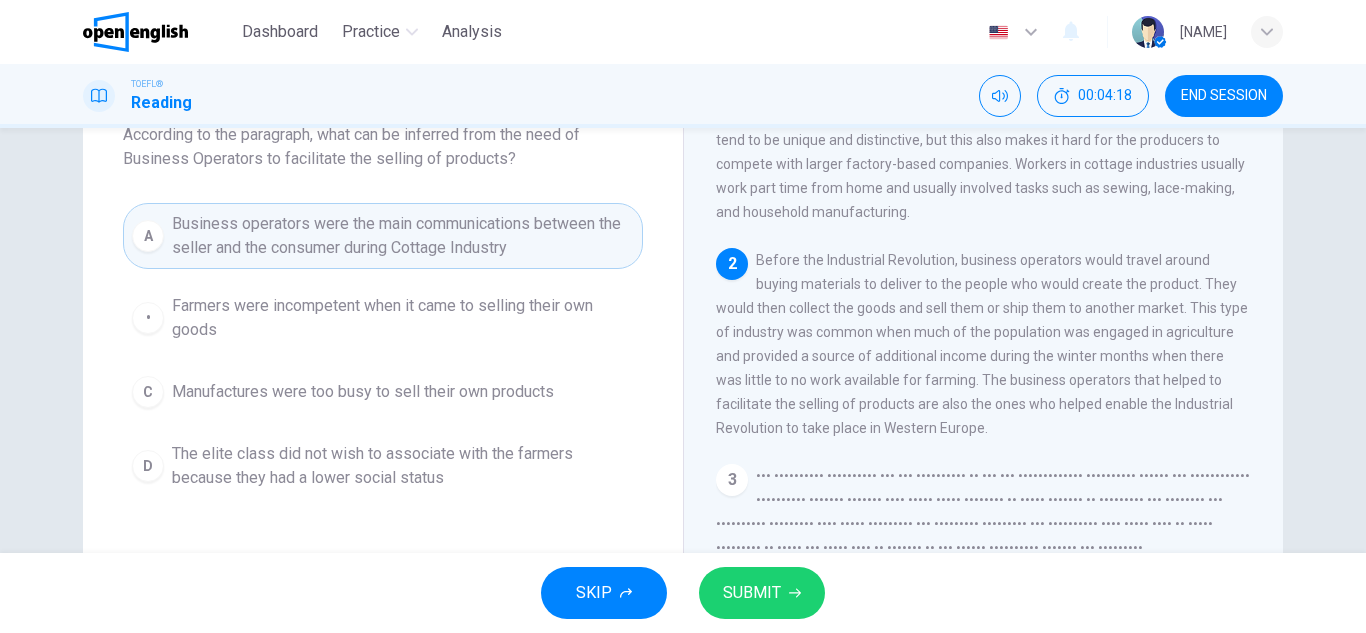 click on "SUBMIT" at bounding box center [752, 593] 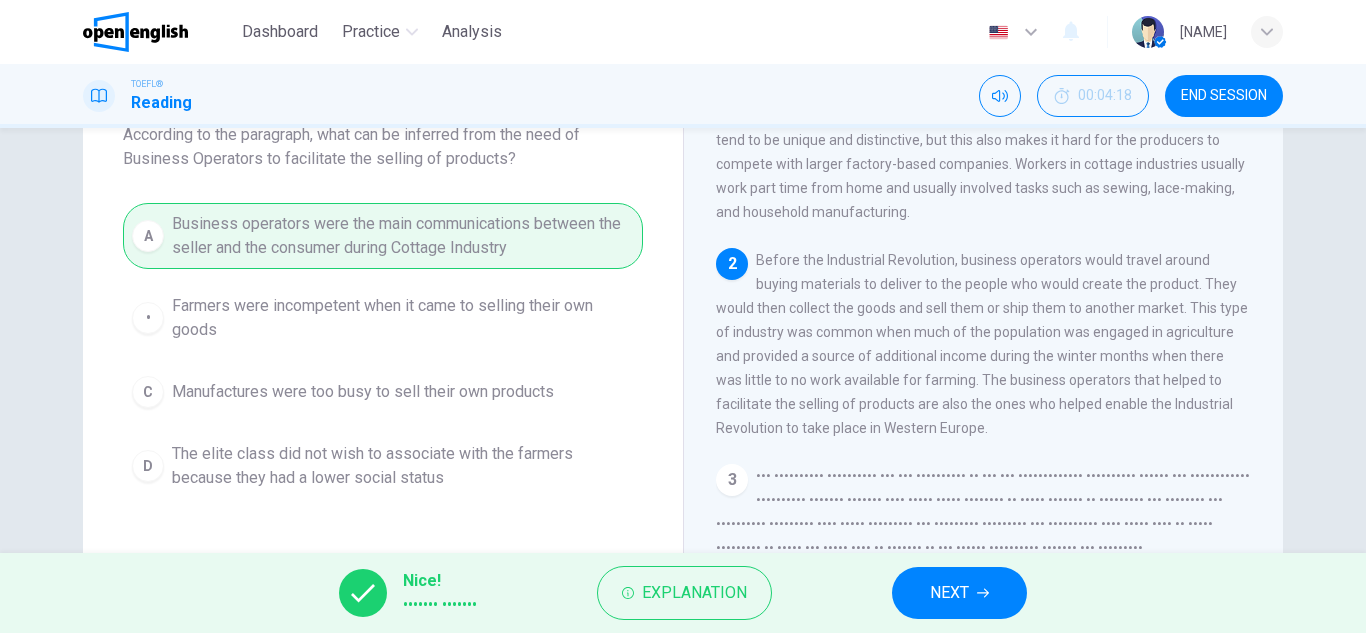 click at bounding box center (983, 593) 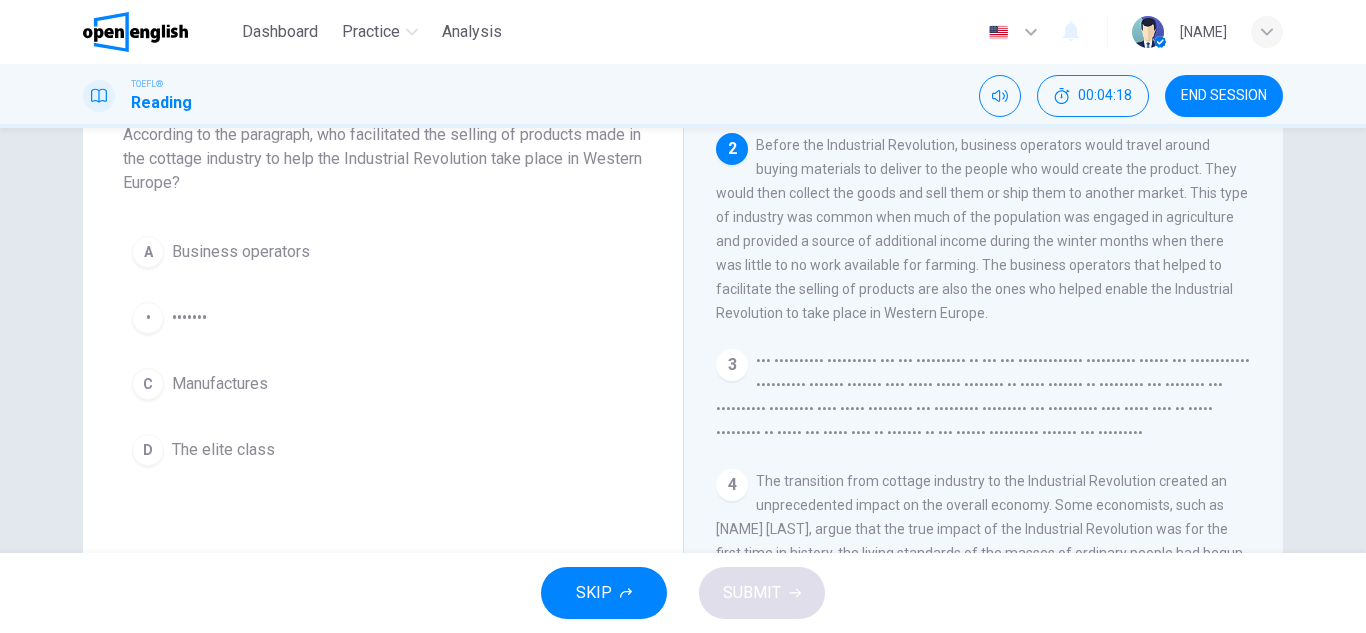 scroll, scrollTop: 168, scrollLeft: 0, axis: vertical 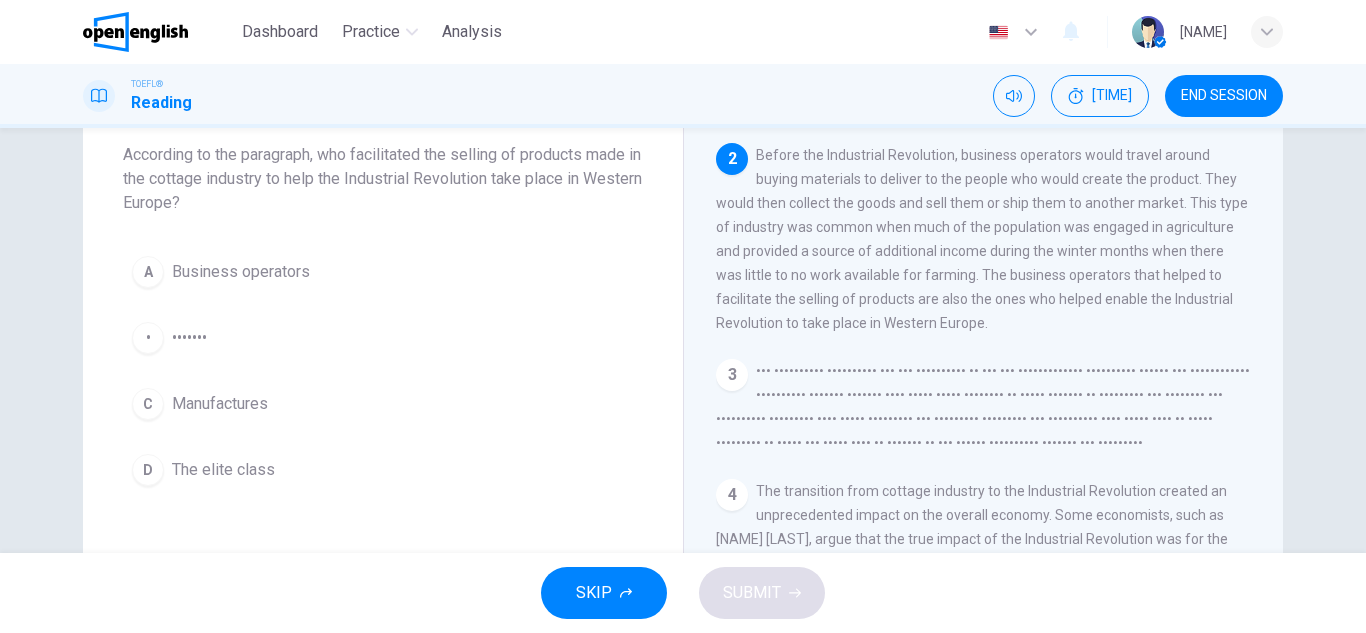 click on "Business operators" at bounding box center (241, 272) 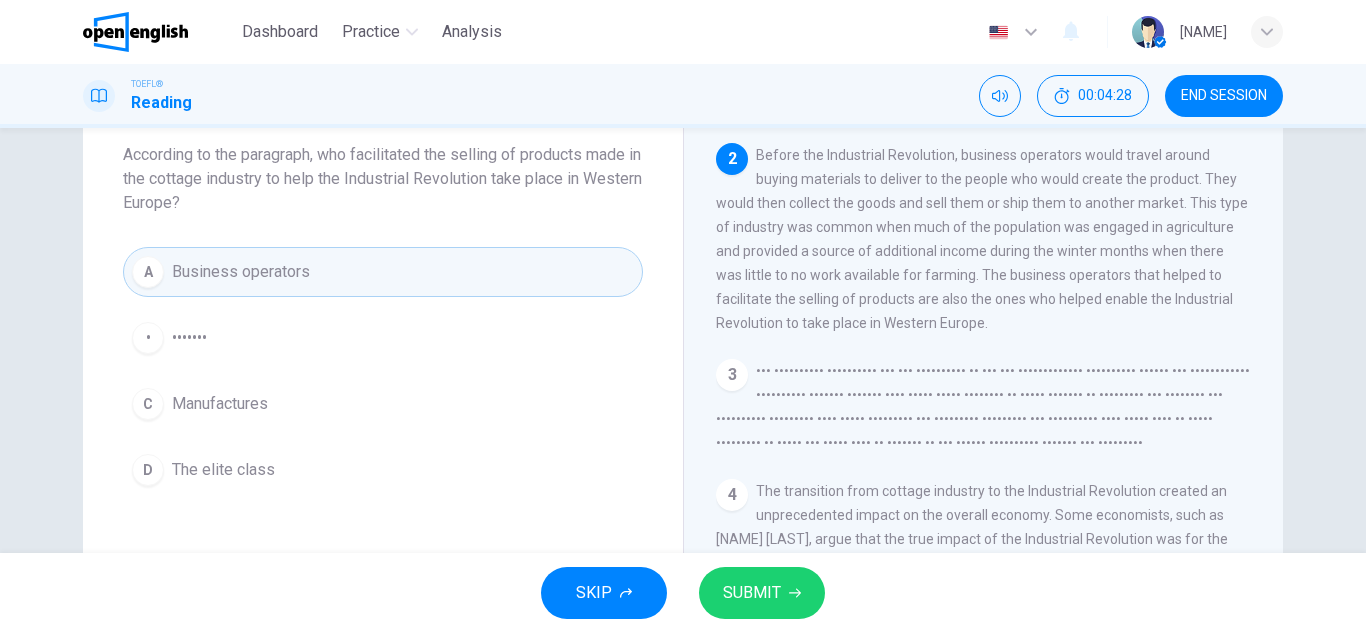 click on "SUBMIT" at bounding box center (752, 593) 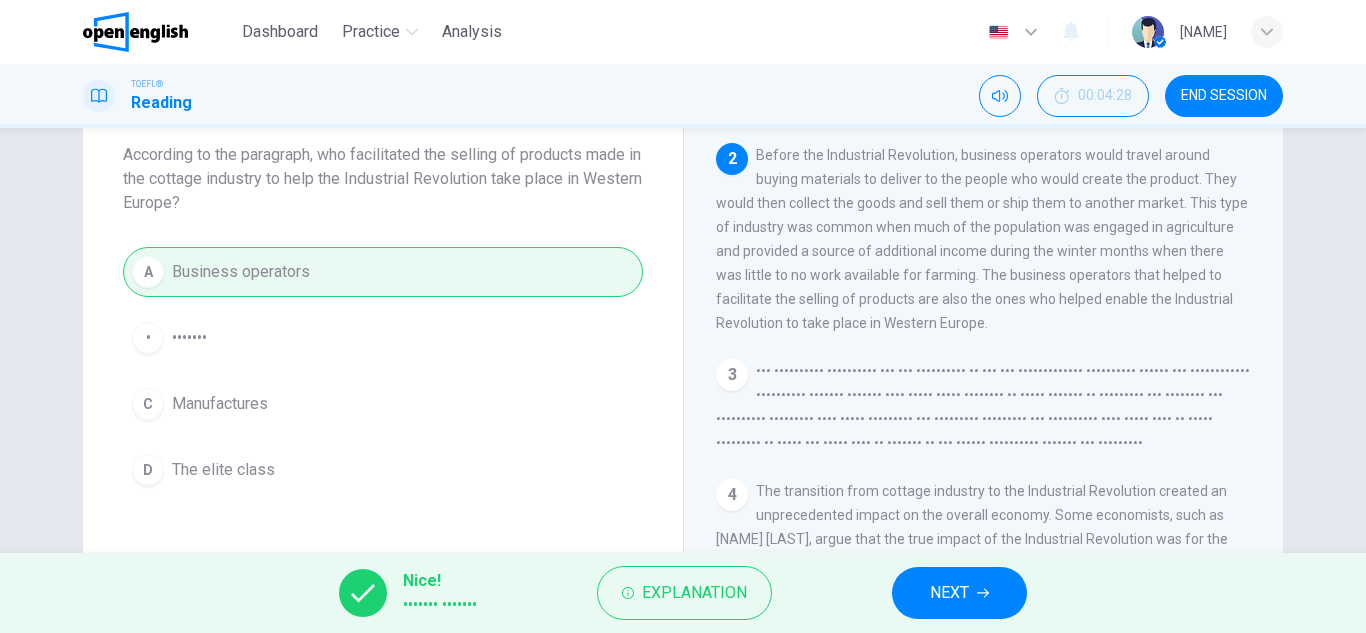 click at bounding box center [983, 593] 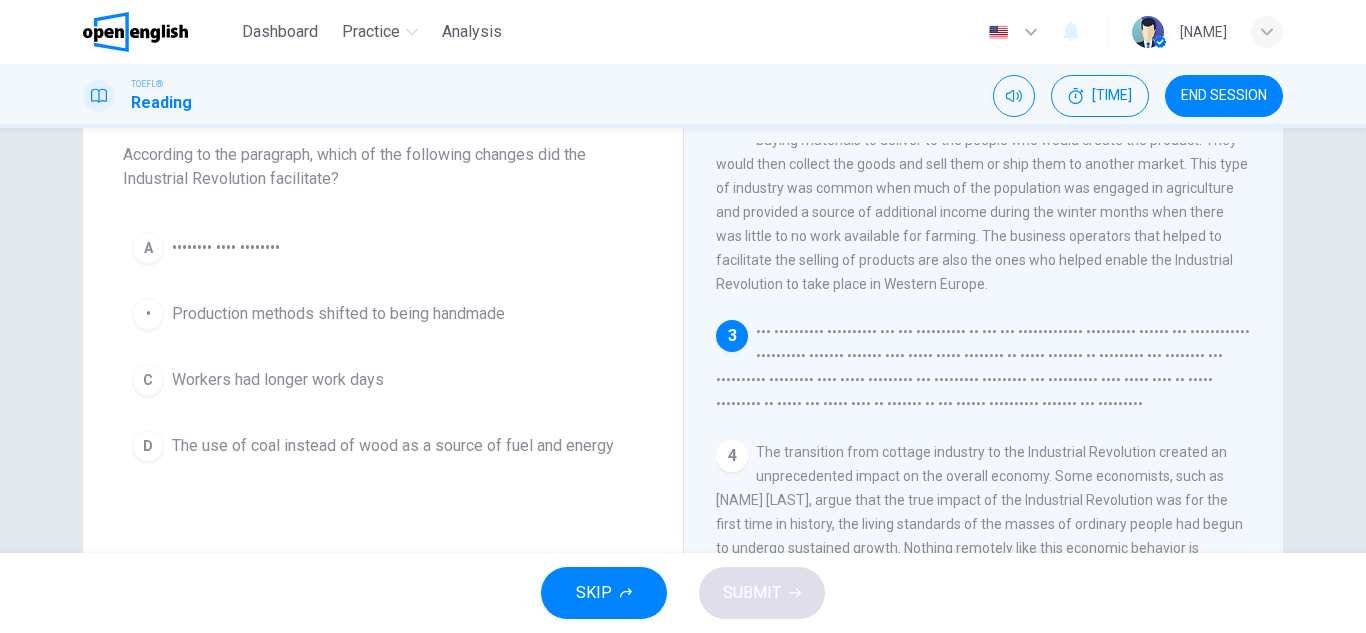 scroll, scrollTop: 220, scrollLeft: 0, axis: vertical 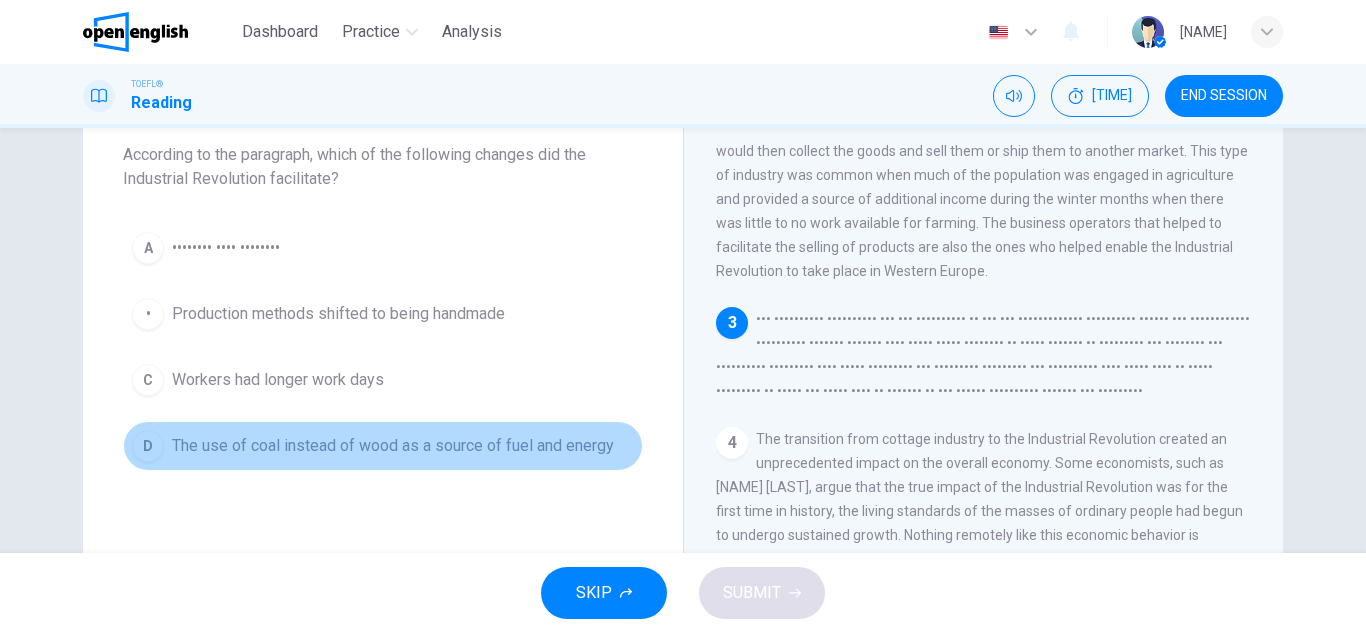 click on "The use of coal instead of wood as a source of fuel and energy" at bounding box center [226, 248] 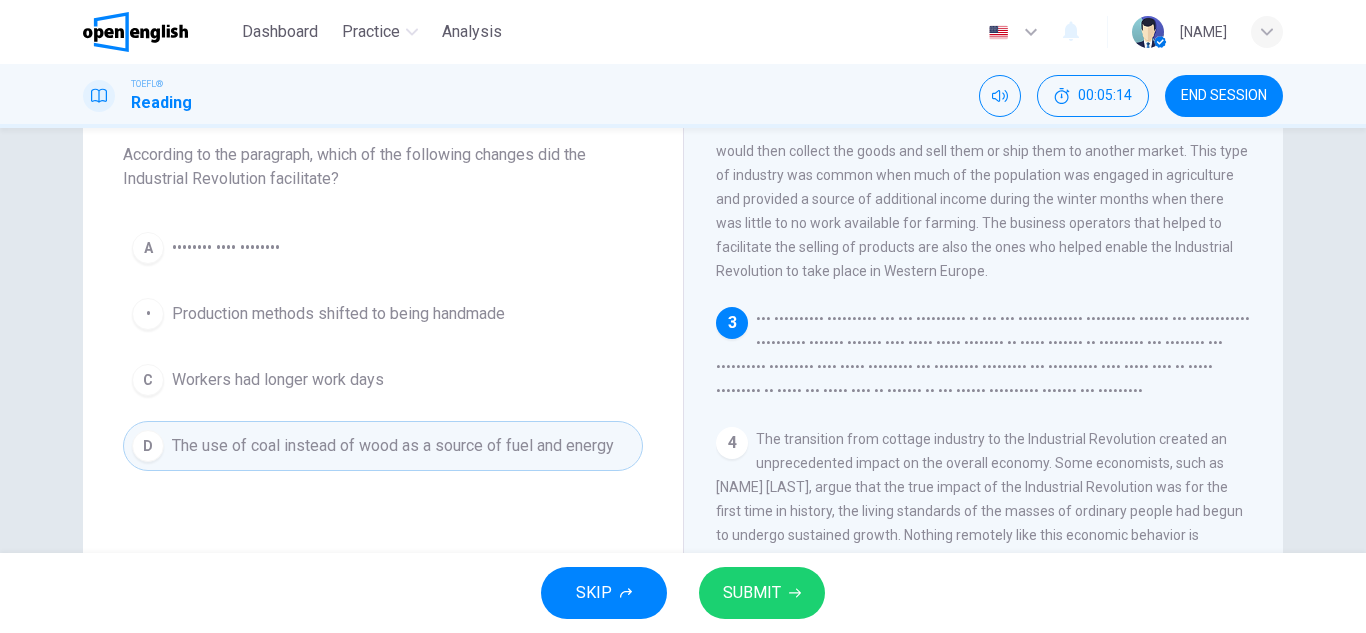 click on "SUBMIT" at bounding box center [762, 593] 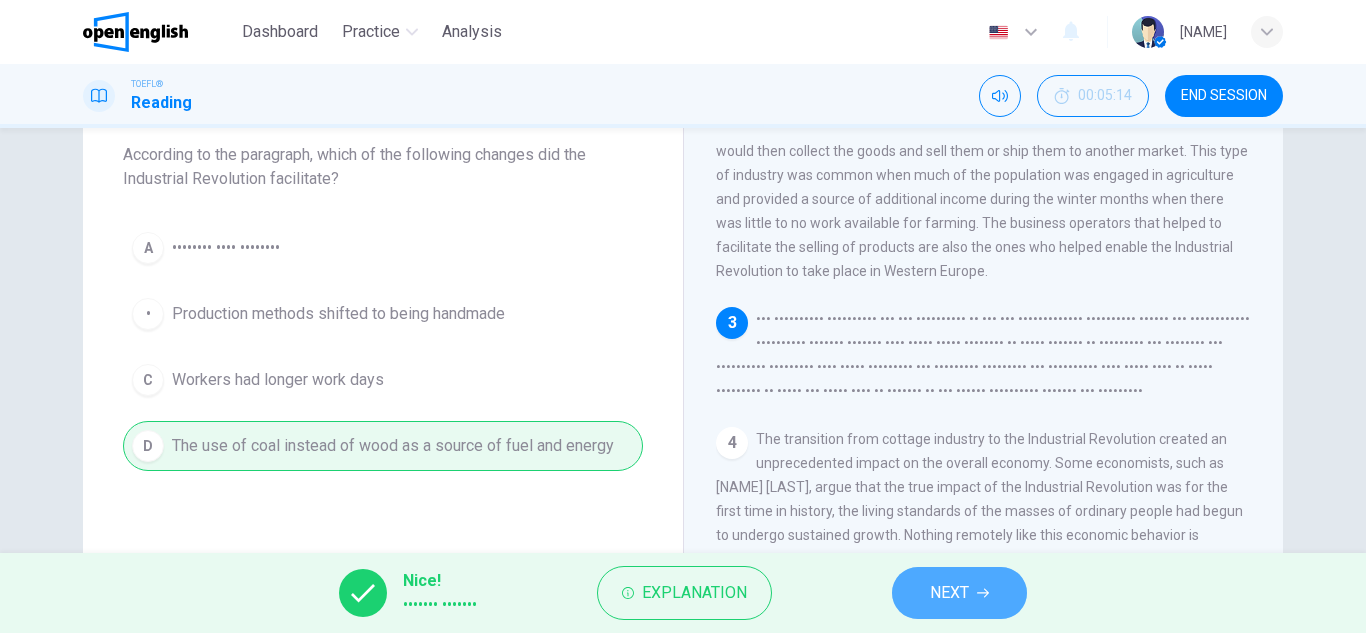 click on "NEXT" at bounding box center (959, 593) 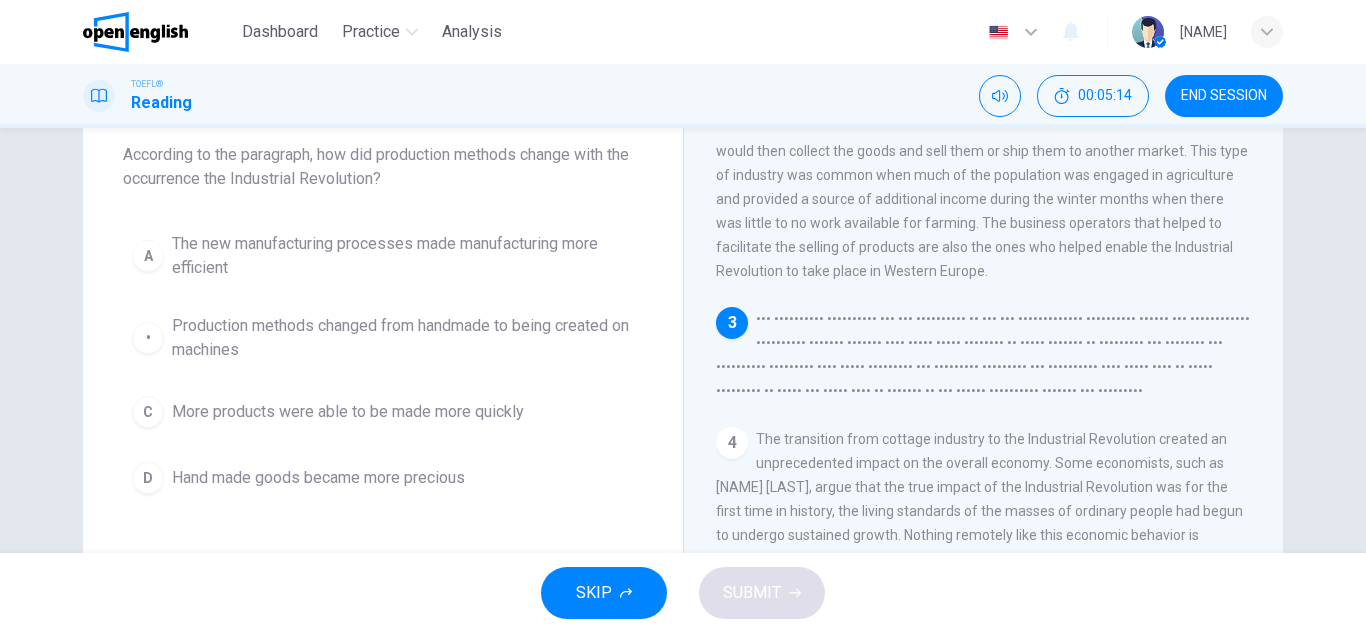 scroll, scrollTop: 384, scrollLeft: 0, axis: vertical 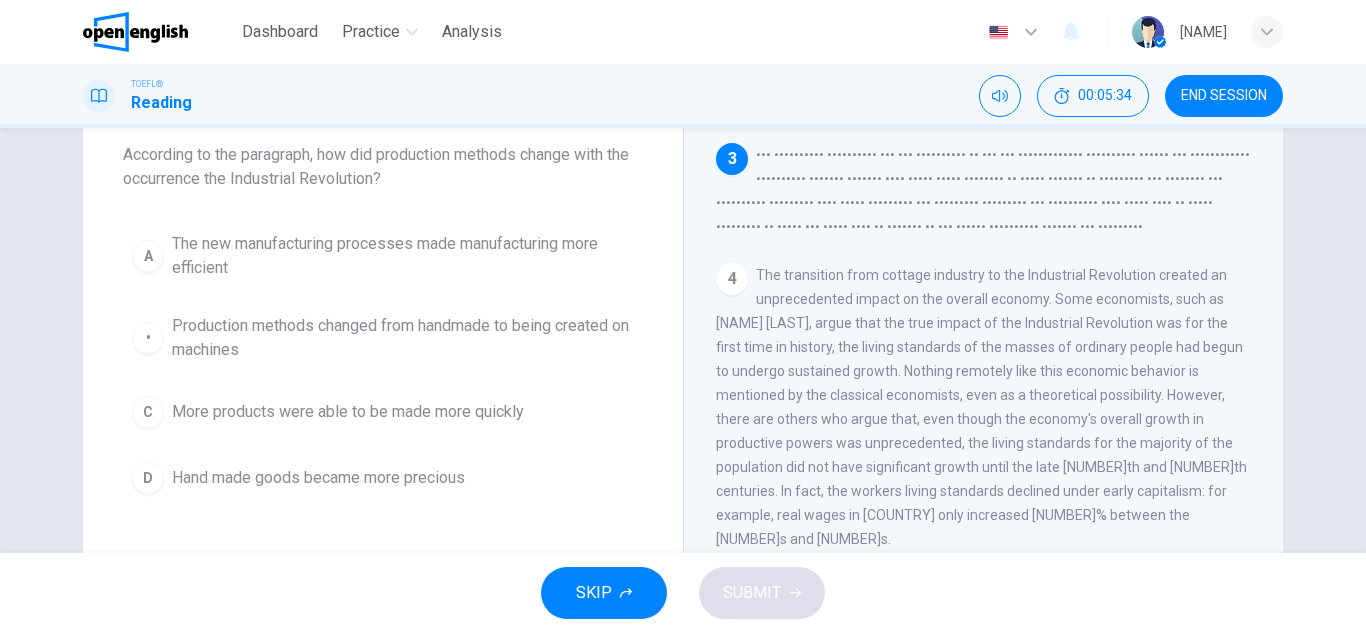 click on "Production methods changed from handmade to being created on machines" at bounding box center [403, 256] 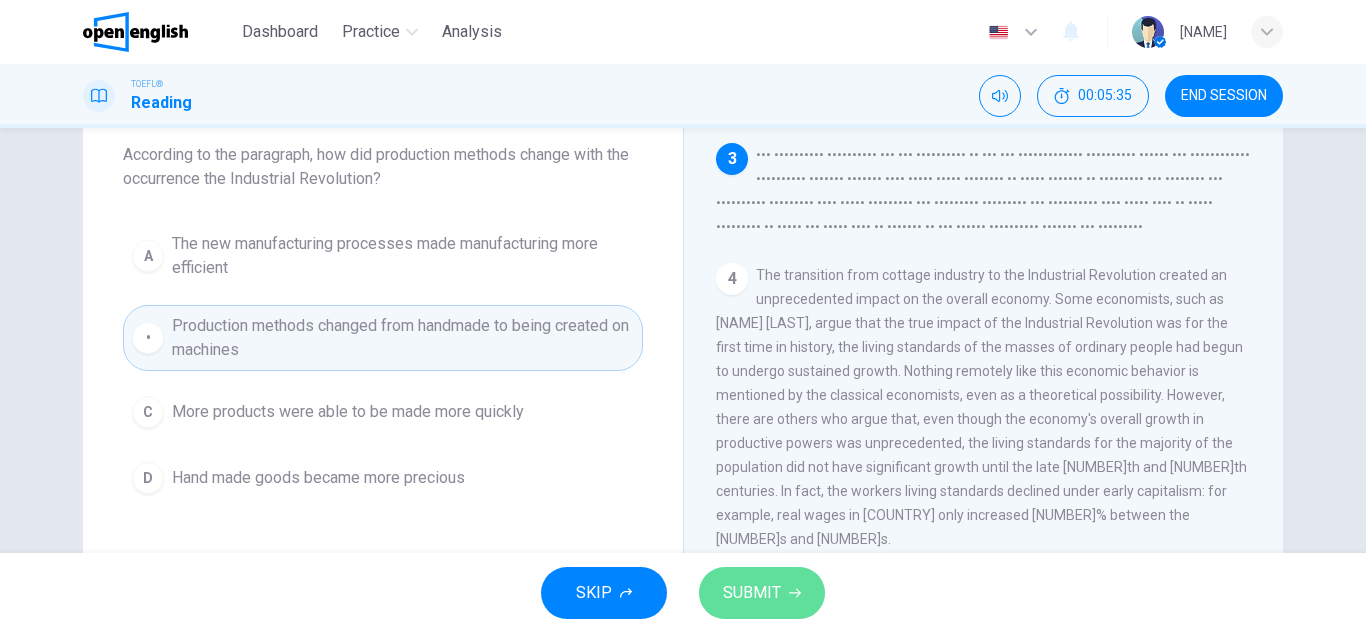 click on "SUBMIT" at bounding box center [762, 593] 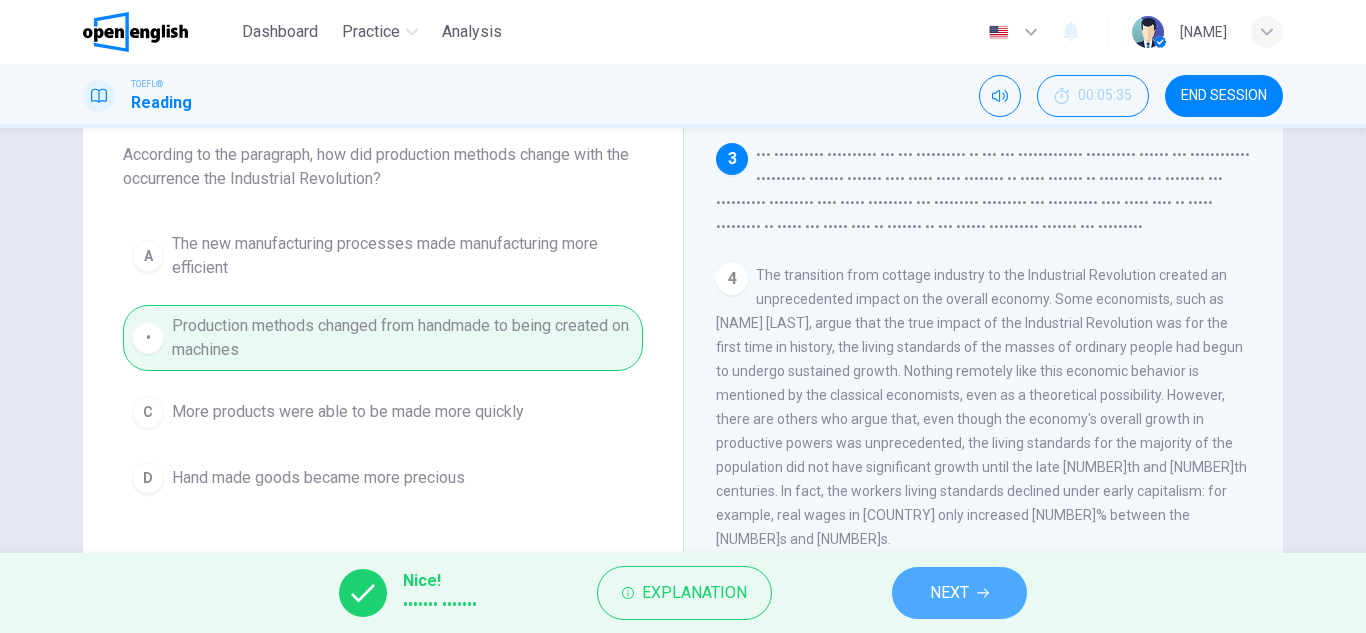 click on "NEXT" at bounding box center (949, 593) 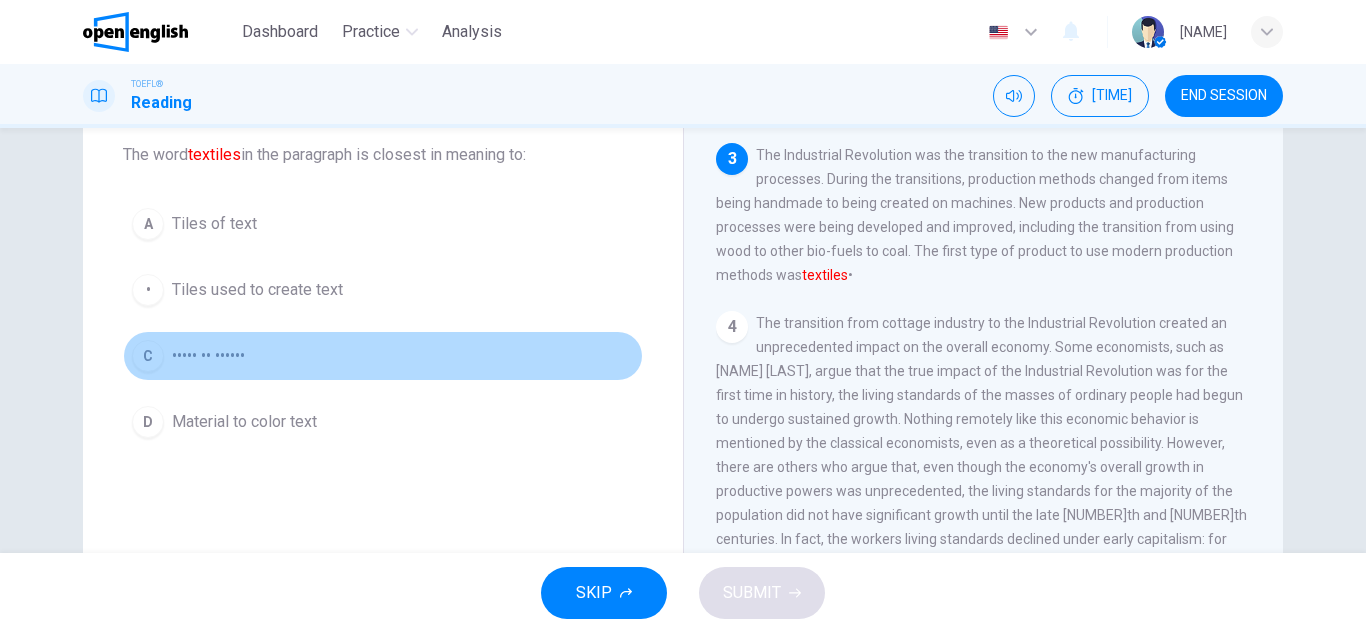 click on "••••• •• ••••••" at bounding box center [214, 224] 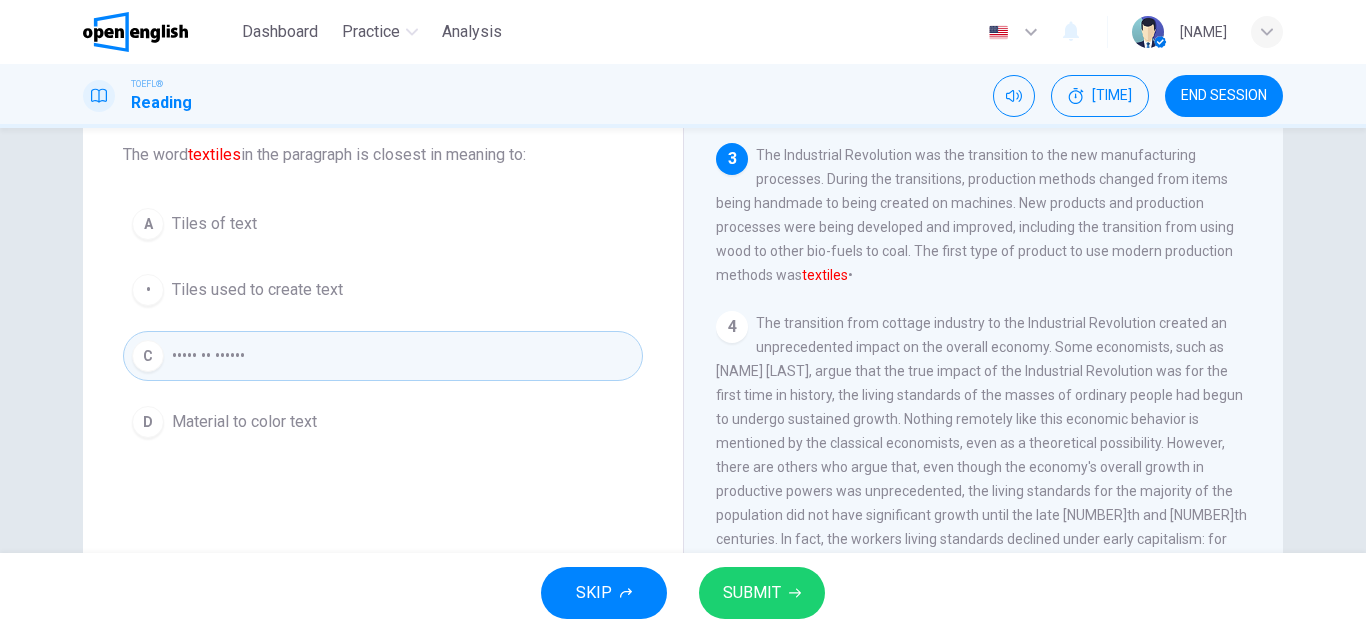 click on "SUBMIT" at bounding box center [752, 593] 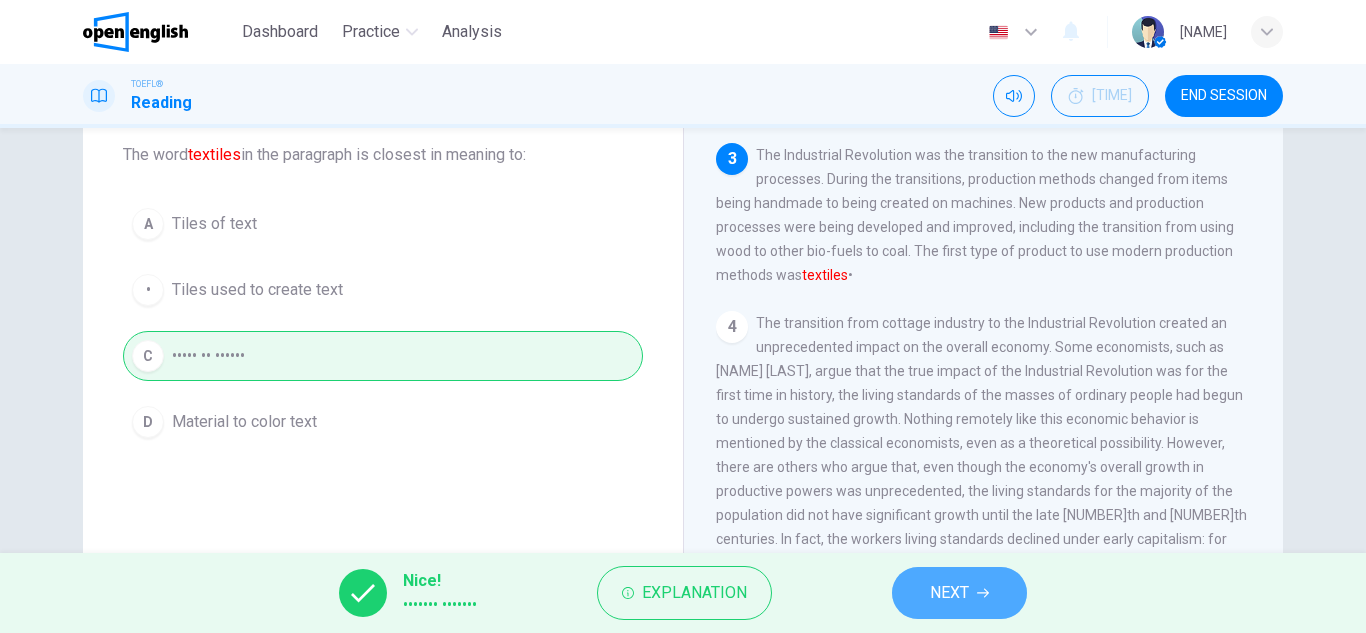 click on "NEXT" at bounding box center [949, 593] 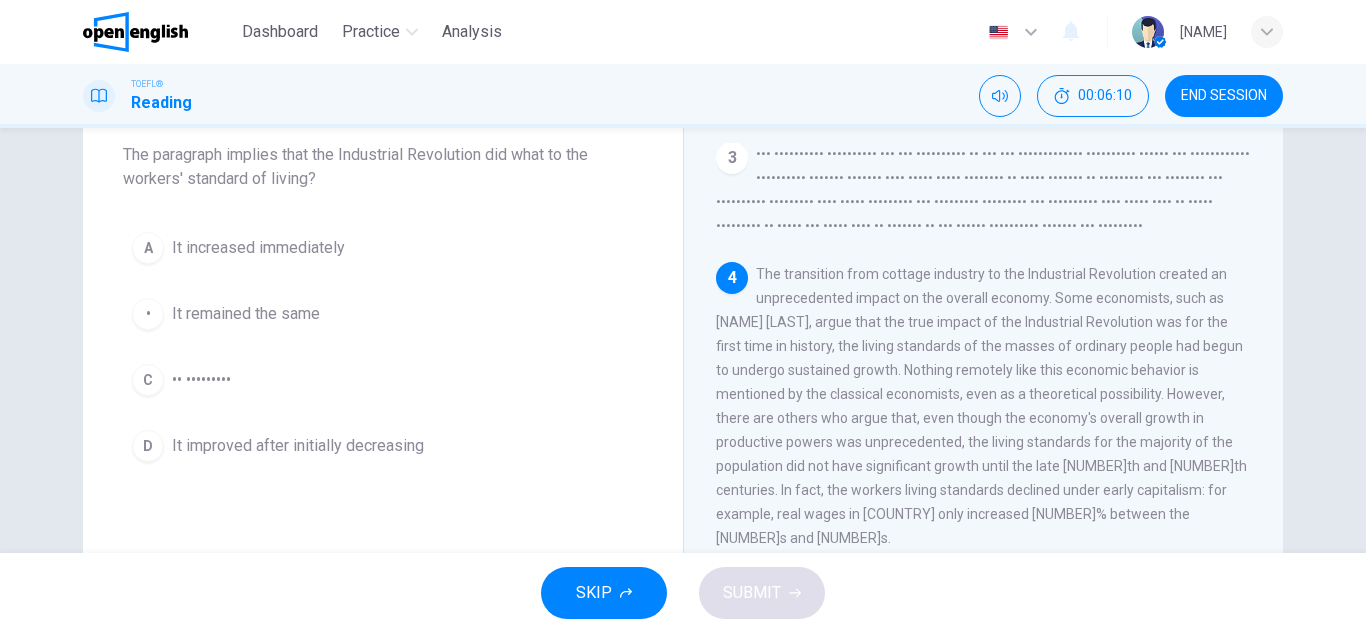 scroll, scrollTop: 409, scrollLeft: 0, axis: vertical 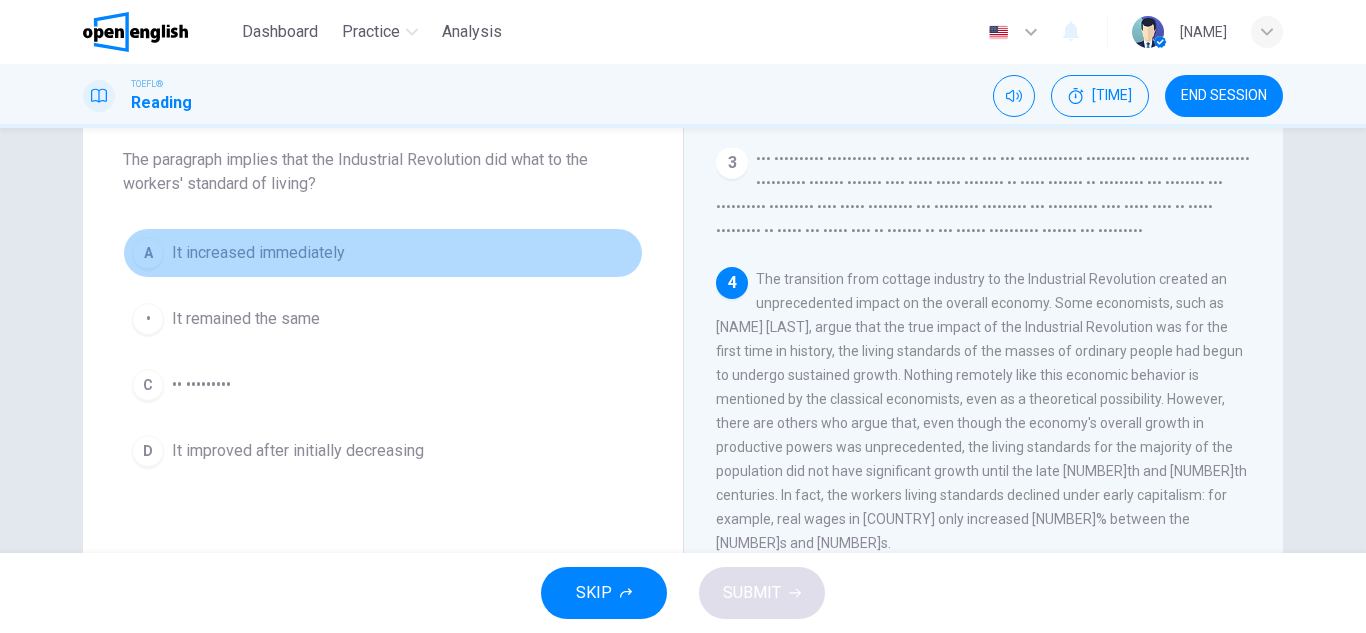 click on "It increased immediately" at bounding box center [258, 253] 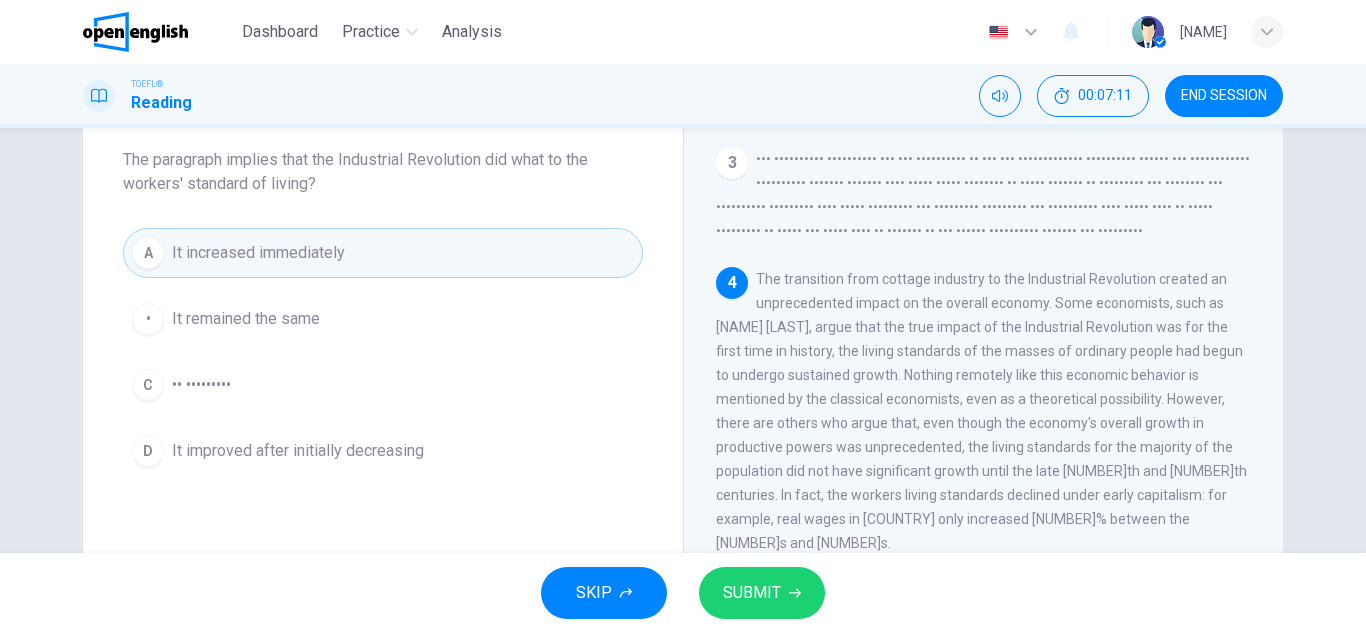 click on "SUBMIT" at bounding box center (752, 593) 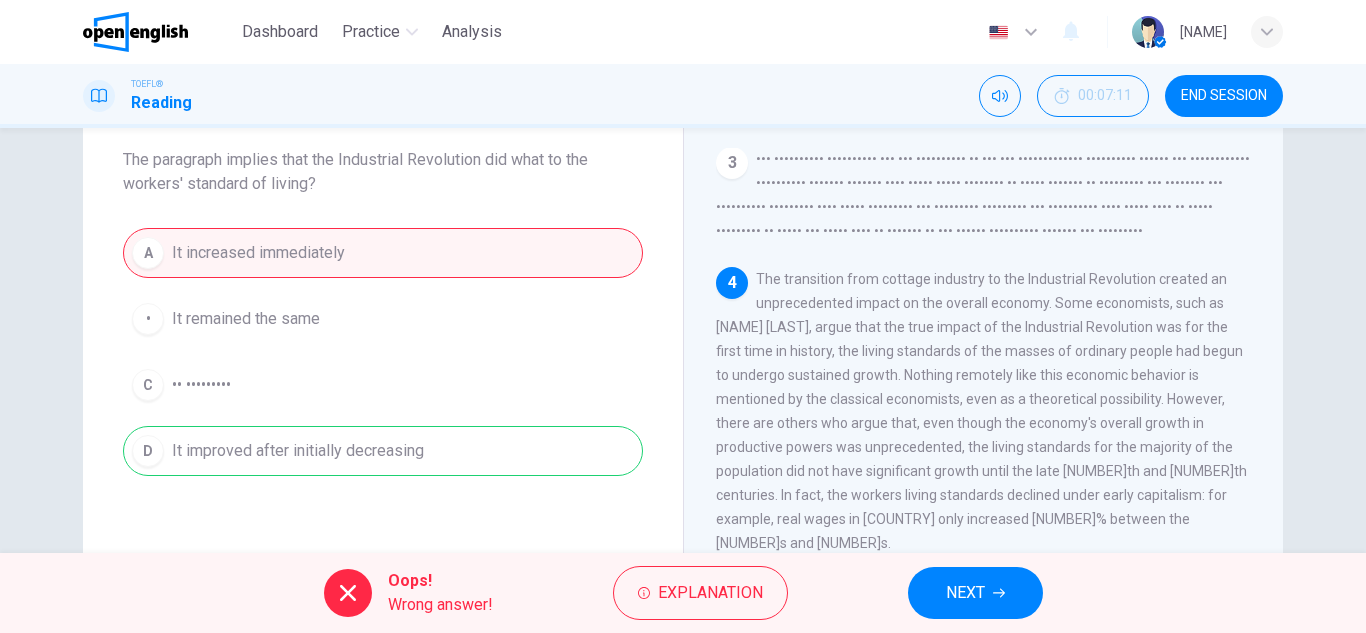 click on "NEXT" at bounding box center [975, 593] 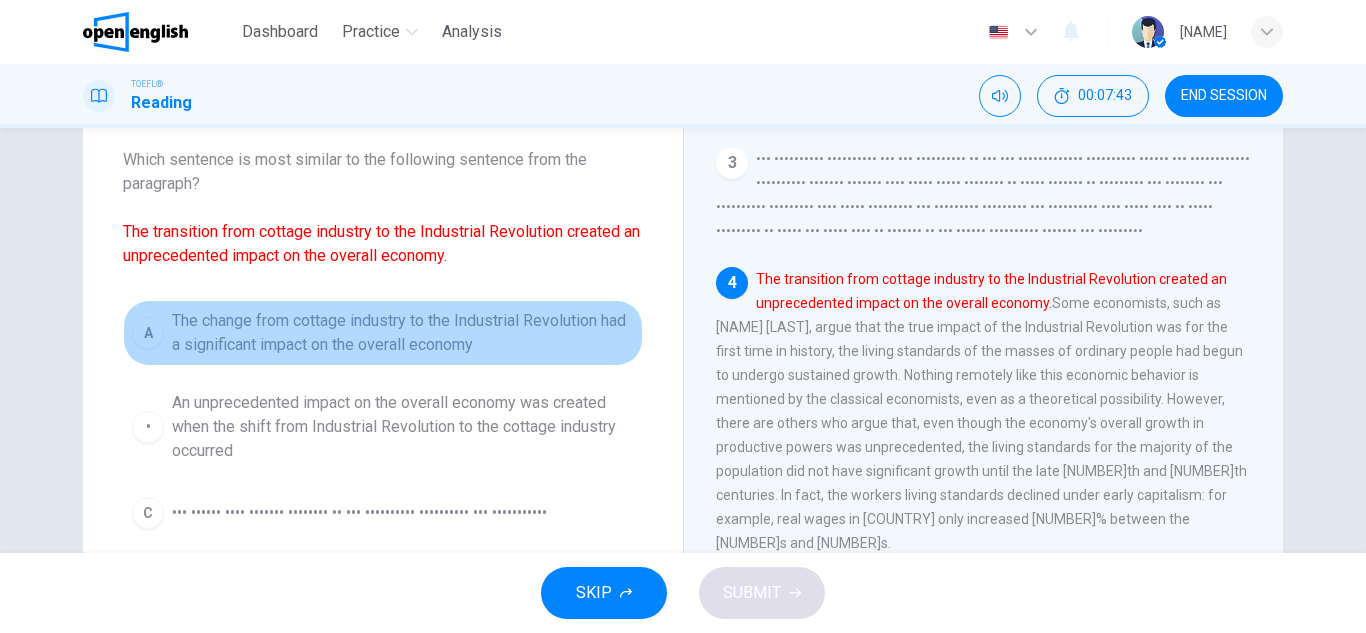 click on "The change from cottage industry to the Industrial Revolution had a significant impact on the overall economy" at bounding box center [403, 333] 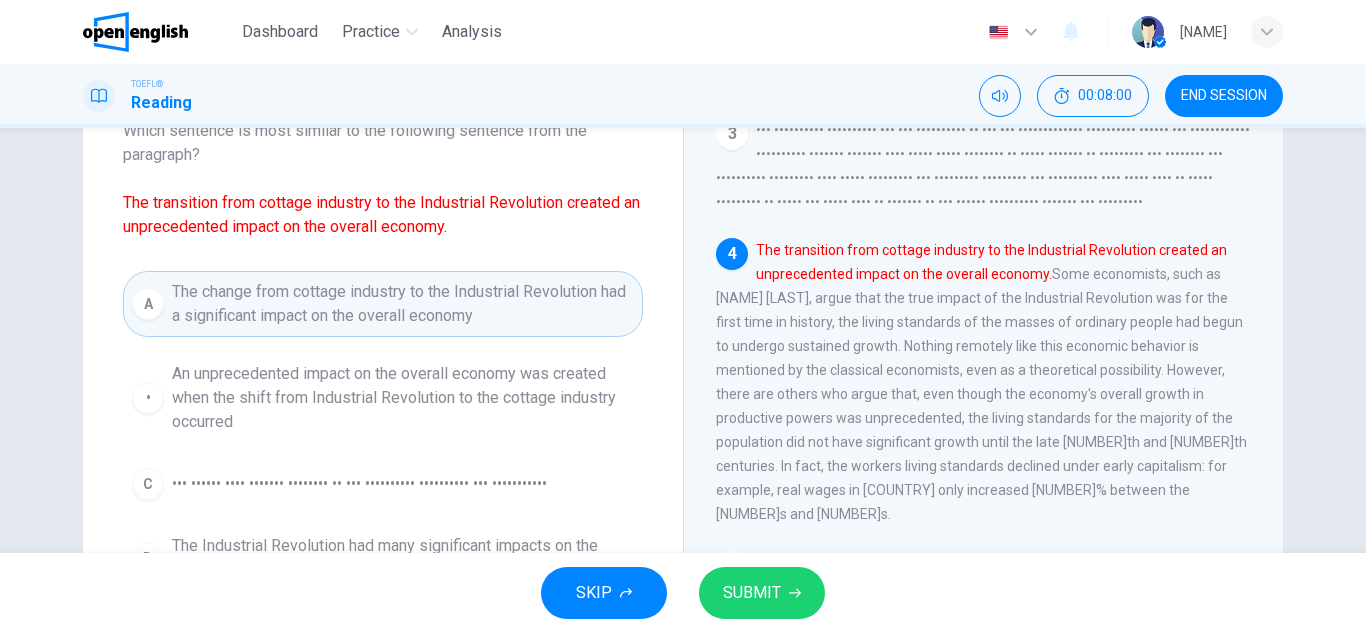 scroll, scrollTop: 139, scrollLeft: 0, axis: vertical 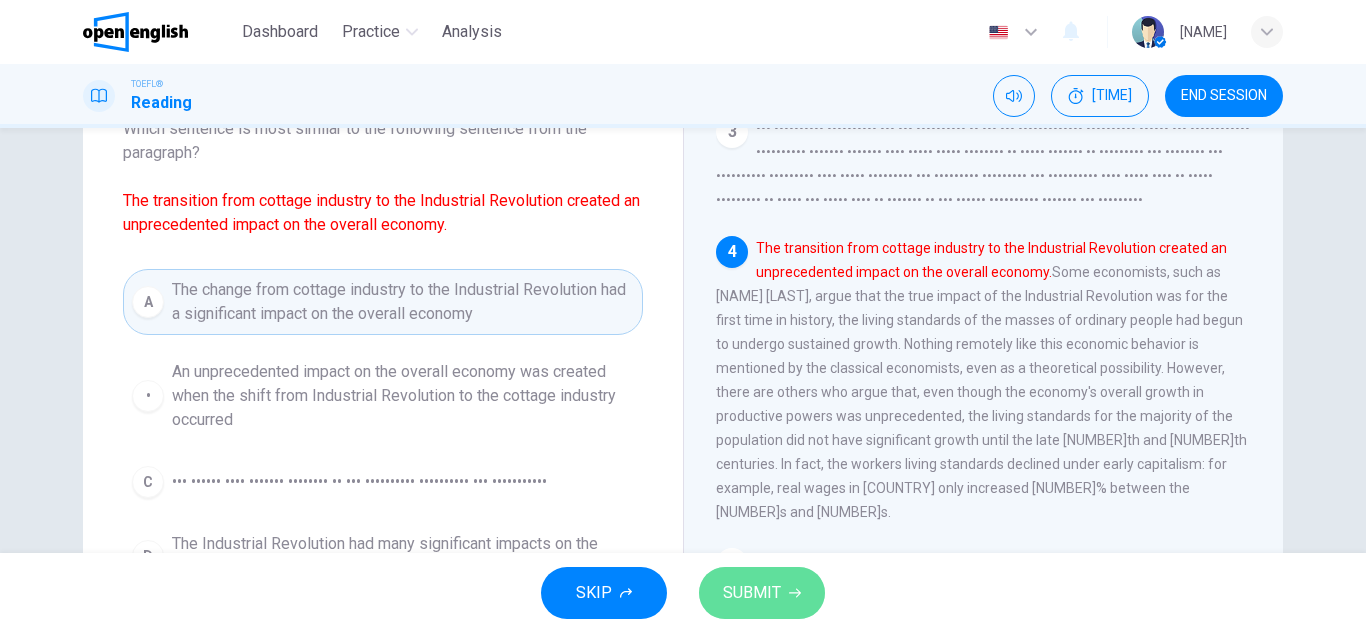 click on "SUBMIT" at bounding box center (752, 593) 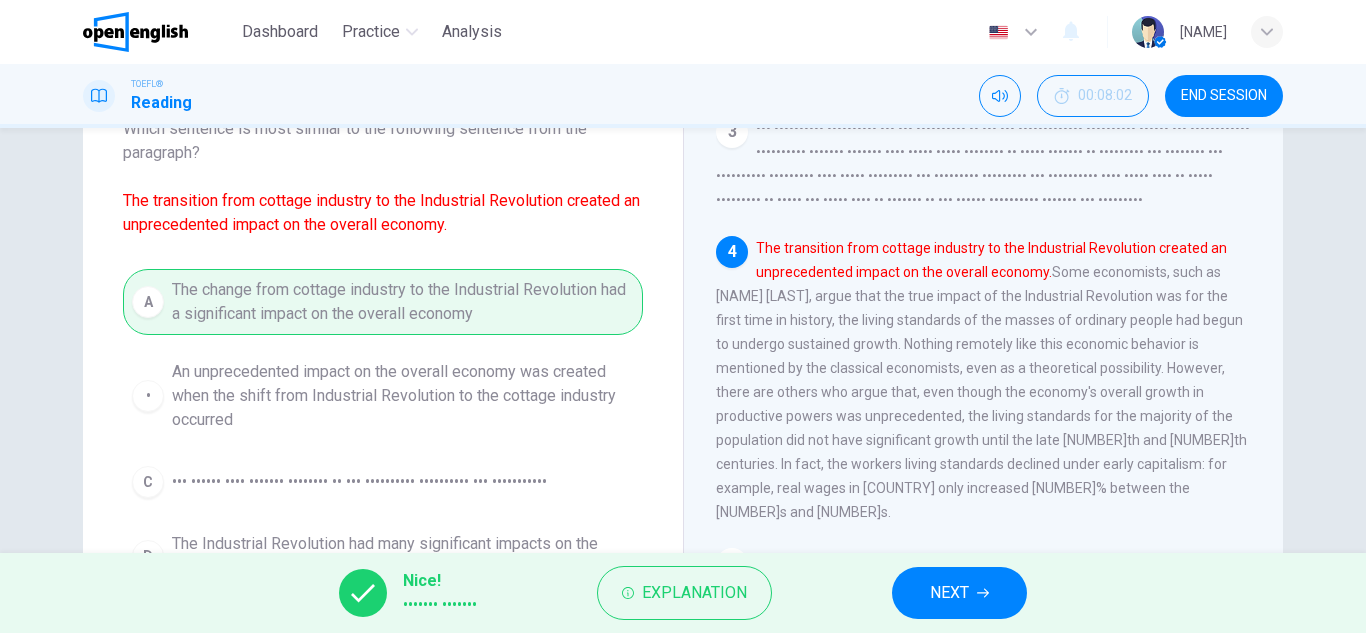 click on "NEXT" at bounding box center (959, 593) 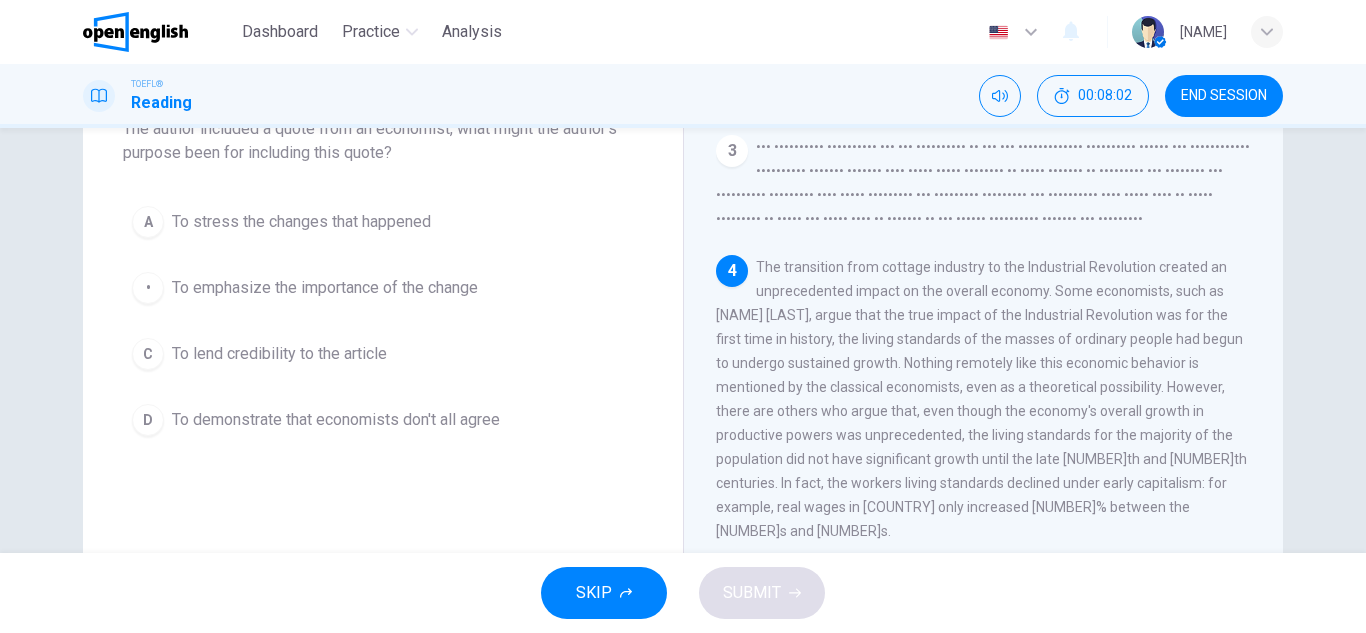 scroll, scrollTop: 363, scrollLeft: 0, axis: vertical 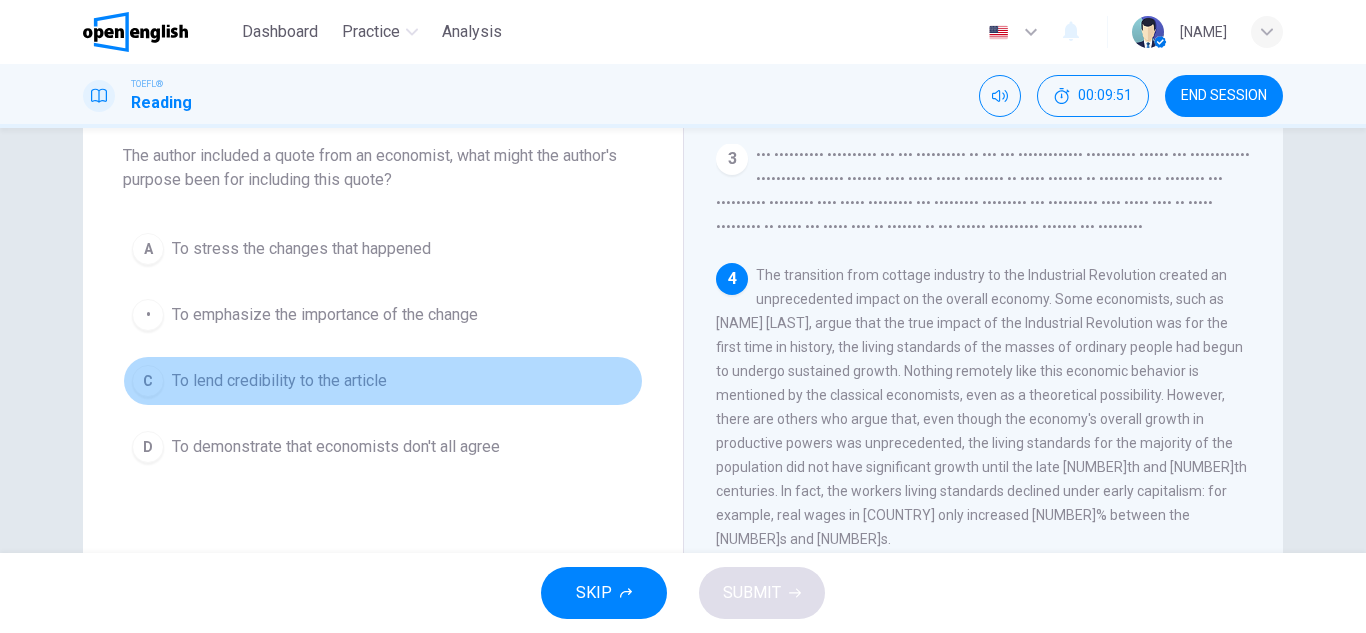 click on "To lend credibility to the article" at bounding box center [301, 249] 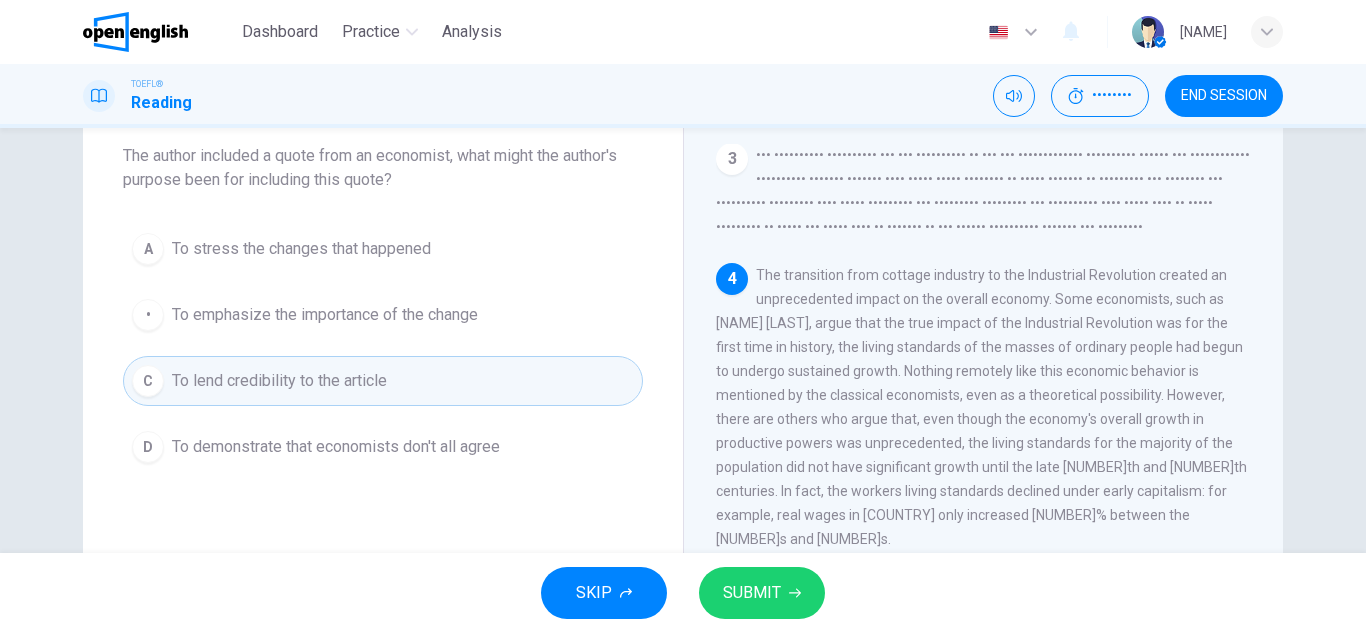 click on "SUBMIT" at bounding box center [752, 593] 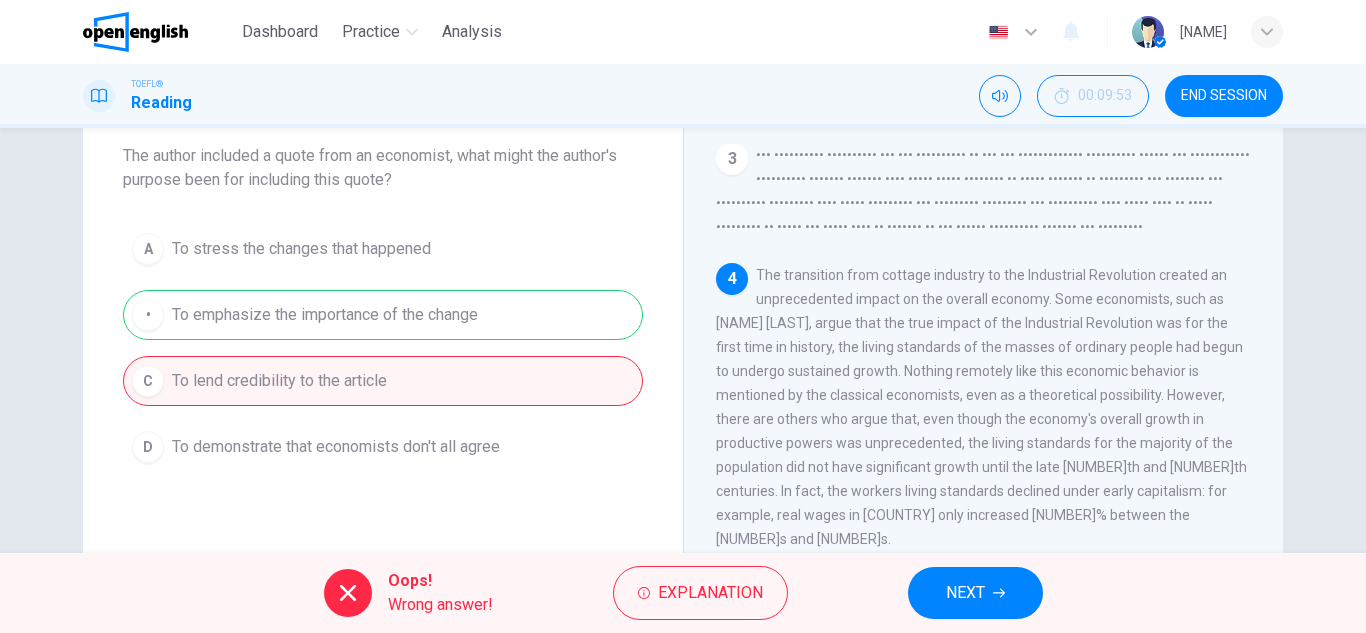 click on "NEXT" at bounding box center (965, 593) 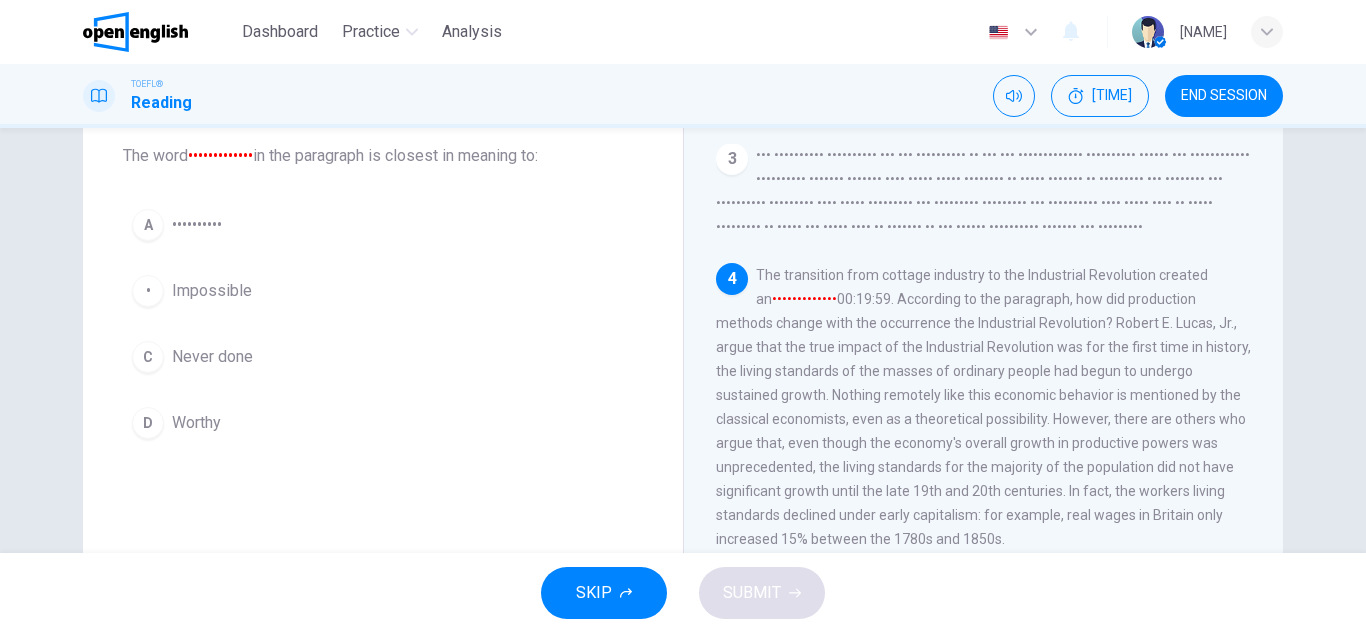 click on "Never done" at bounding box center (197, 225) 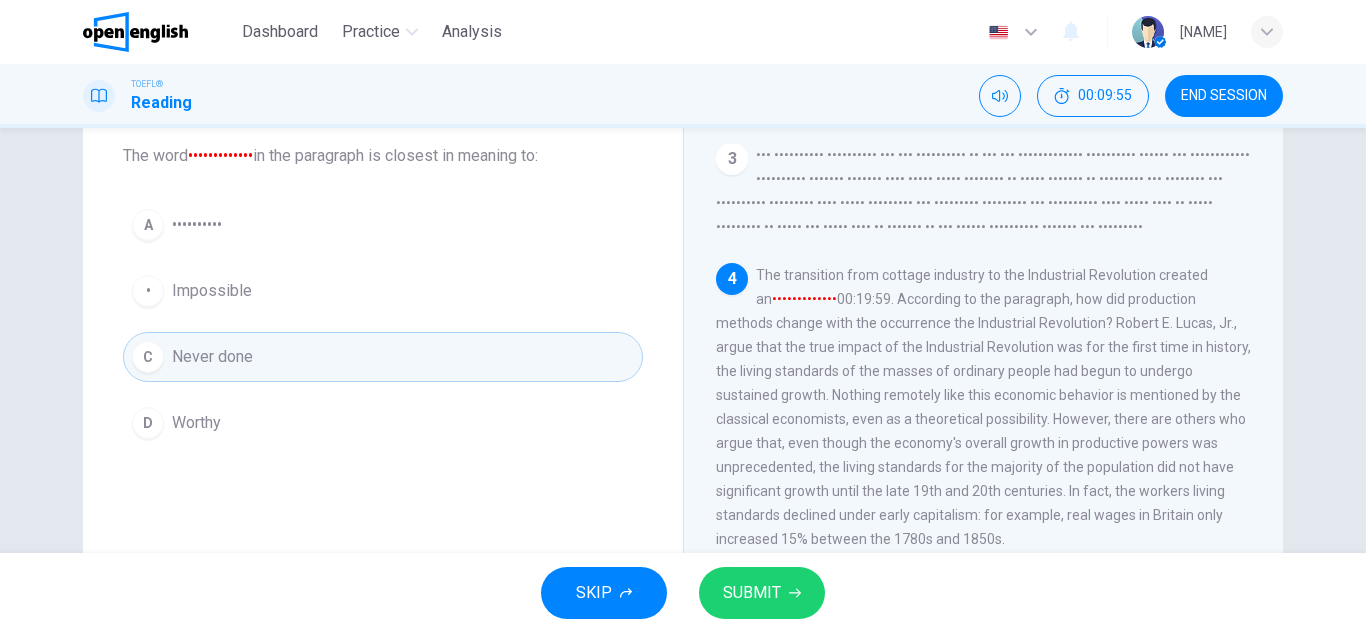 click on "SUBMIT" at bounding box center [752, 593] 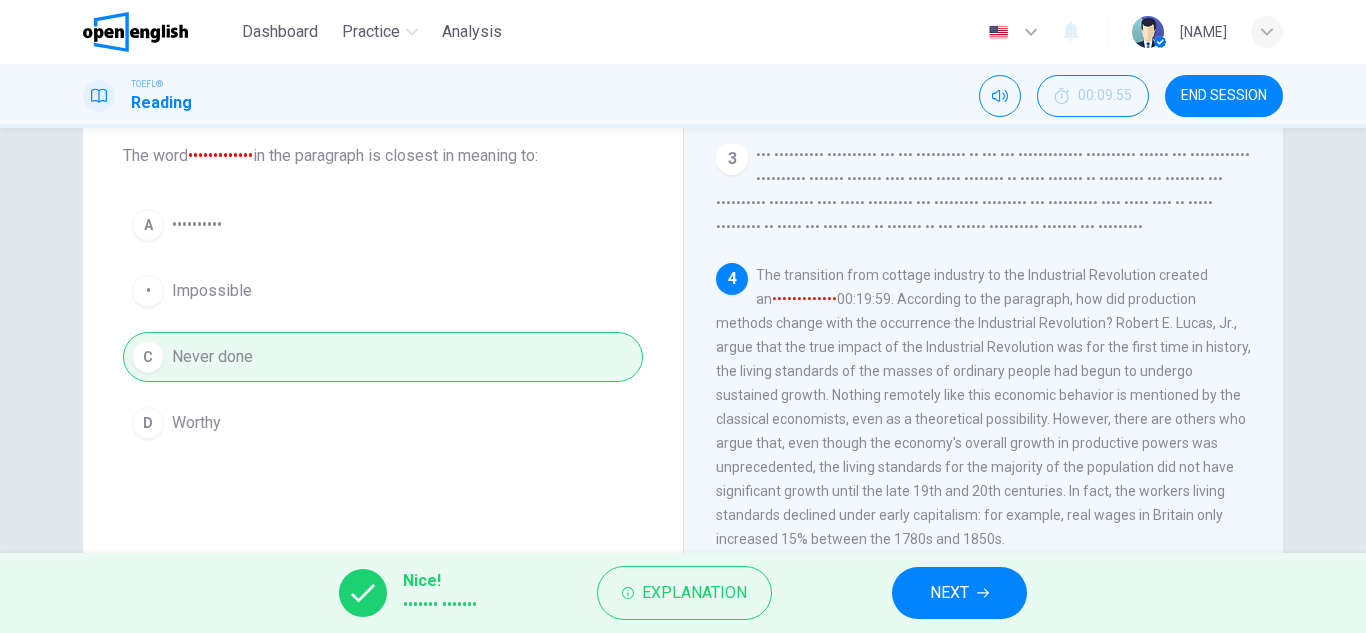 click on "NEXT" at bounding box center [949, 593] 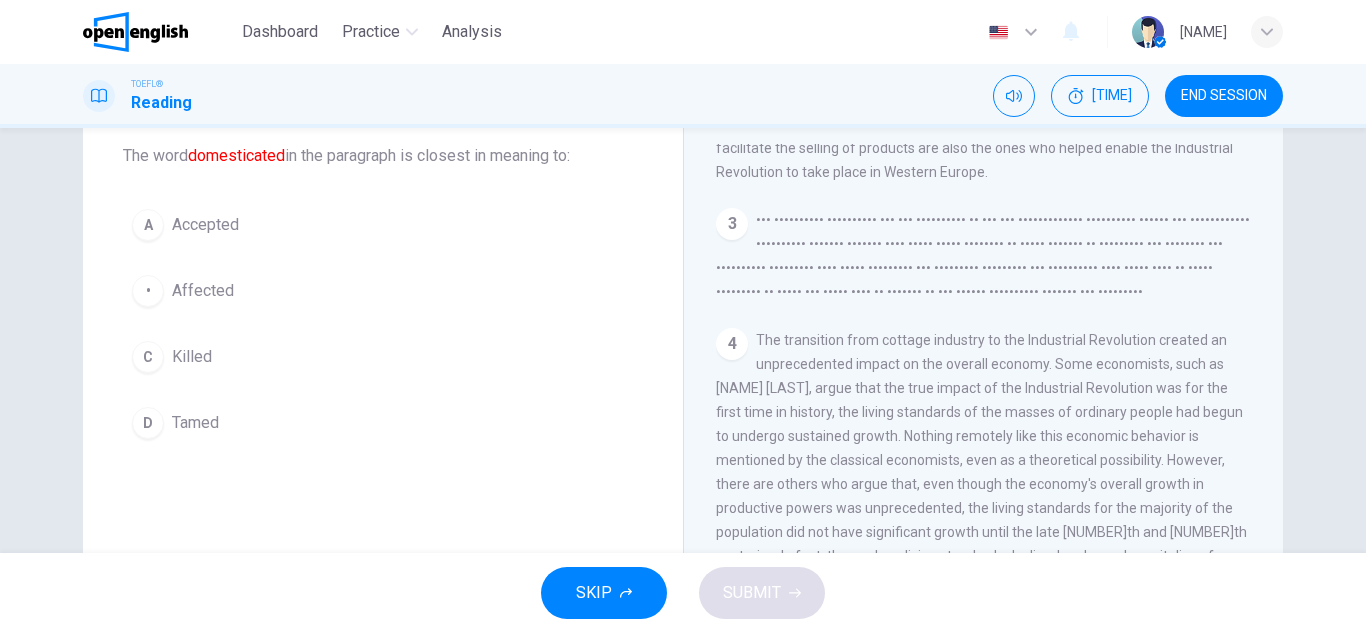 scroll, scrollTop: 409, scrollLeft: 0, axis: vertical 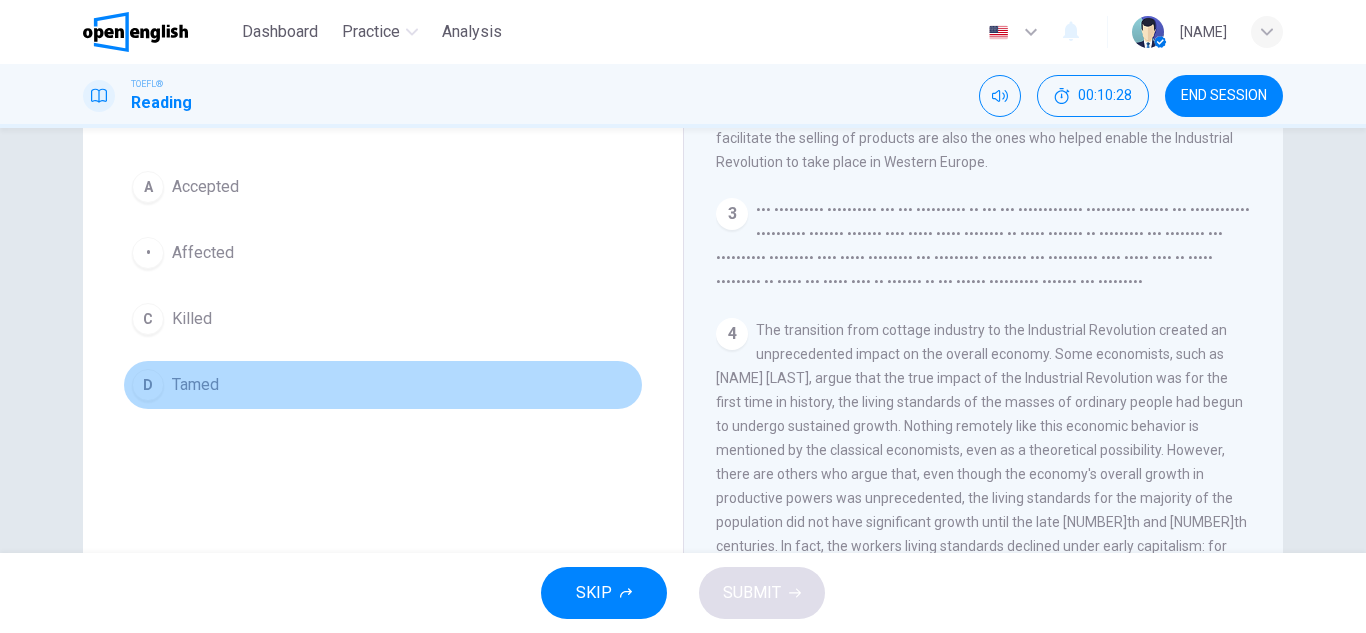 click on "Tamed" at bounding box center [205, 187] 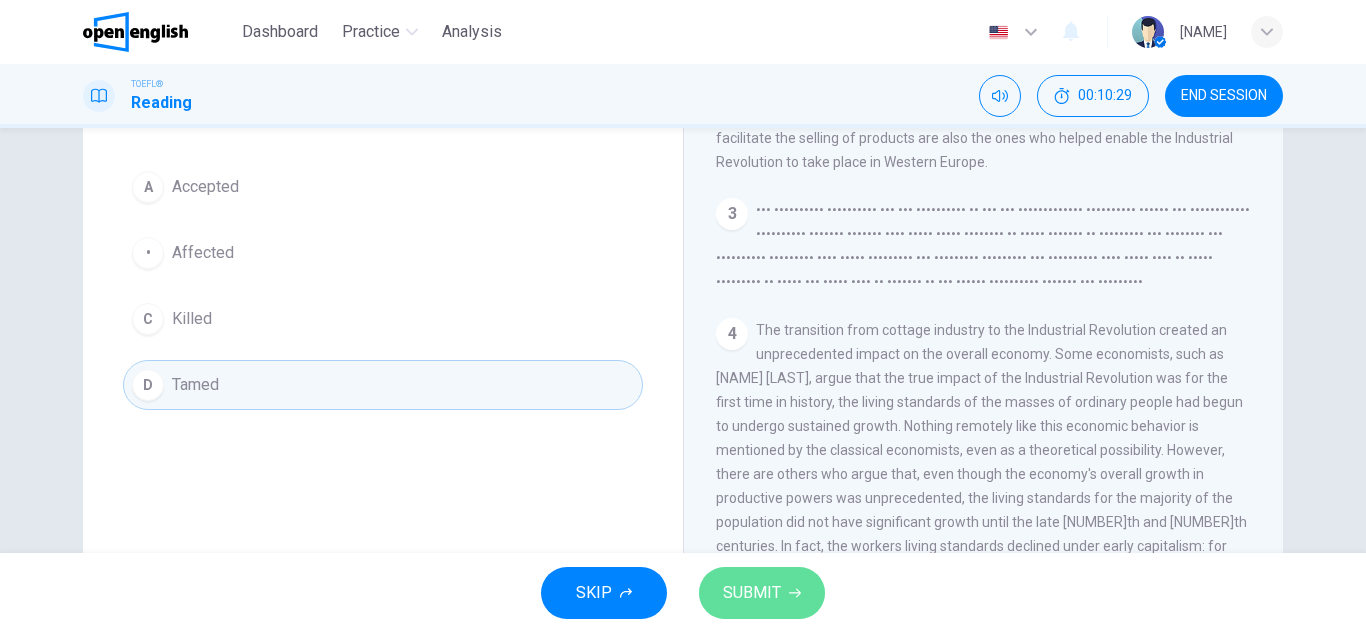 click on "SUBMIT" at bounding box center (752, 593) 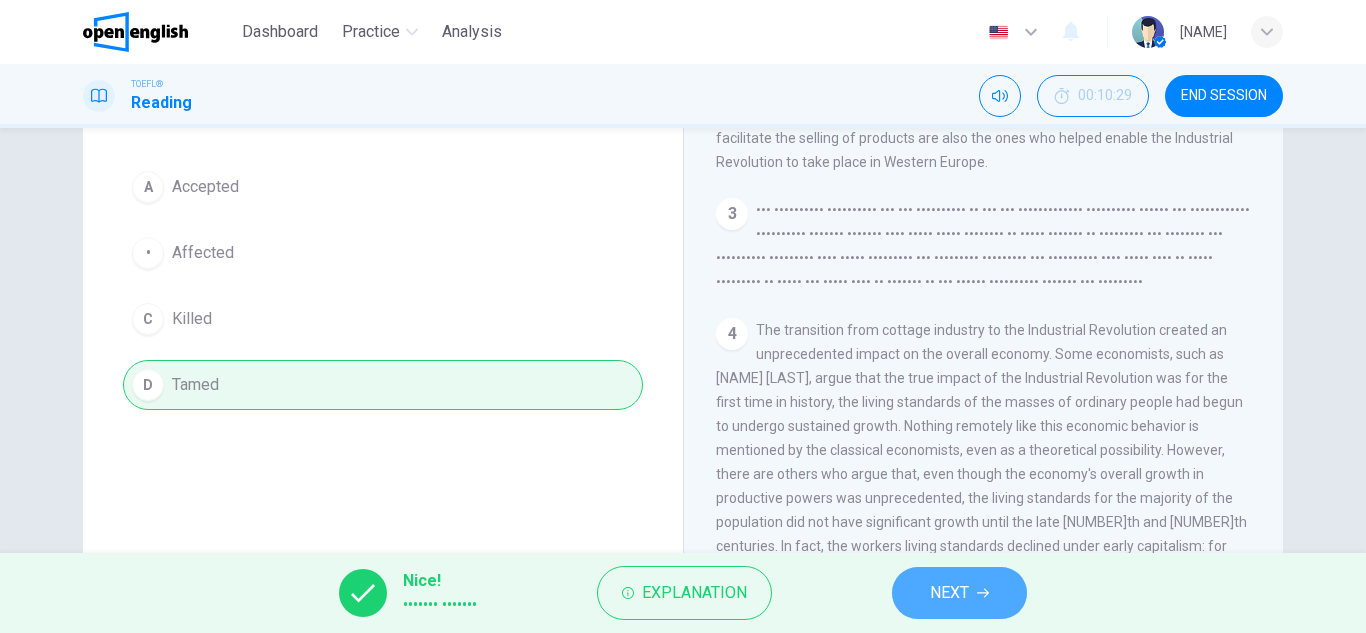 click on "NEXT" at bounding box center [959, 593] 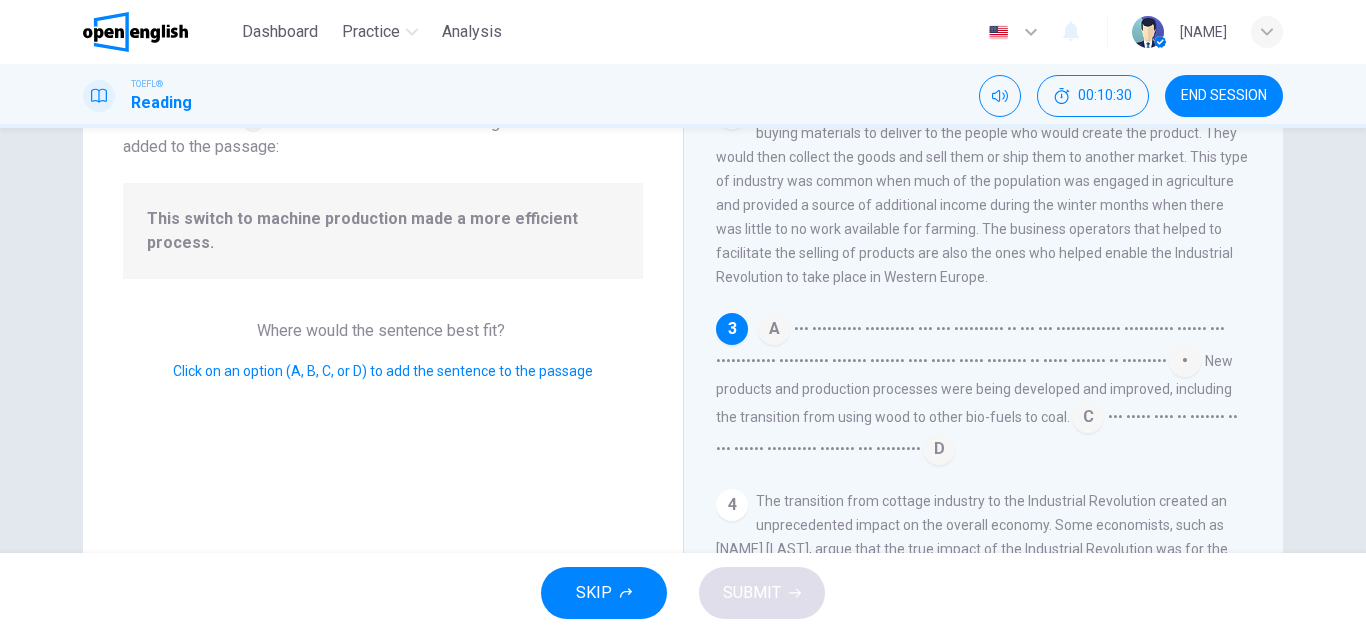 scroll, scrollTop: 175, scrollLeft: 0, axis: vertical 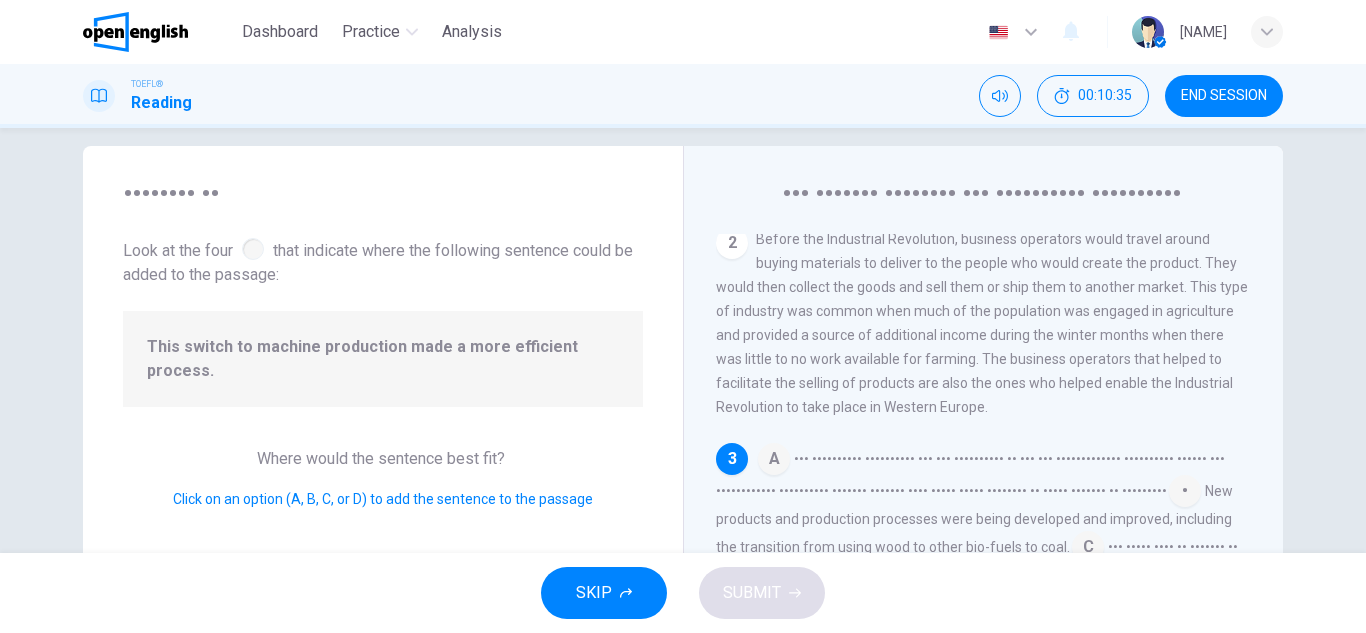 click at bounding box center (253, 249) 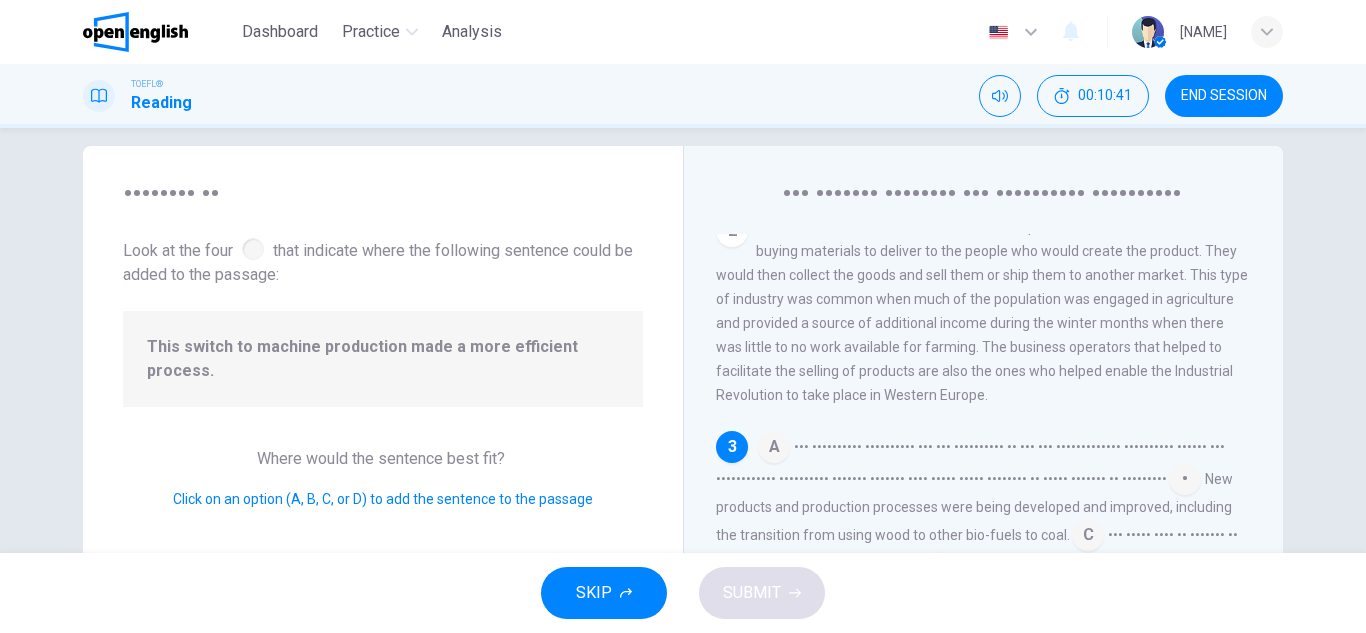 scroll, scrollTop: 231, scrollLeft: 0, axis: vertical 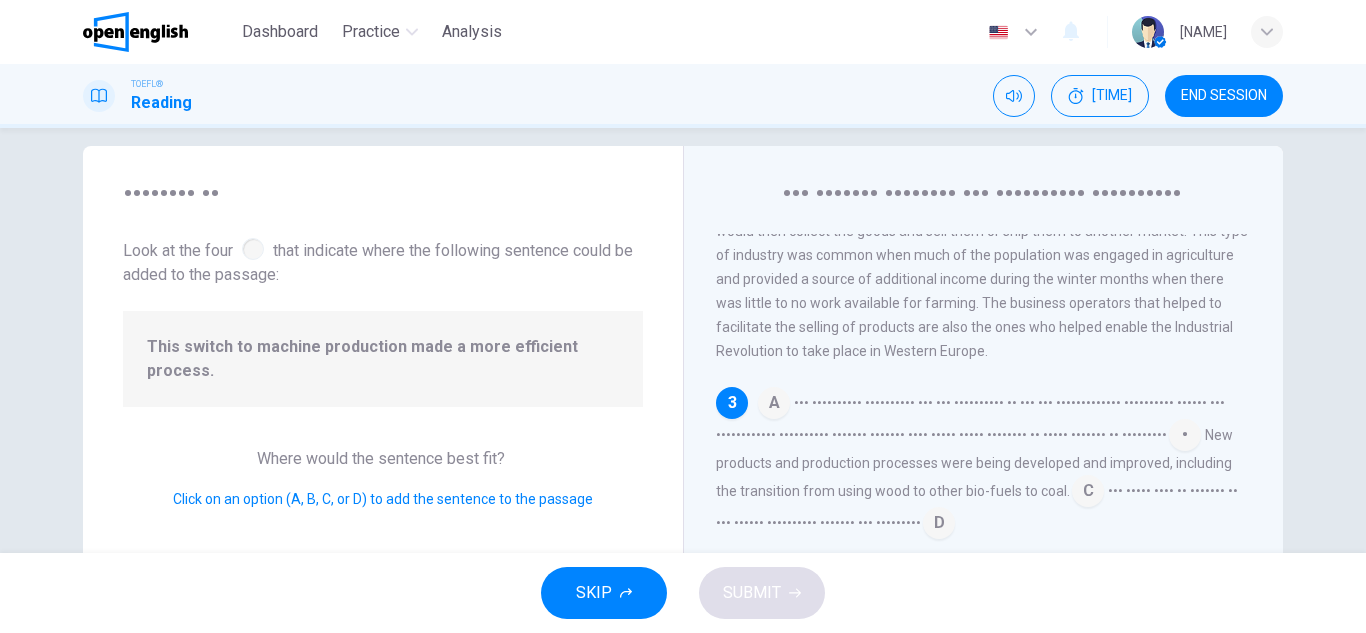 click at bounding box center (774, 405) 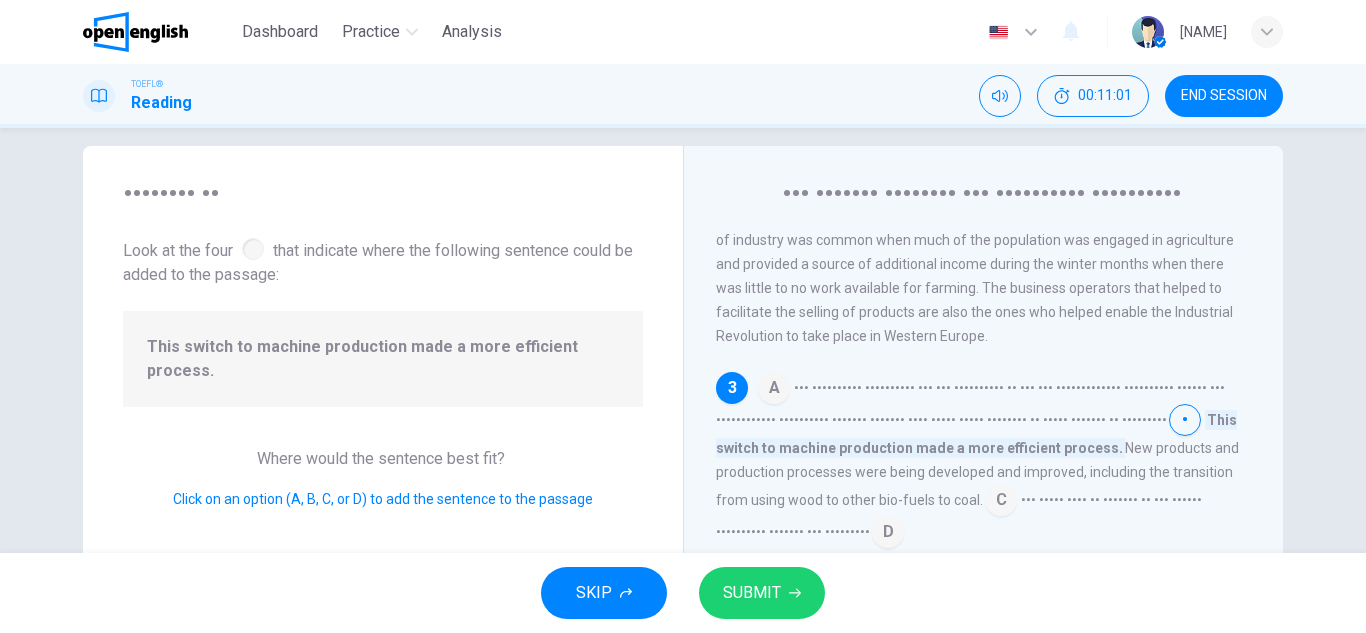 scroll, scrollTop: 251, scrollLeft: 0, axis: vertical 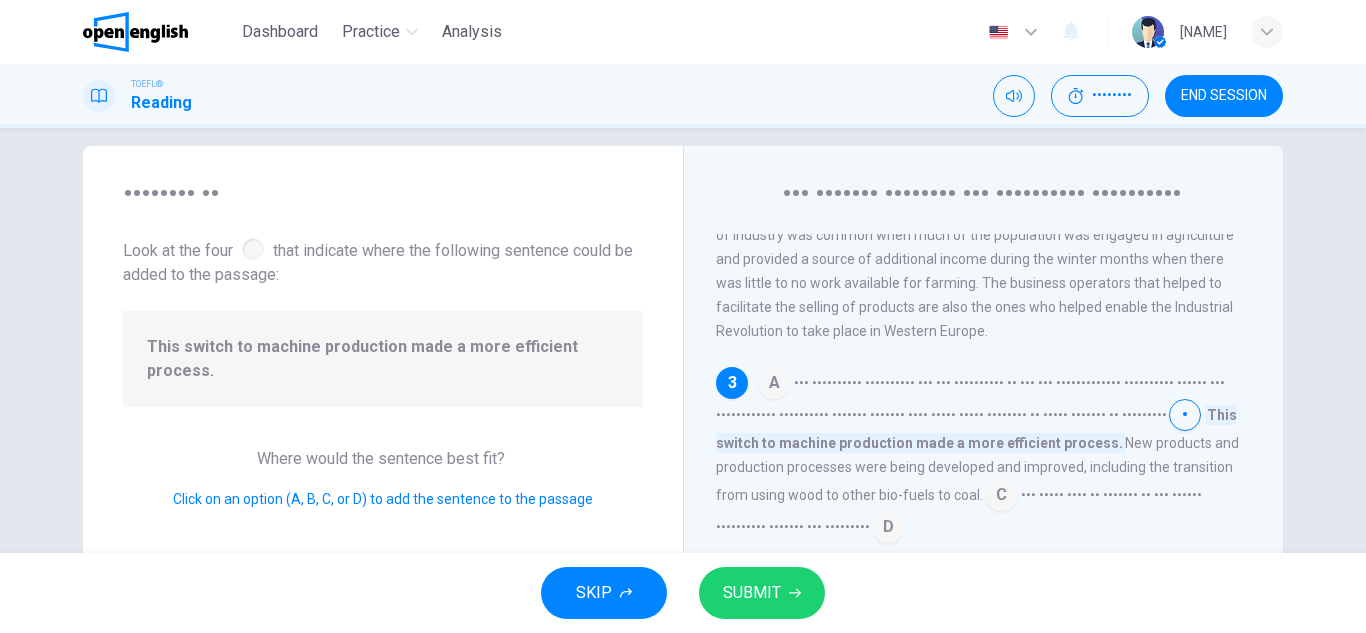 click on "SUBMIT" at bounding box center (762, 593) 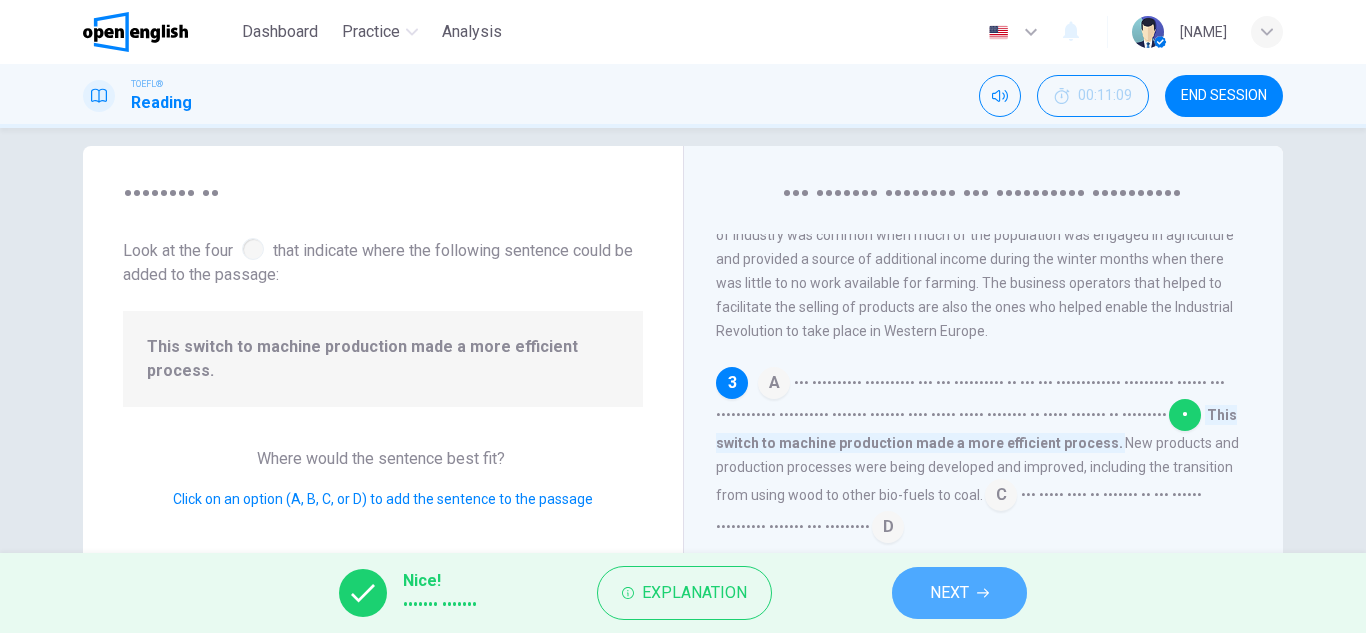 click at bounding box center (983, 593) 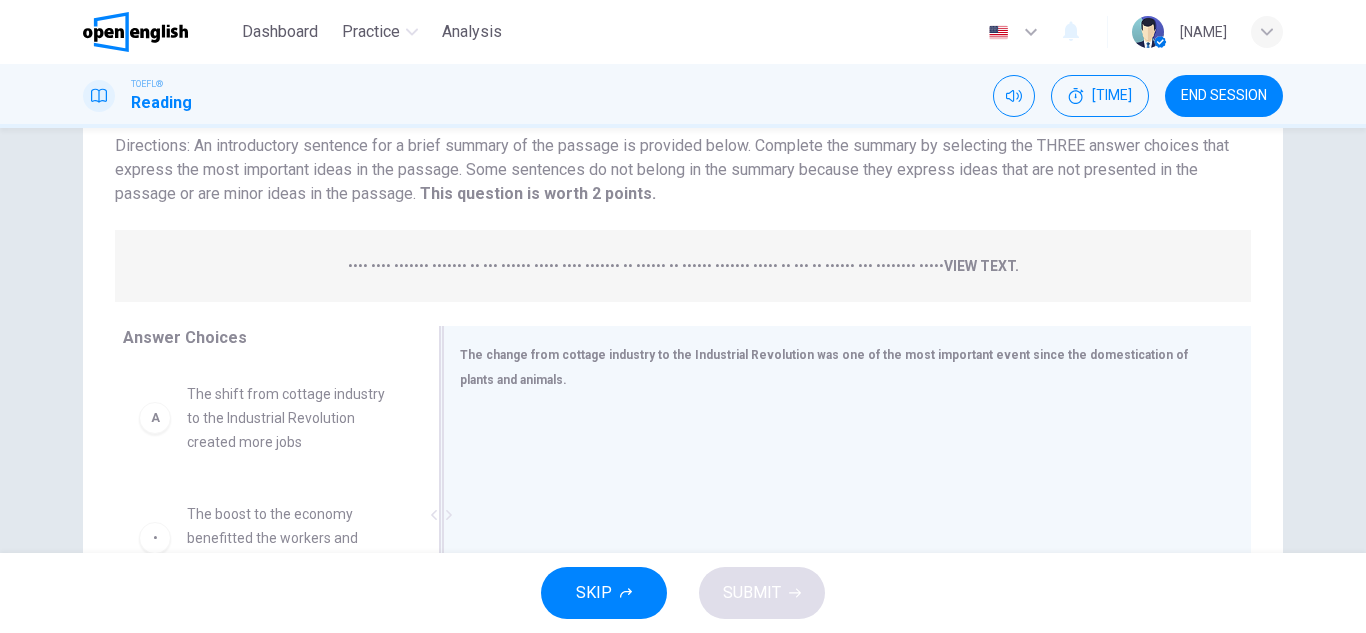 scroll, scrollTop: 160, scrollLeft: 0, axis: vertical 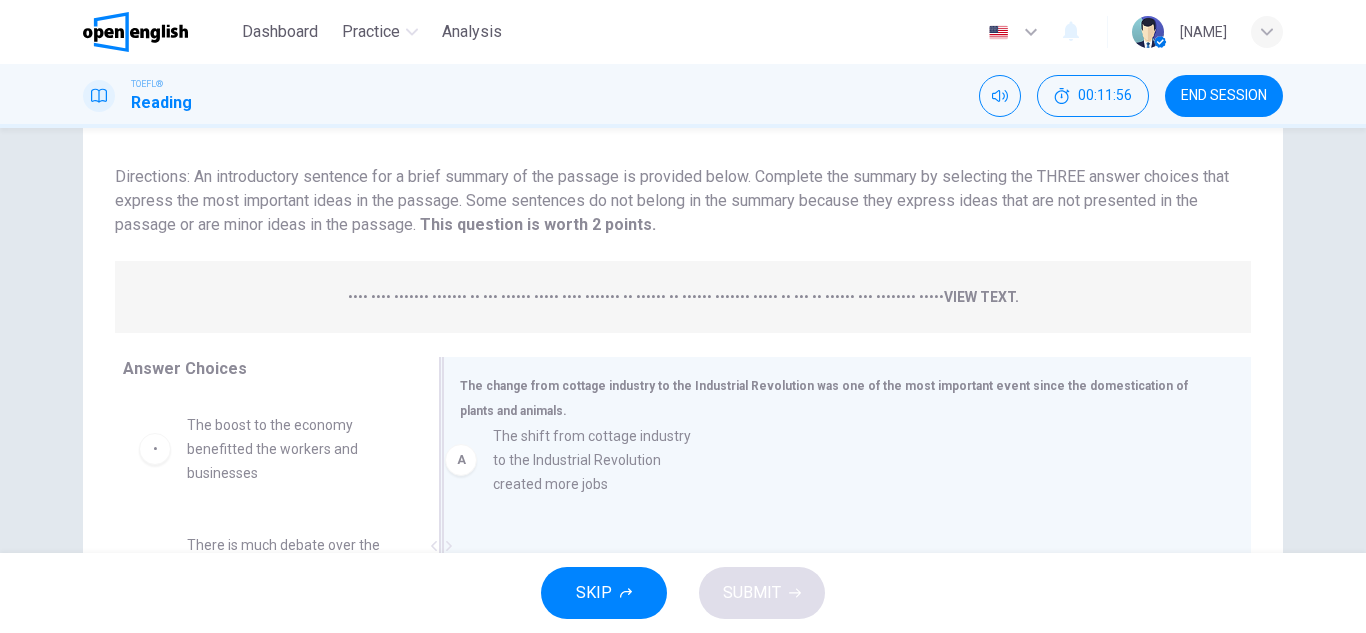 drag, startPoint x: 242, startPoint y: 442, endPoint x: 555, endPoint y: 453, distance: 313.19324 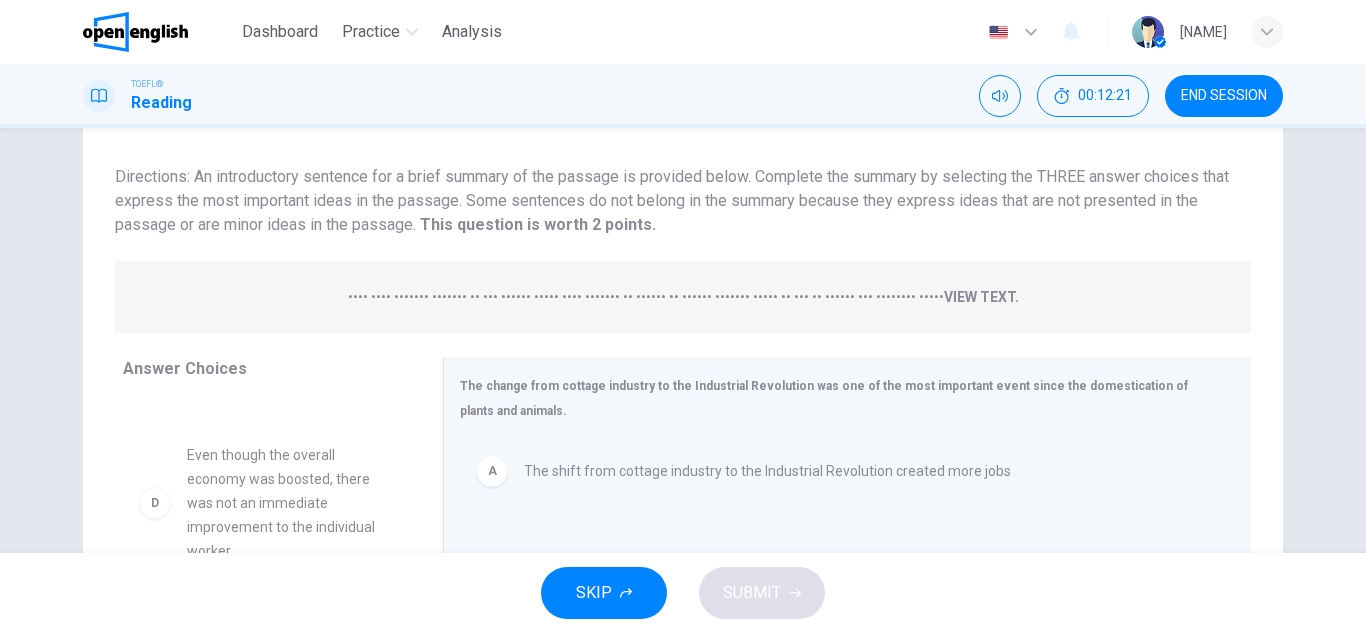 scroll, scrollTop: 213, scrollLeft: 0, axis: vertical 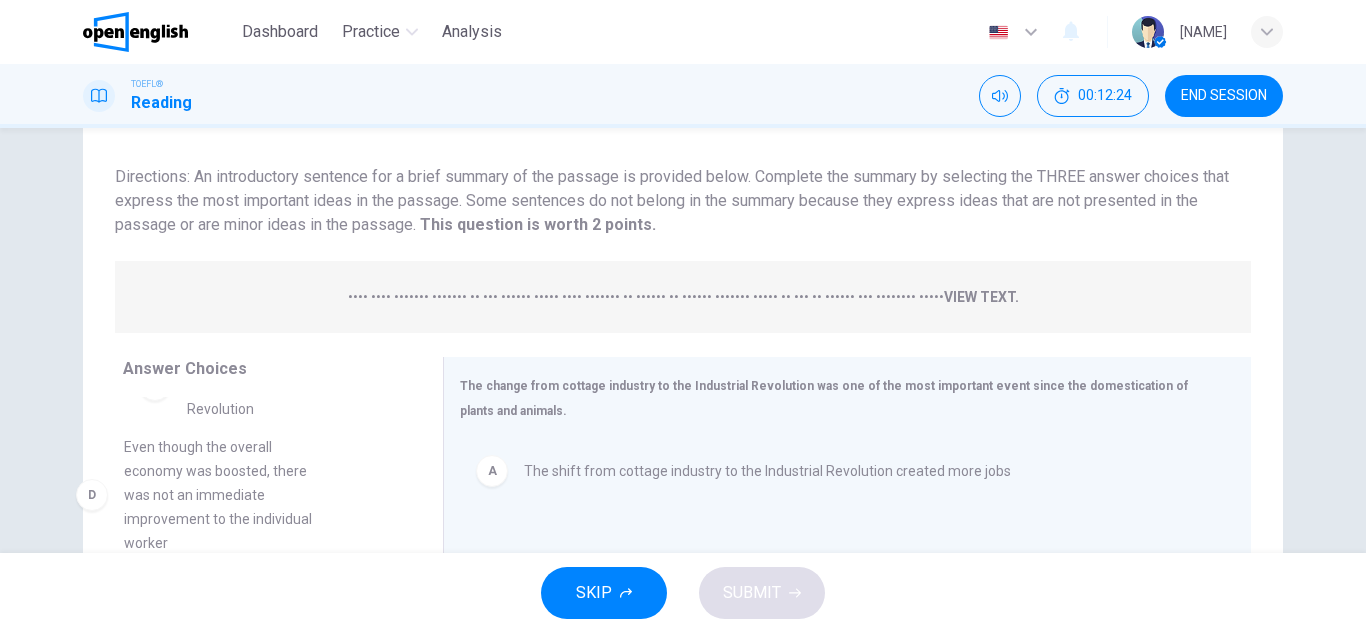 drag, startPoint x: 264, startPoint y: 506, endPoint x: 208, endPoint y: 500, distance: 56.32051 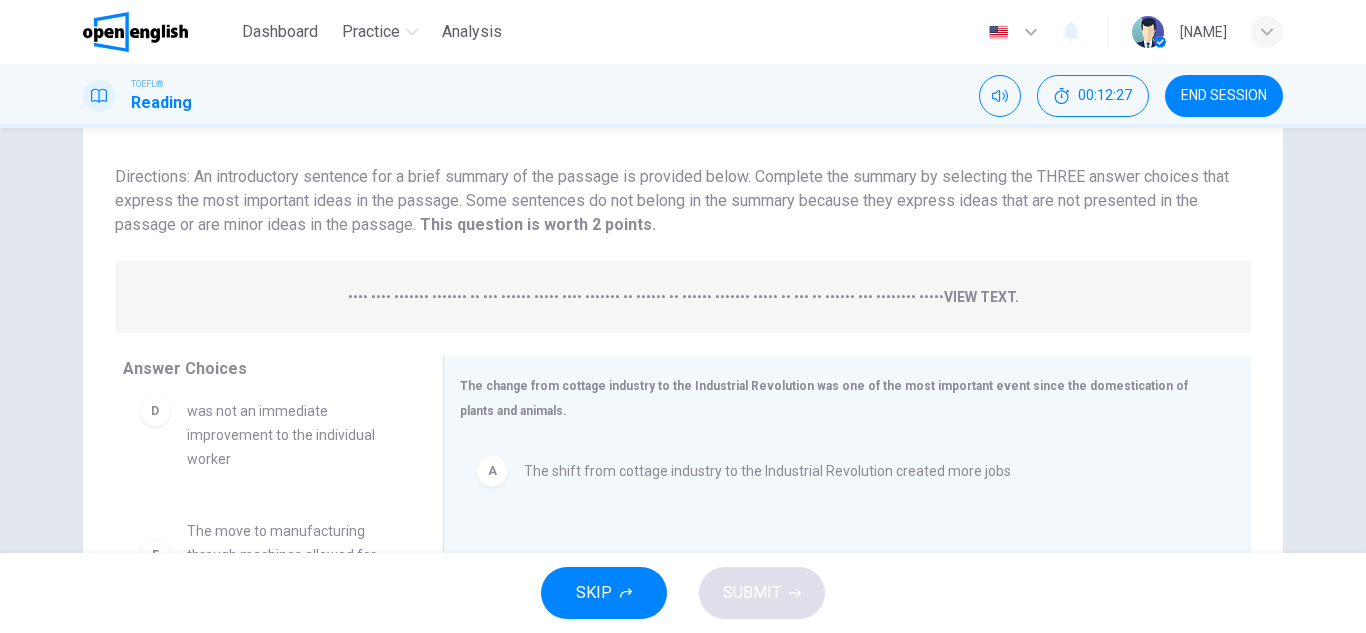 scroll, scrollTop: 307, scrollLeft: 0, axis: vertical 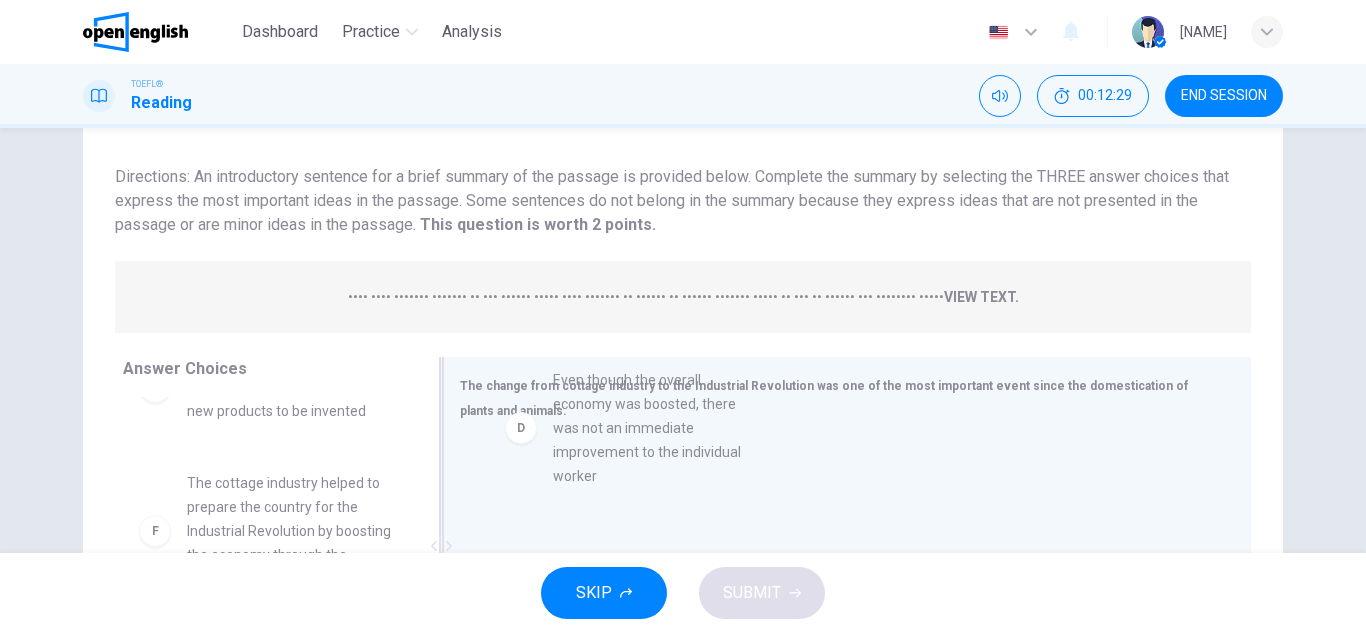 drag, startPoint x: 368, startPoint y: 432, endPoint x: 618, endPoint y: 454, distance: 250.96614 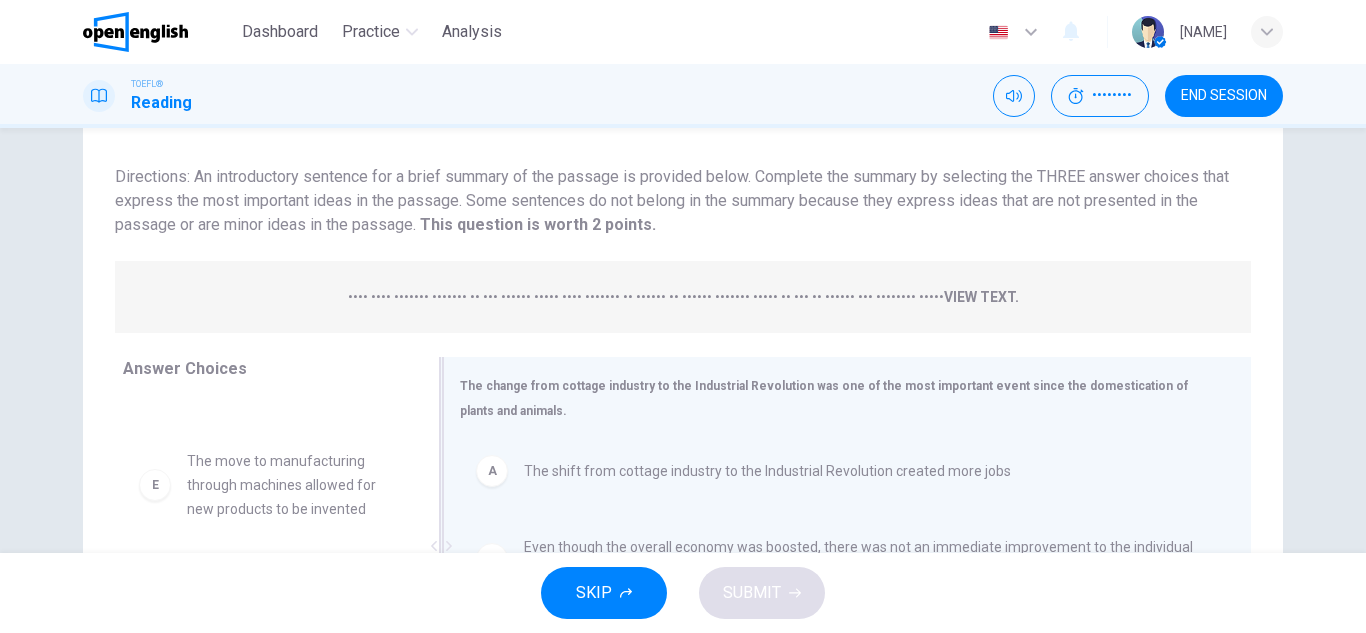 scroll, scrollTop: 204, scrollLeft: 0, axis: vertical 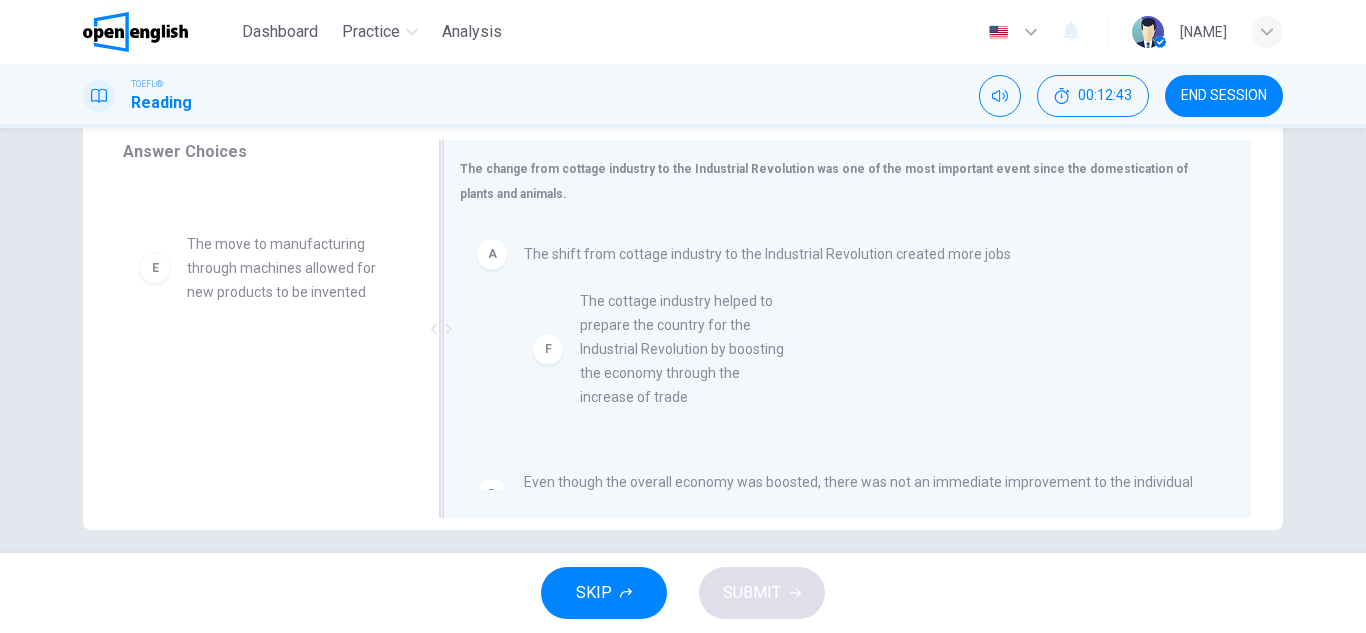 drag, startPoint x: 240, startPoint y: 431, endPoint x: 631, endPoint y: 370, distance: 395.7297 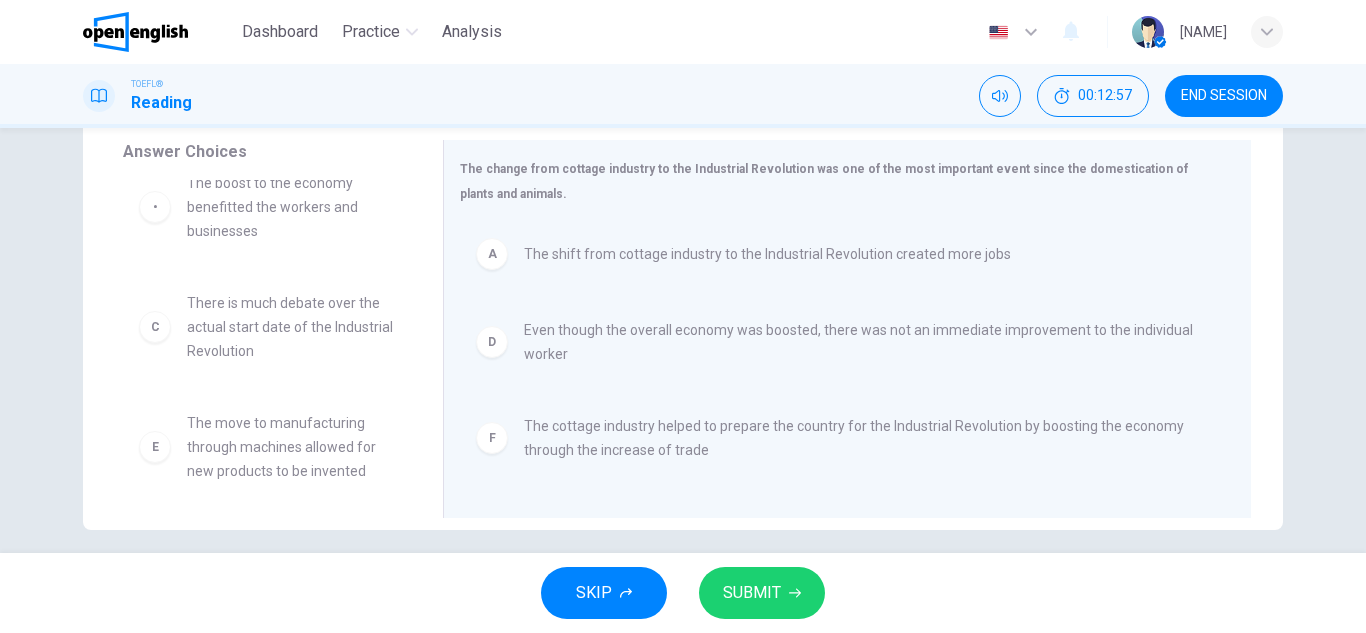 scroll, scrollTop: 36, scrollLeft: 0, axis: vertical 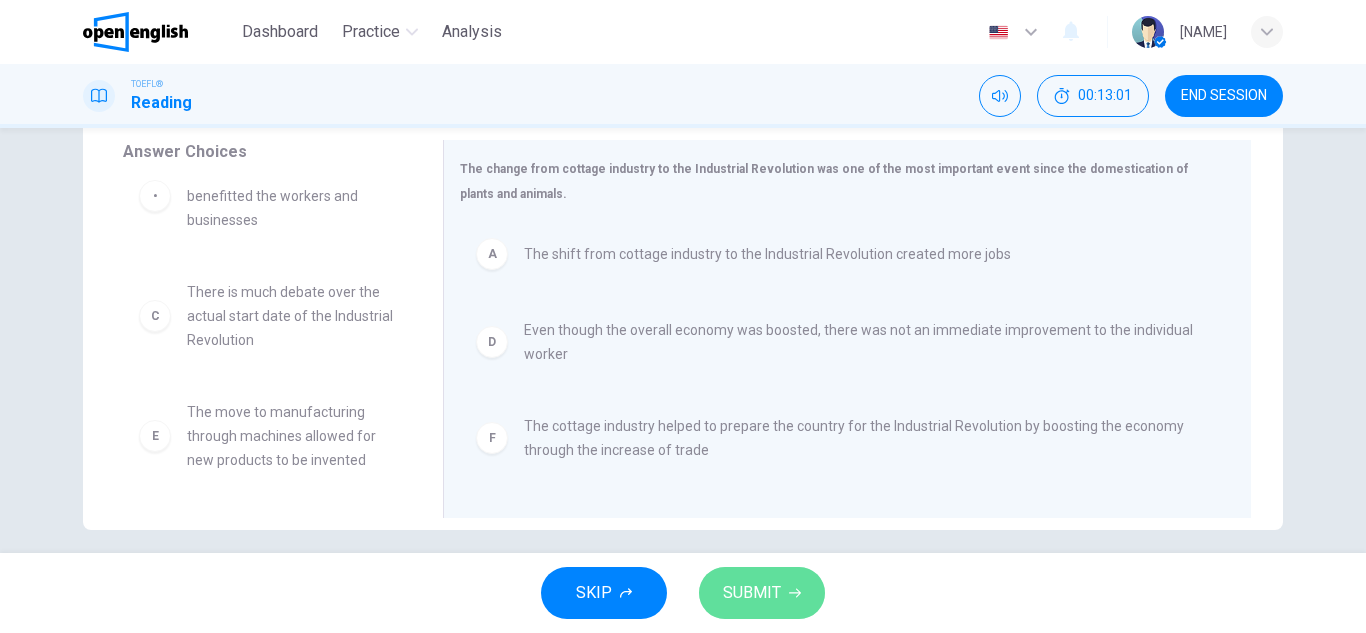 click on "SUBMIT" at bounding box center [752, 593] 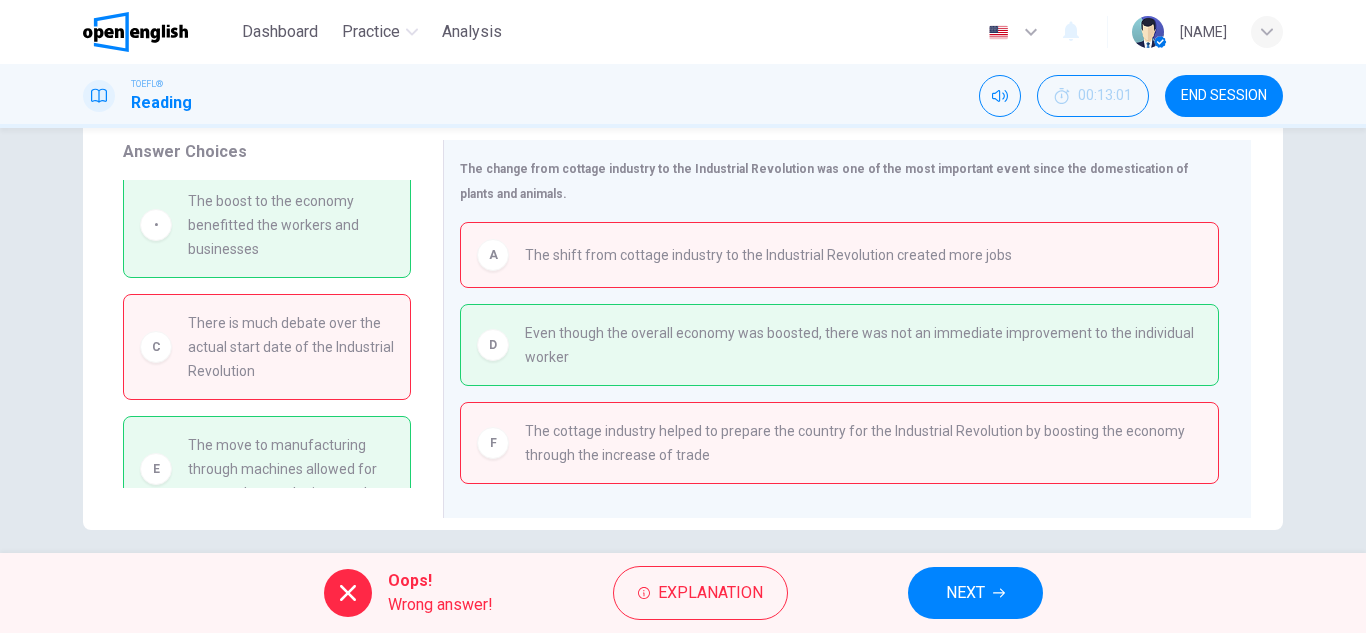 scroll, scrollTop: 5, scrollLeft: 0, axis: vertical 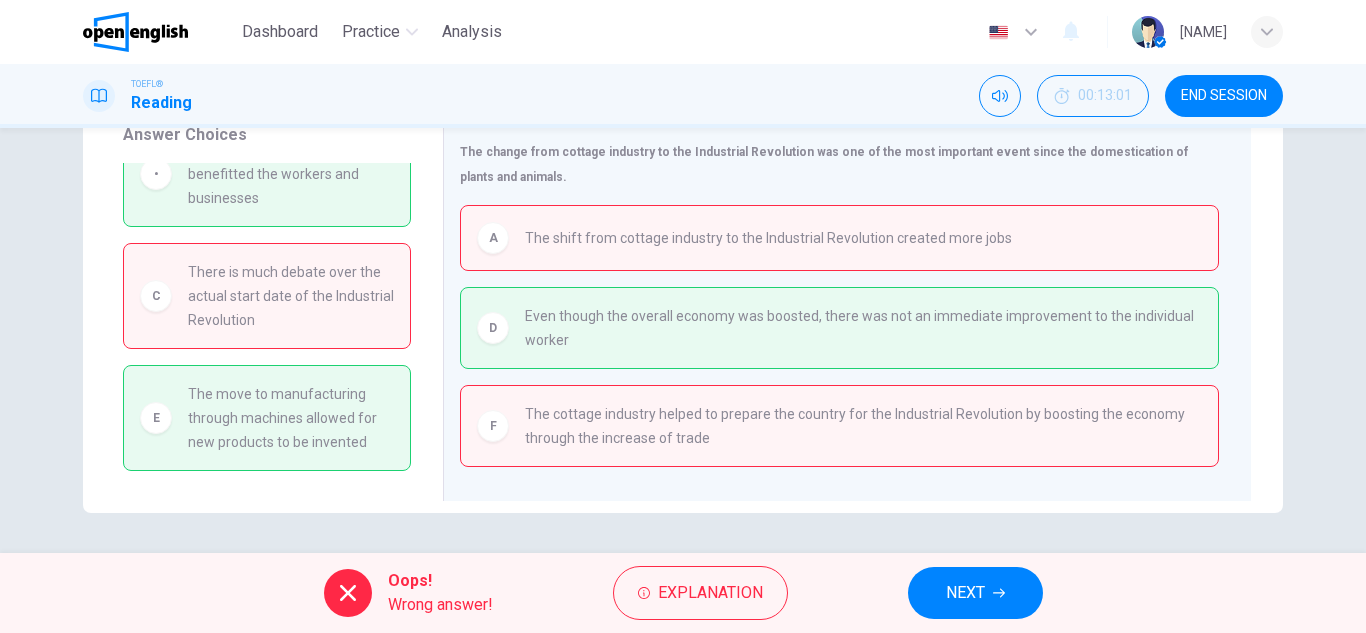 click on "NEXT" at bounding box center [975, 593] 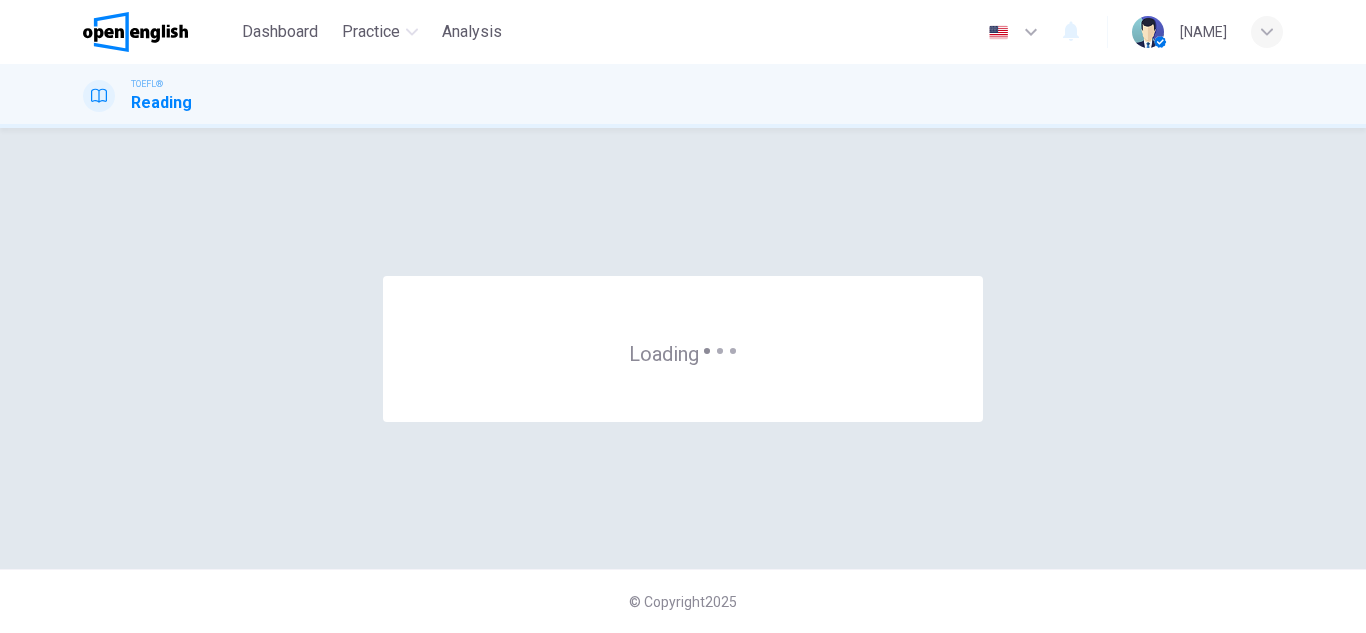 scroll, scrollTop: 0, scrollLeft: 0, axis: both 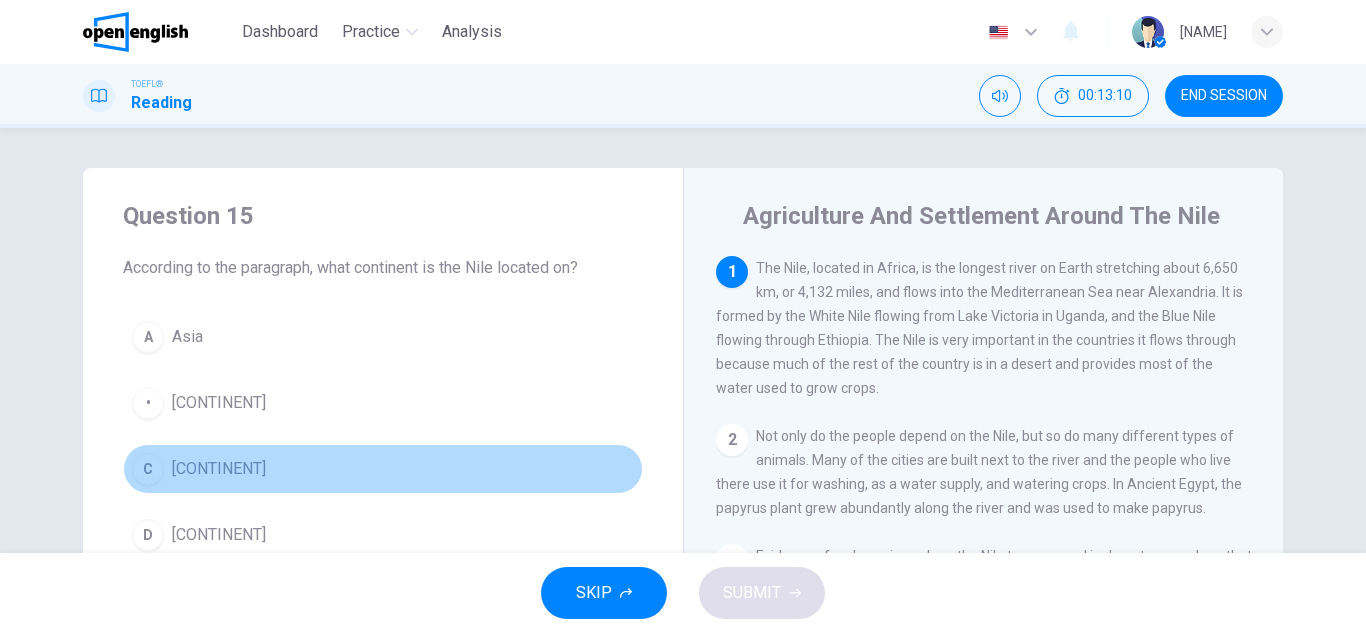 click on "[CONTINENT]" at bounding box center (187, 337) 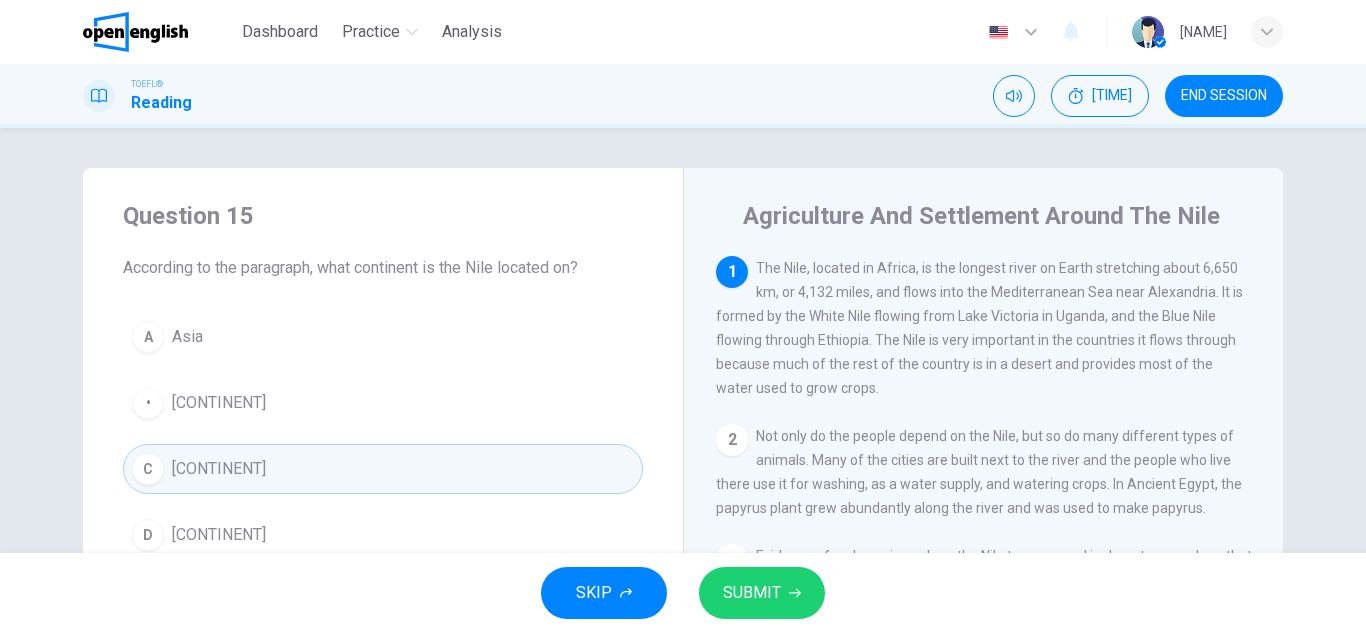 drag, startPoint x: 731, startPoint y: 593, endPoint x: 711, endPoint y: 574, distance: 27.58623 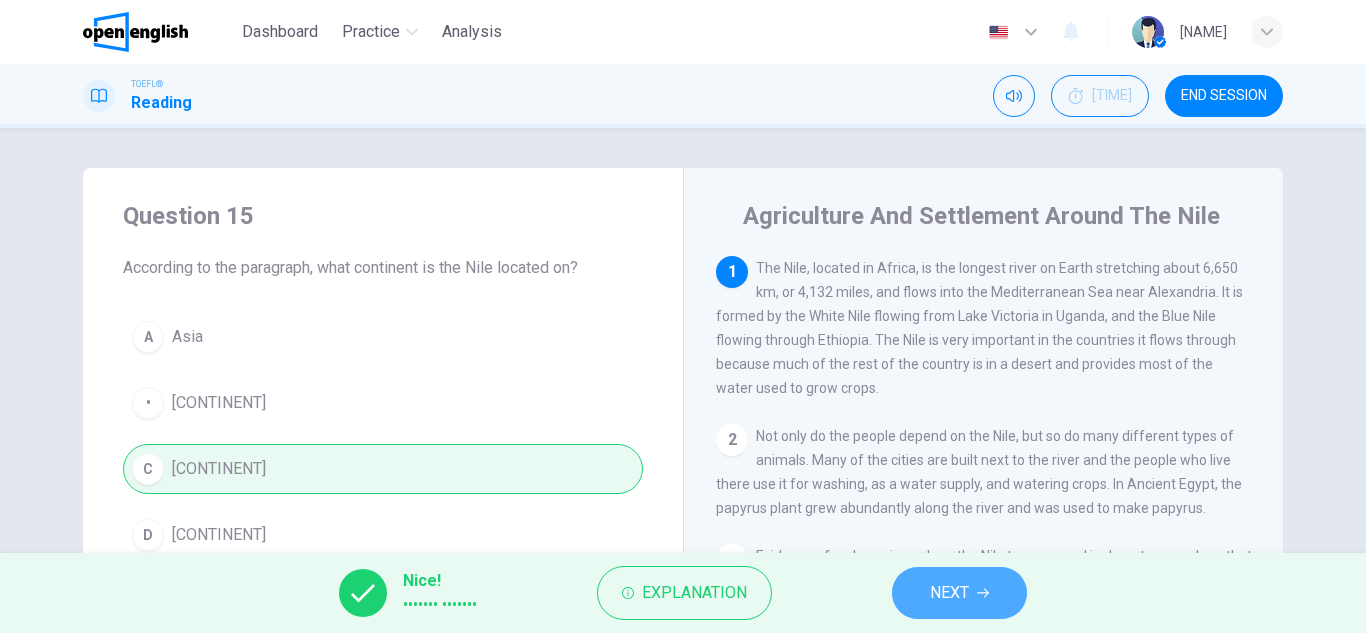 click on "NEXT" at bounding box center (959, 593) 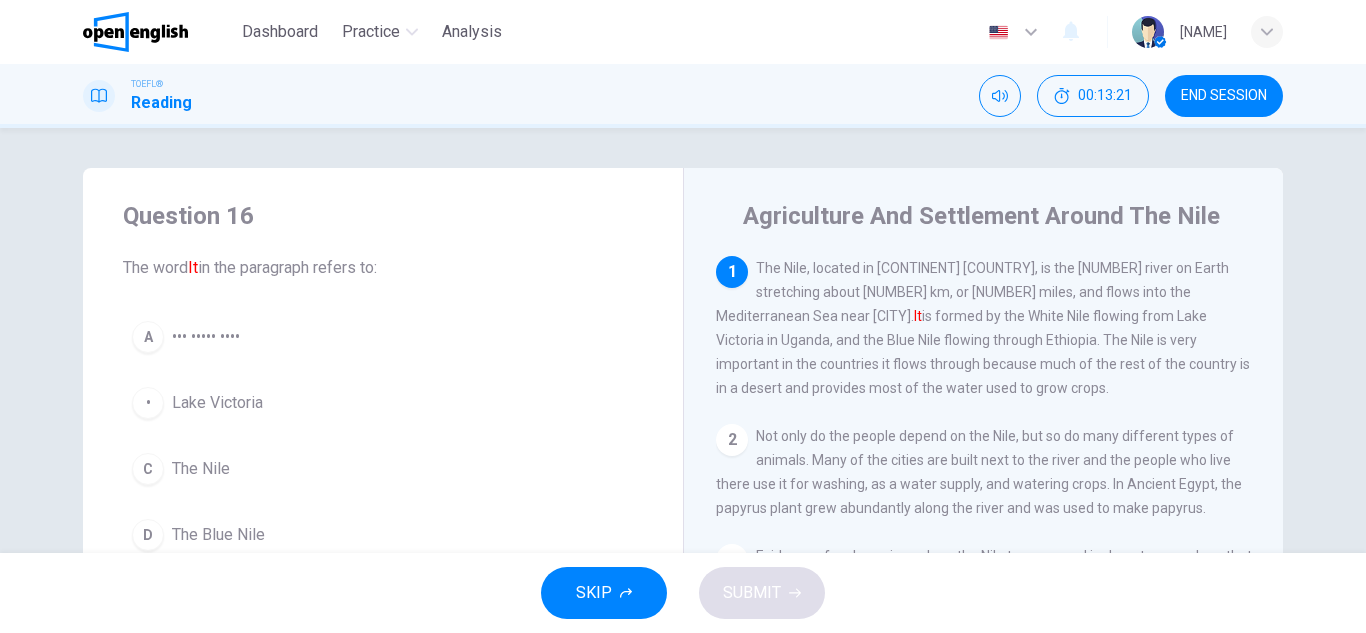 click on "The Nile" at bounding box center [206, 337] 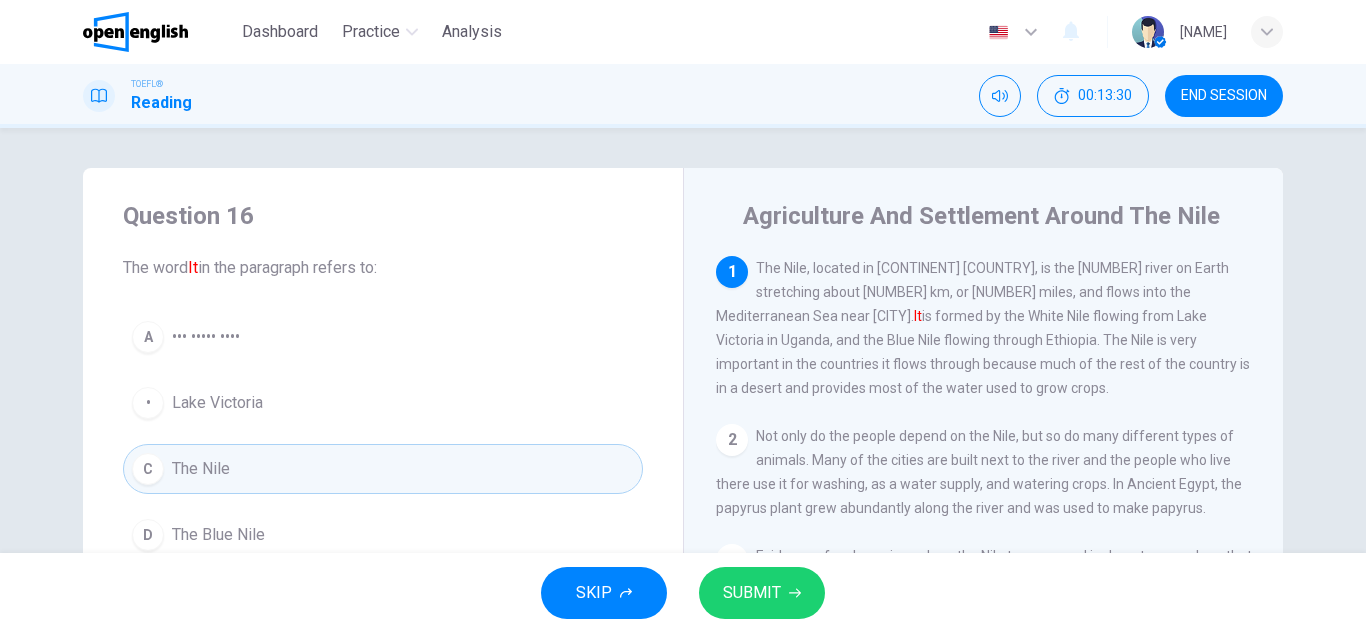 click on "SUBMIT" at bounding box center [762, 593] 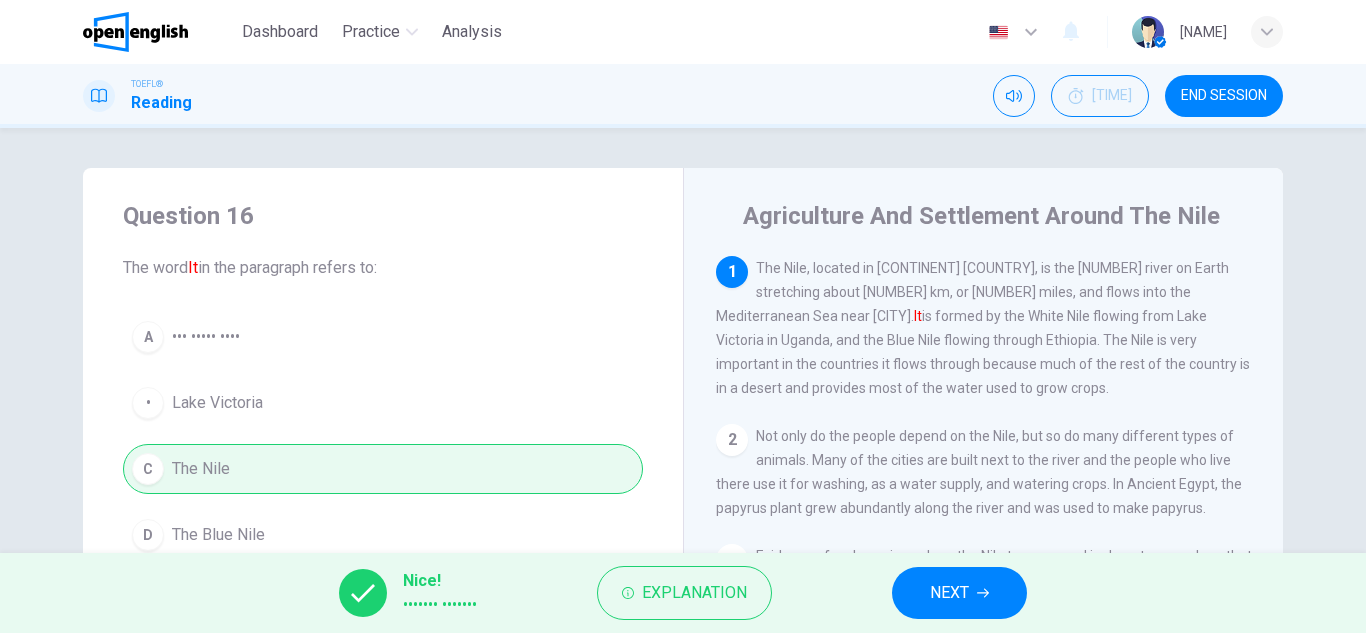 click at bounding box center (983, 593) 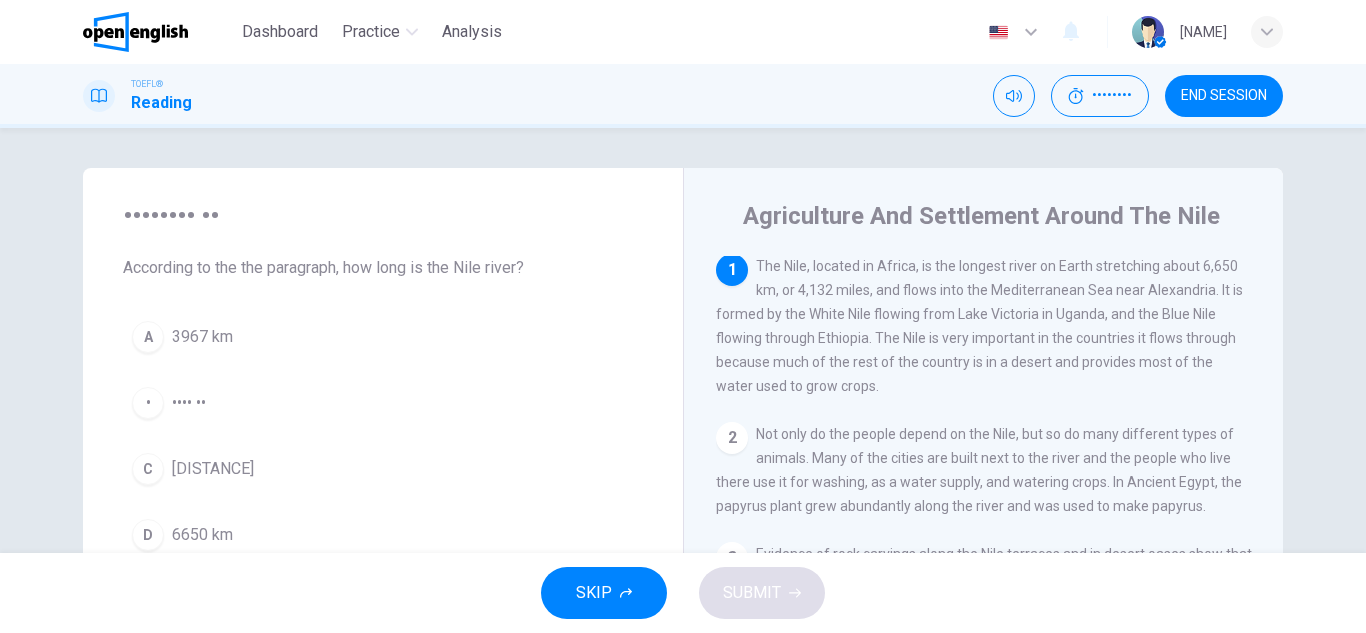 scroll, scrollTop: 0, scrollLeft: 0, axis: both 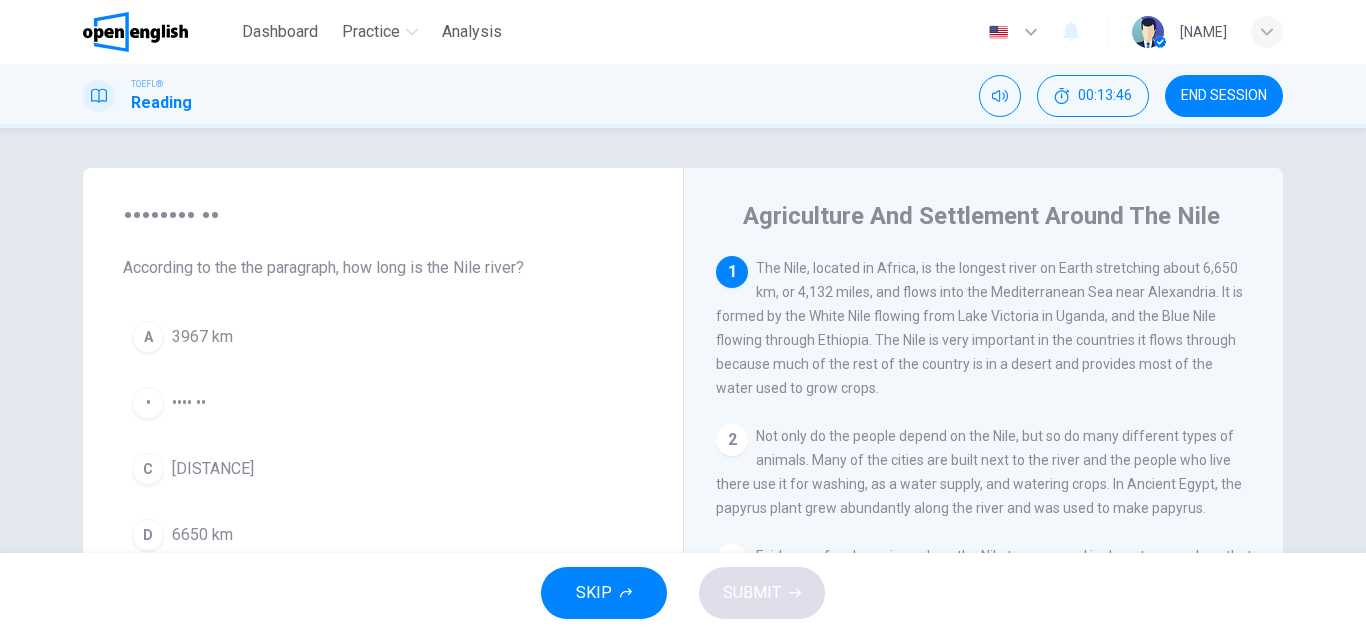 click on "6650 km" at bounding box center (202, 337) 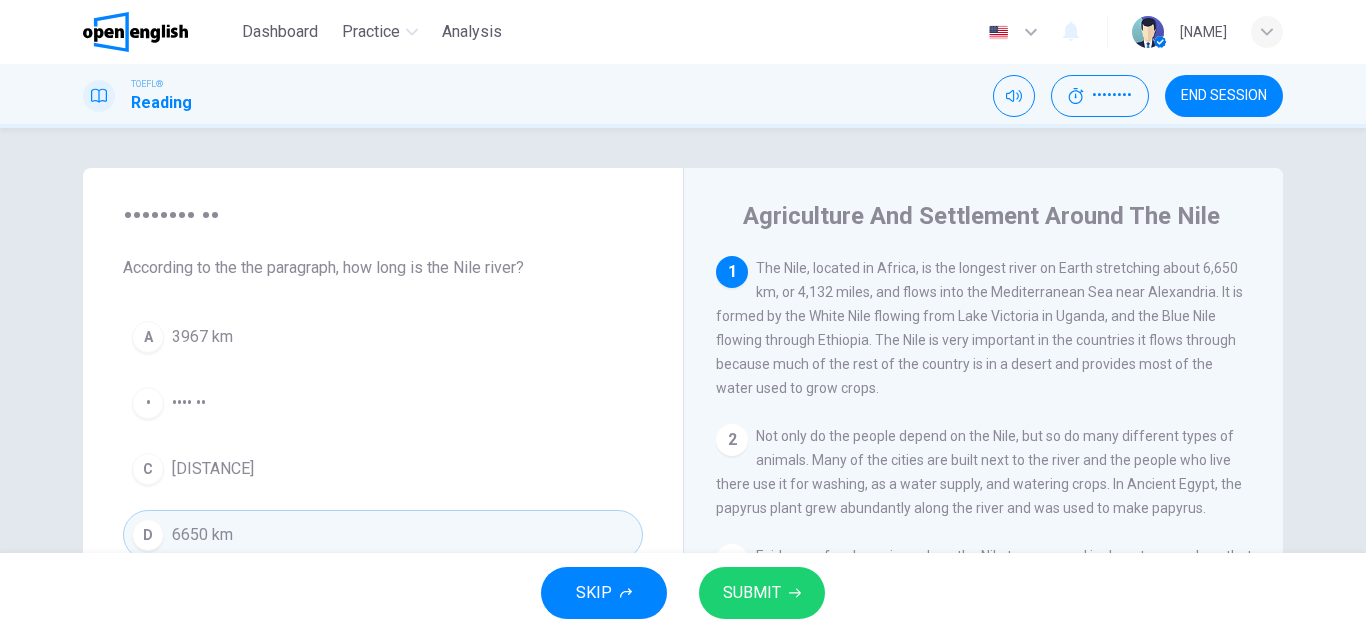 click on "SUBMIT" at bounding box center [762, 593] 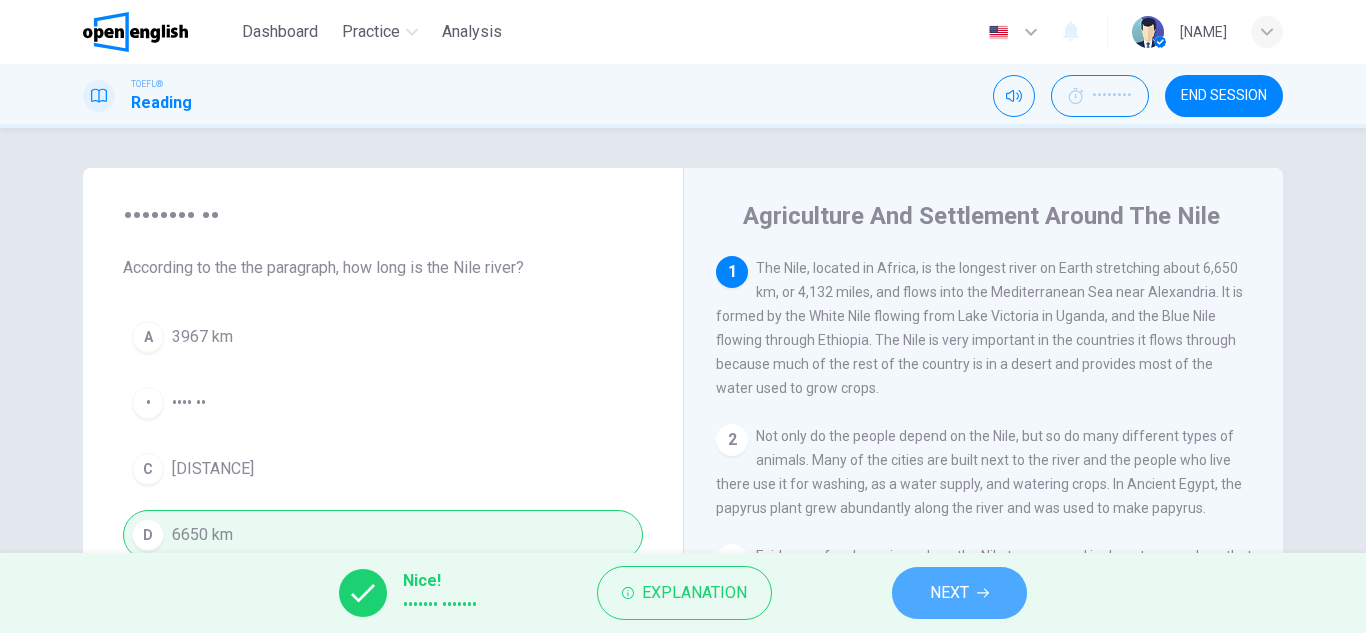 click at bounding box center (983, 593) 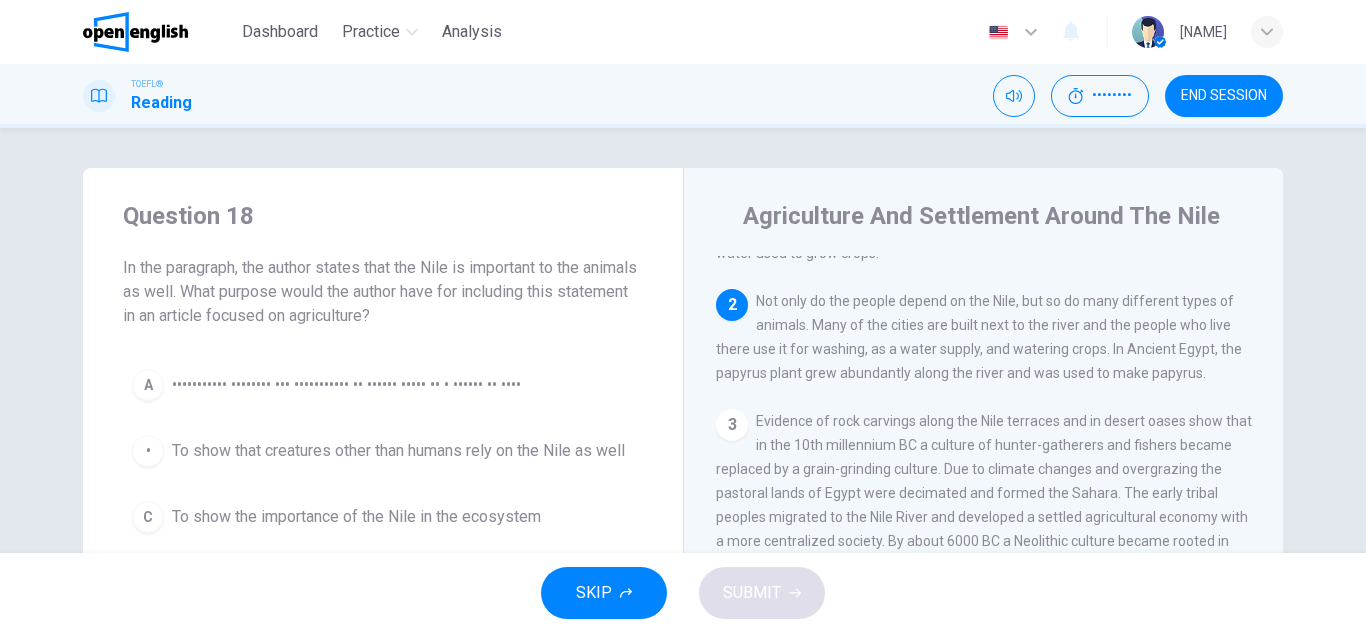 scroll, scrollTop: 168, scrollLeft: 0, axis: vertical 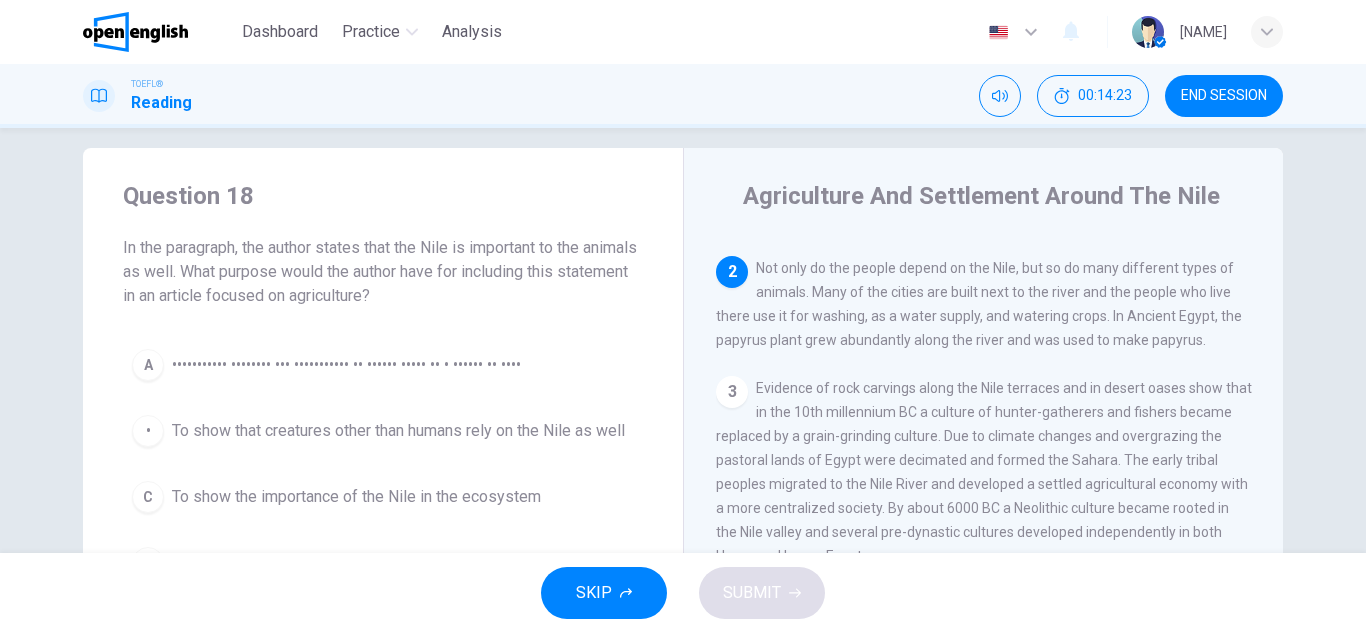 click on "To show that creatures other than humans rely on the Nile as well" at bounding box center (346, 365) 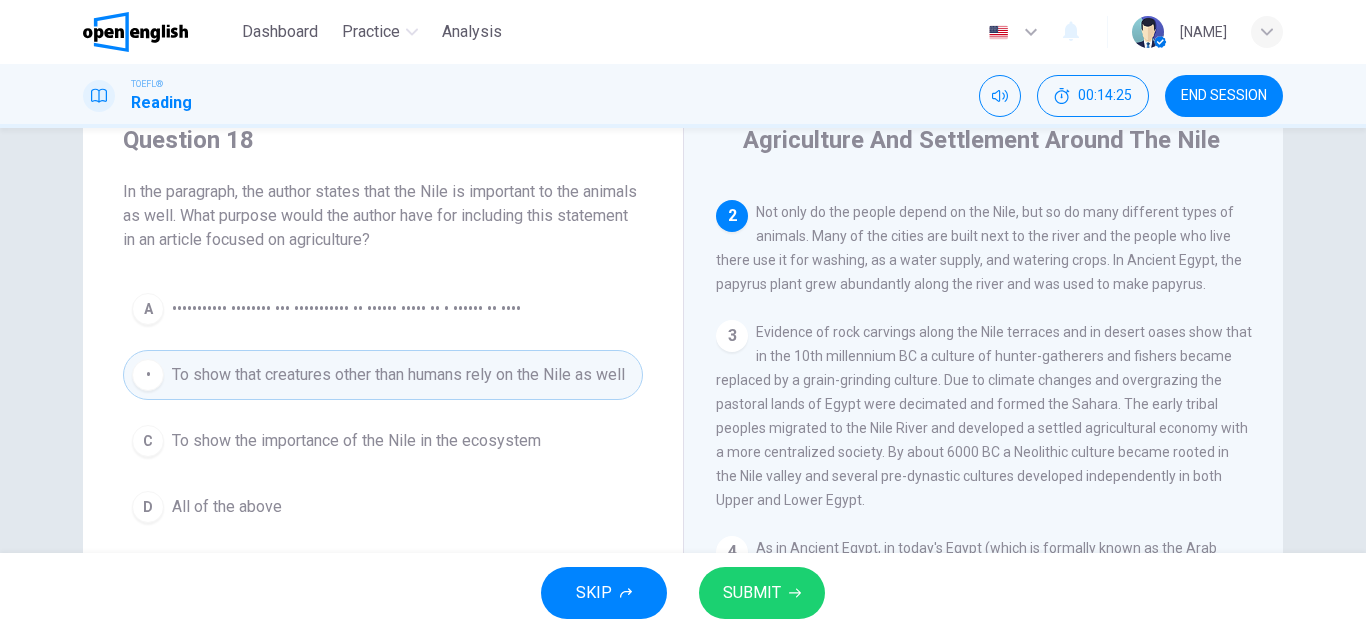 scroll, scrollTop: 87, scrollLeft: 0, axis: vertical 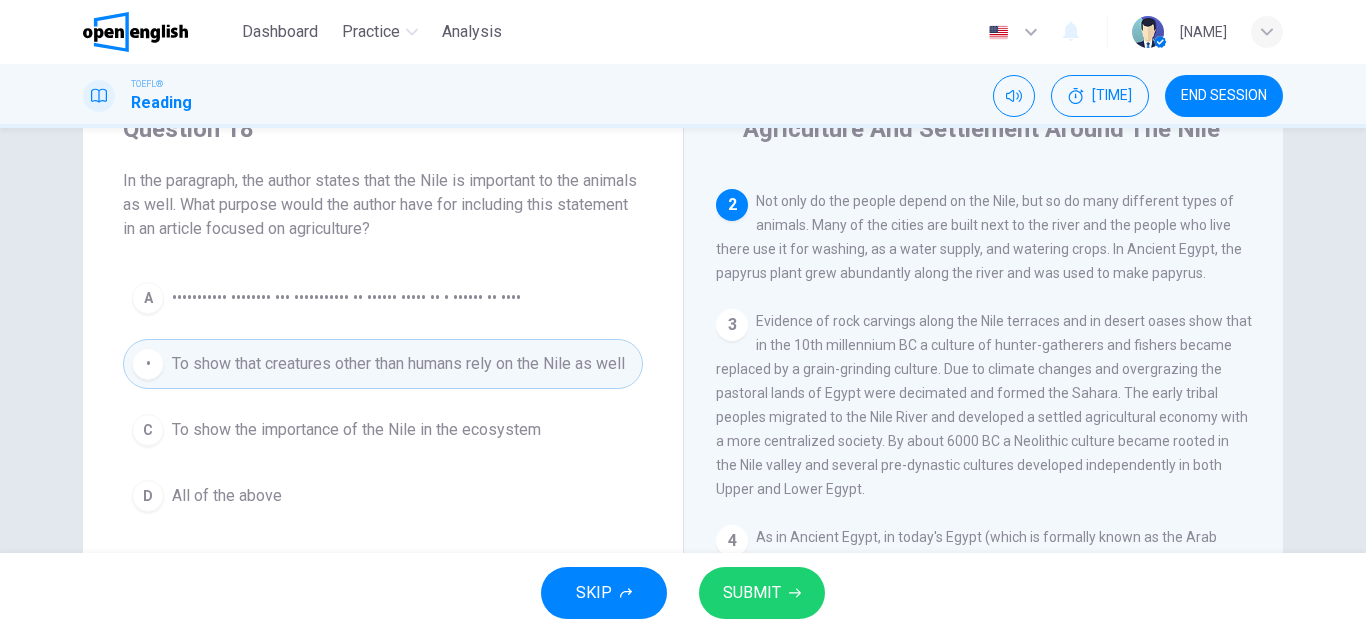 click on "To show the importance of the Nile in the ecosystem" at bounding box center (346, 298) 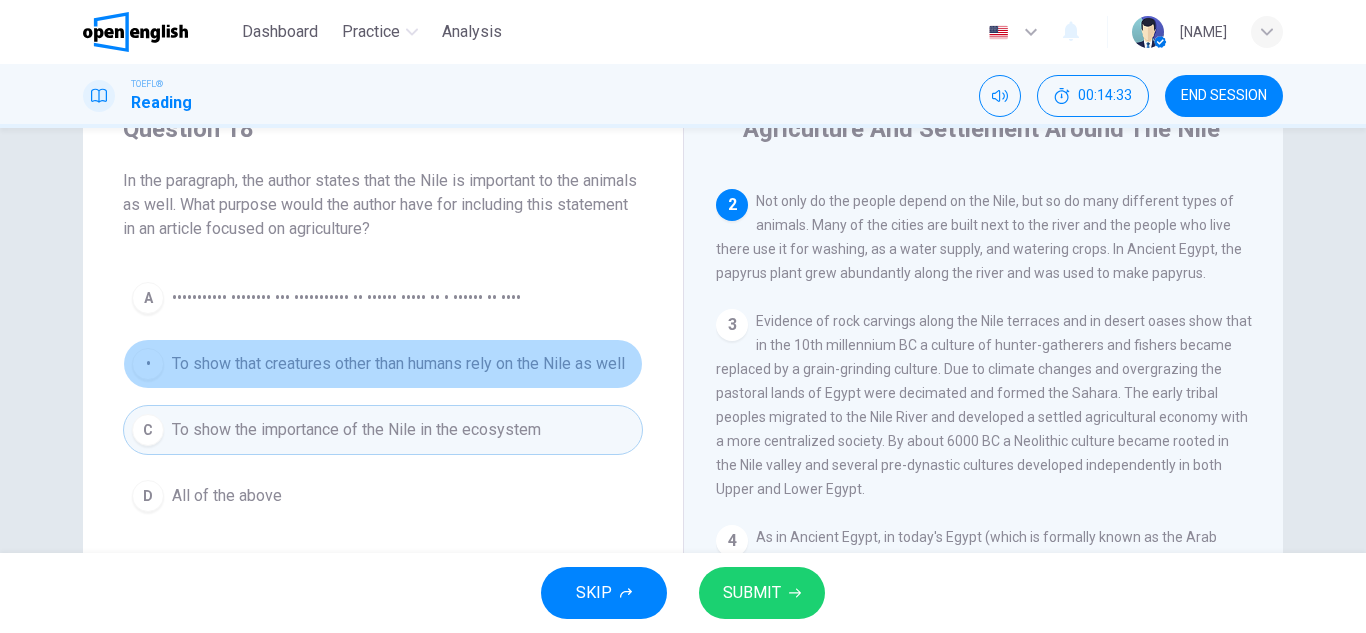 click on "To show that creatures other than humans rely on the Nile as well" at bounding box center [346, 298] 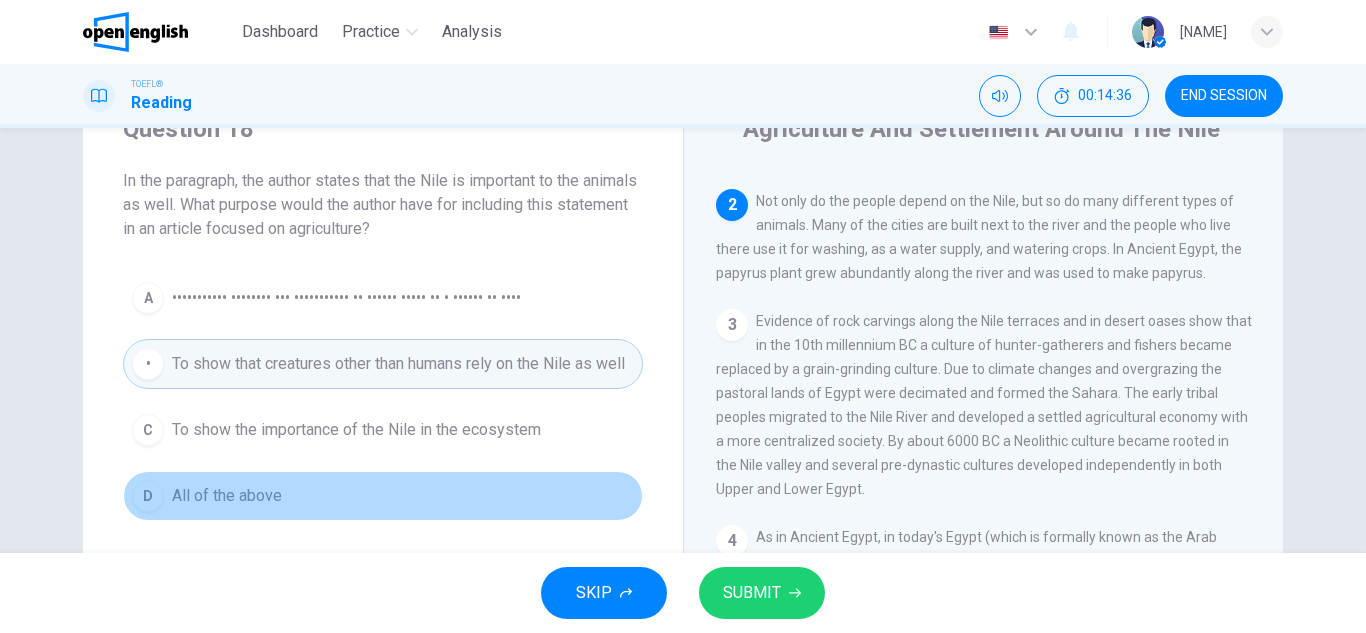 click on "All of the above" at bounding box center (346, 298) 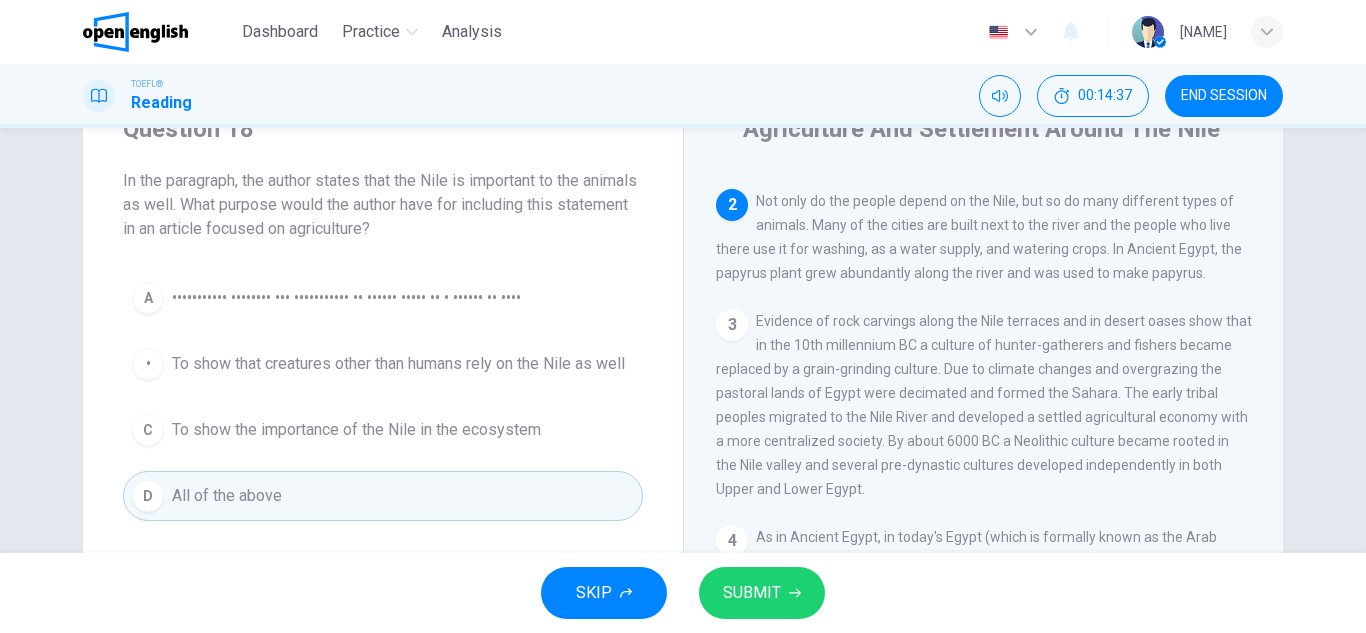 click on "SUBMIT" at bounding box center [752, 593] 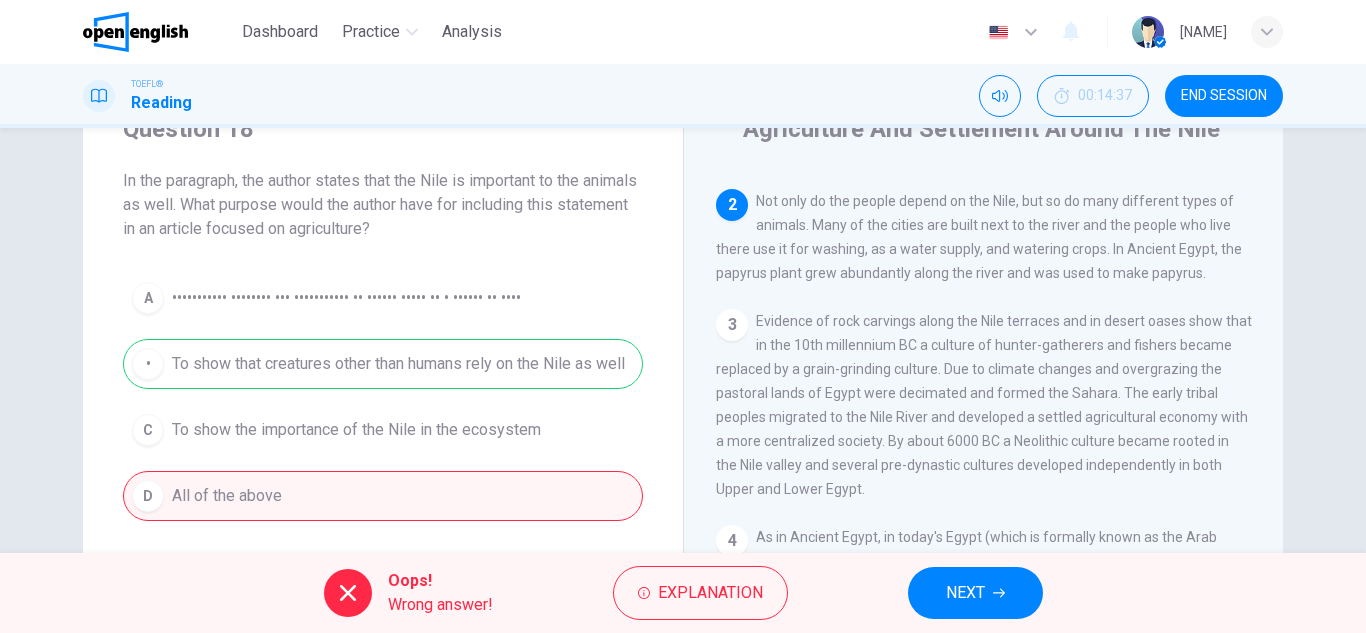 click on "NEXT" at bounding box center (965, 593) 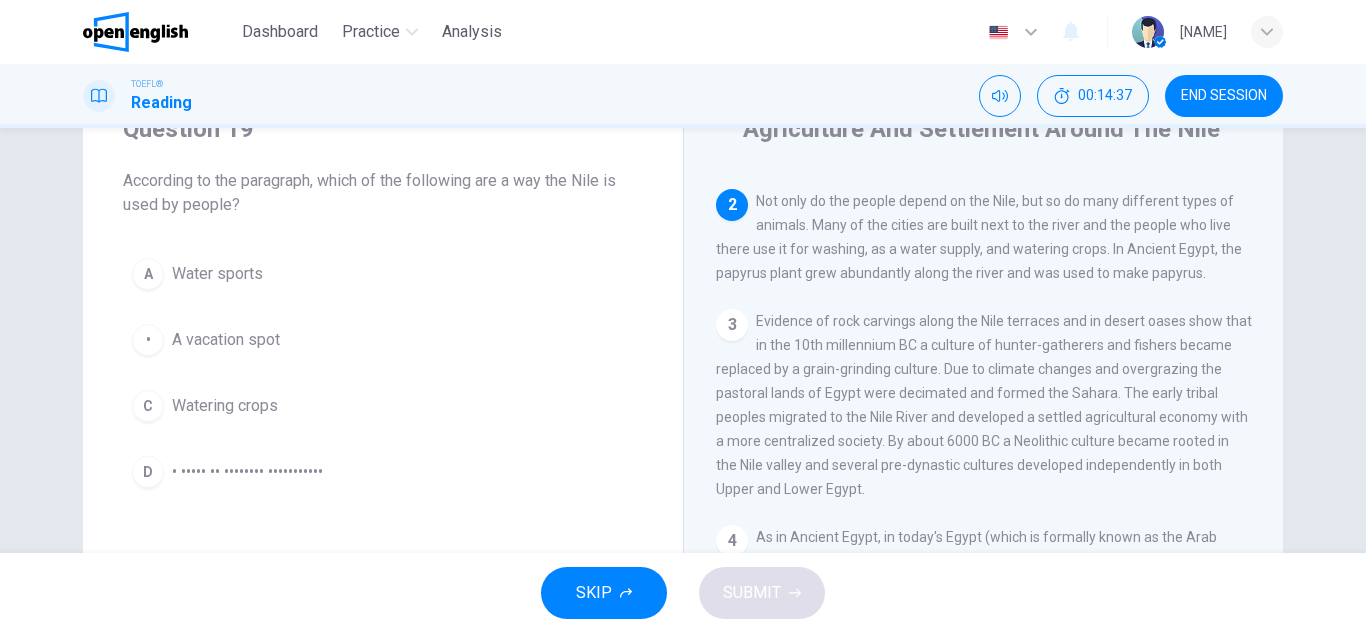 scroll, scrollTop: 168, scrollLeft: 0, axis: vertical 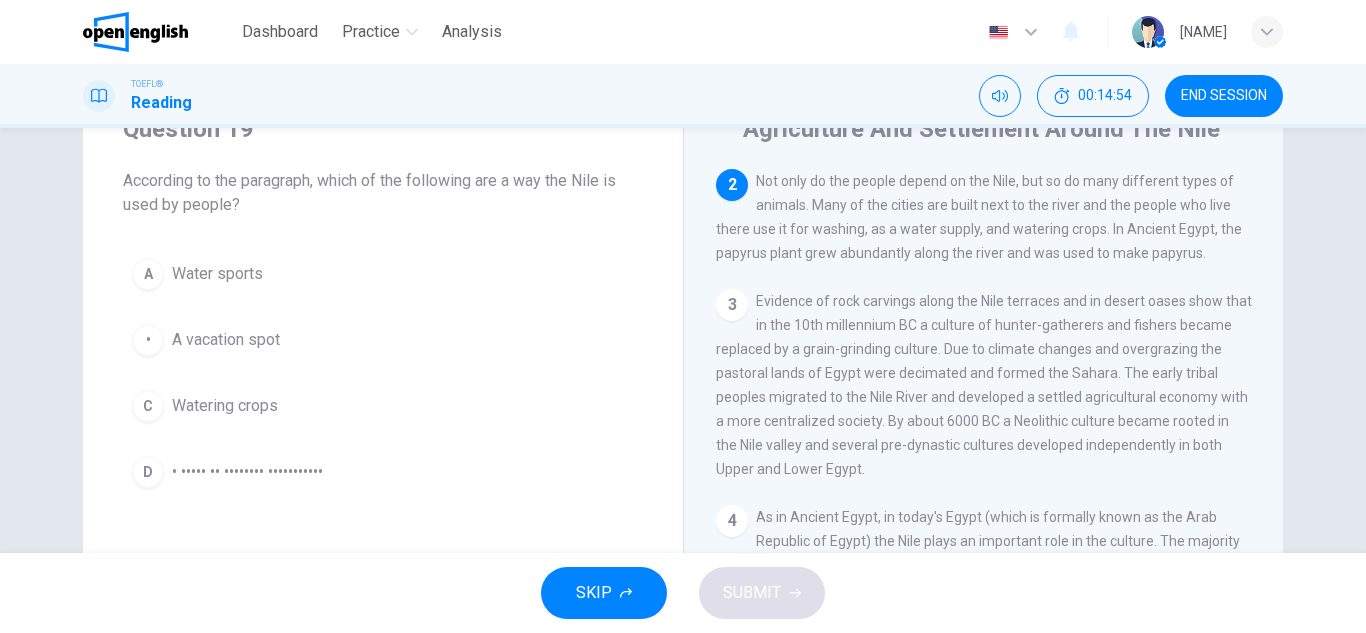 click on "Watering crops" at bounding box center [217, 274] 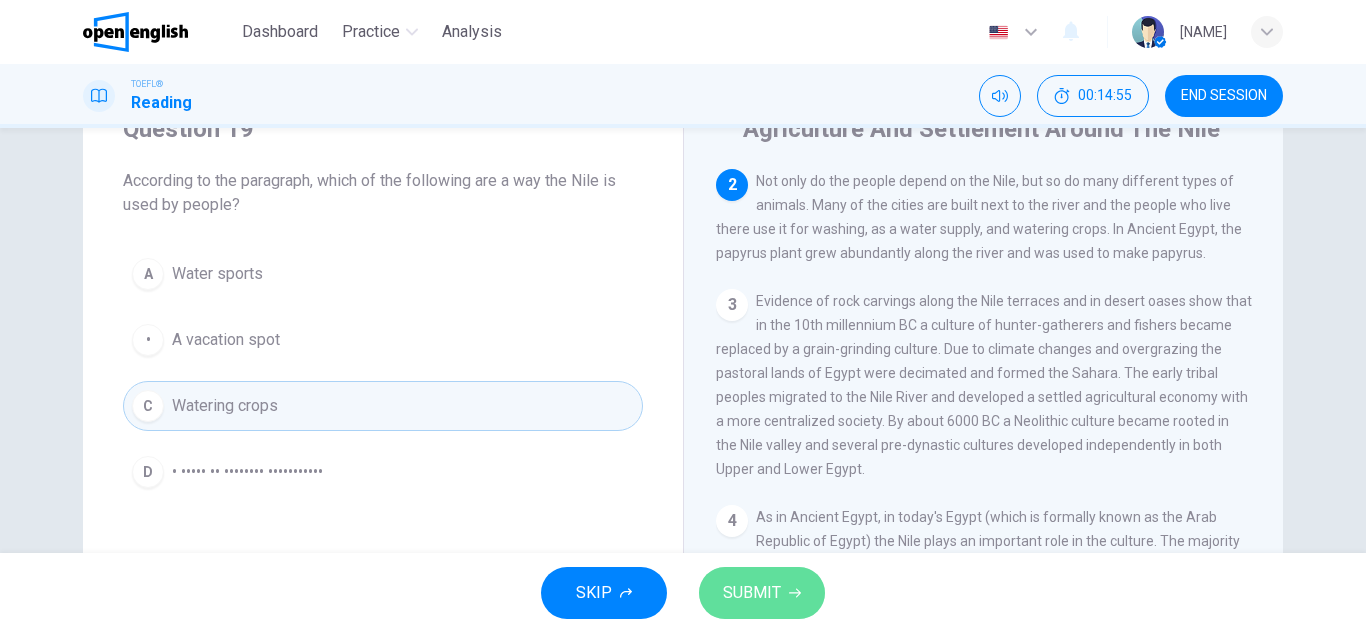 click on "SUBMIT" at bounding box center [752, 593] 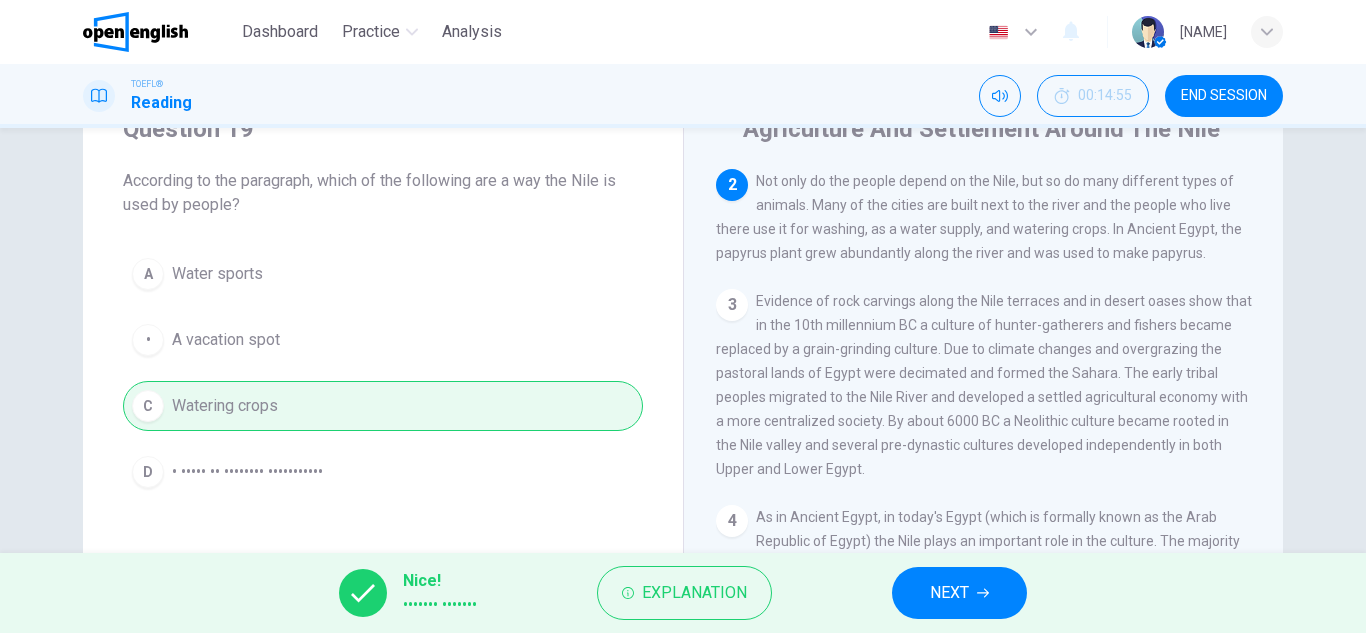 drag, startPoint x: 982, startPoint y: 589, endPoint x: 966, endPoint y: 574, distance: 21.931713 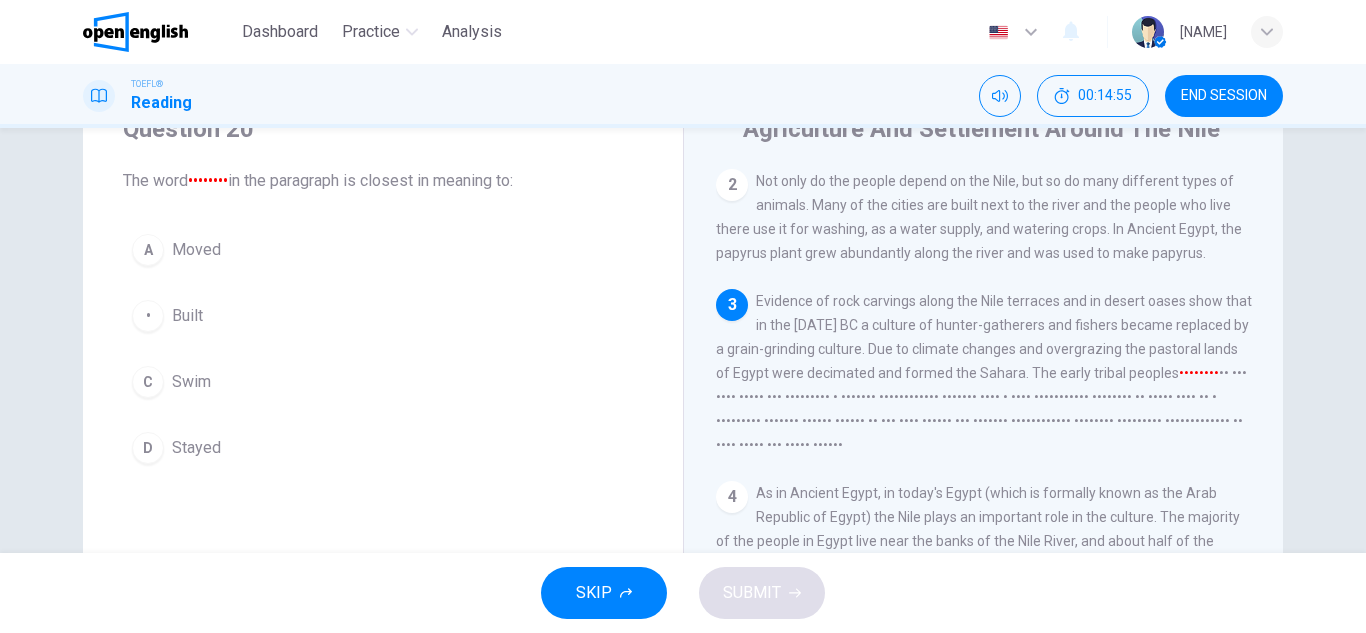 scroll, scrollTop: 265, scrollLeft: 0, axis: vertical 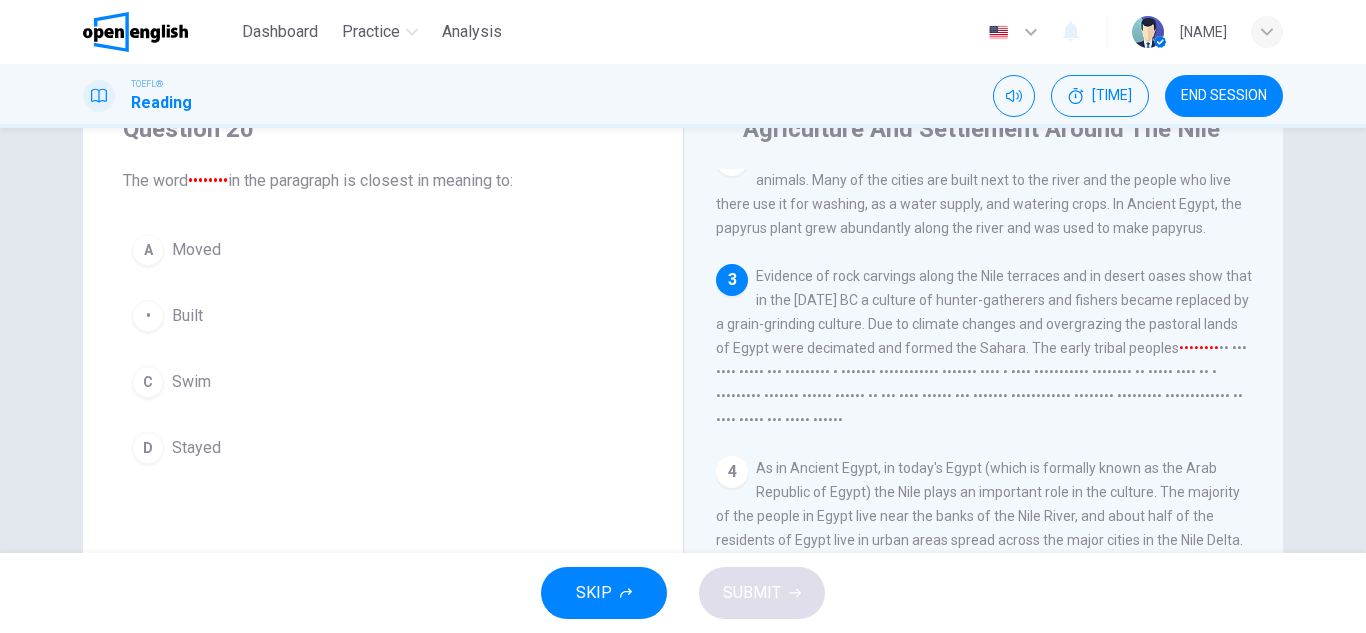 click on "A Moved" at bounding box center [383, 250] 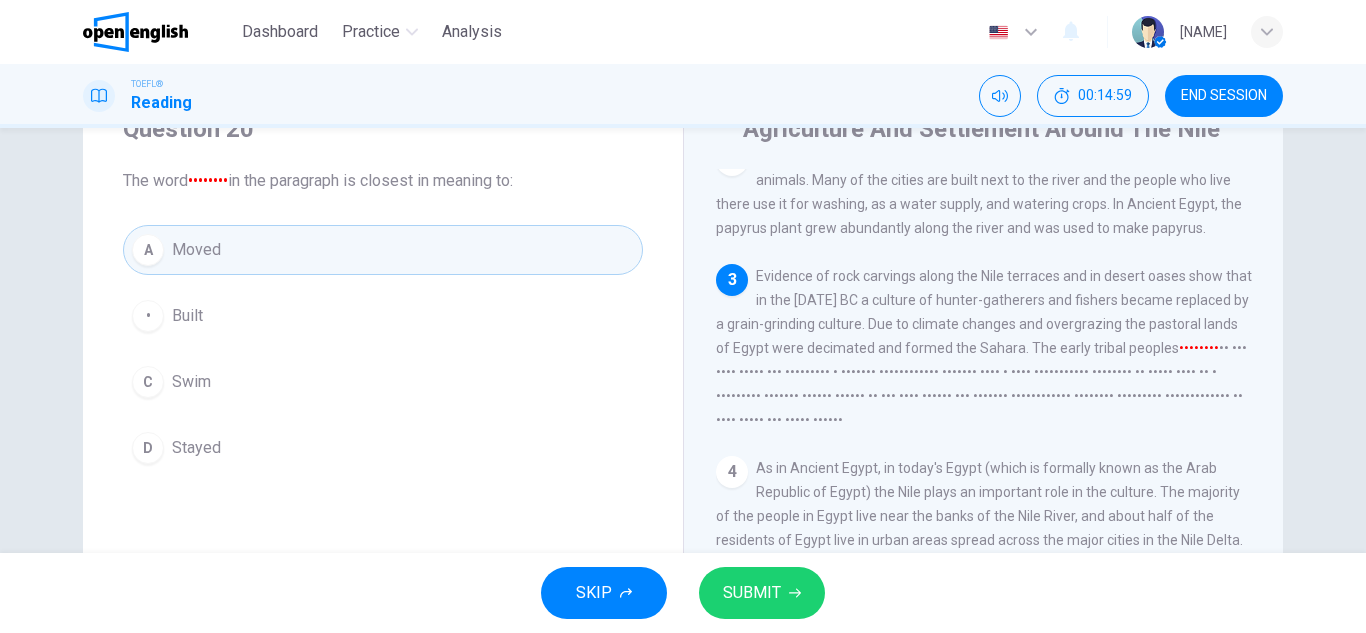 click on "SUBMIT" at bounding box center (752, 593) 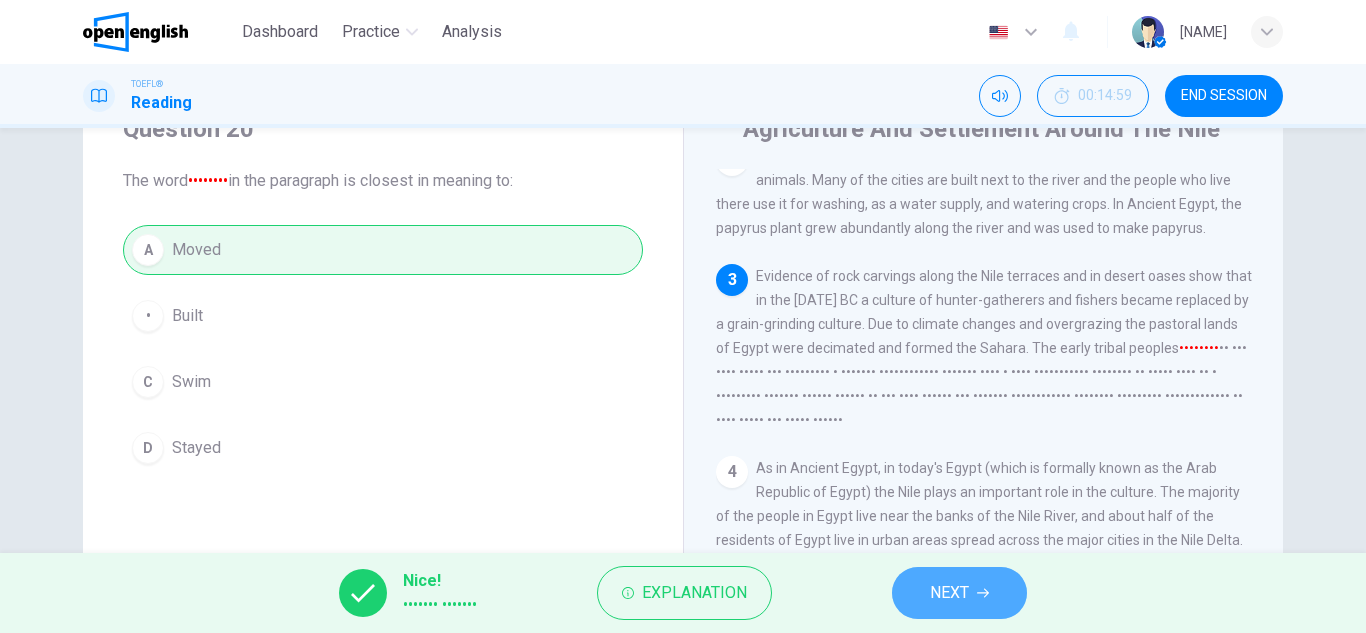 click on "NEXT" at bounding box center [959, 593] 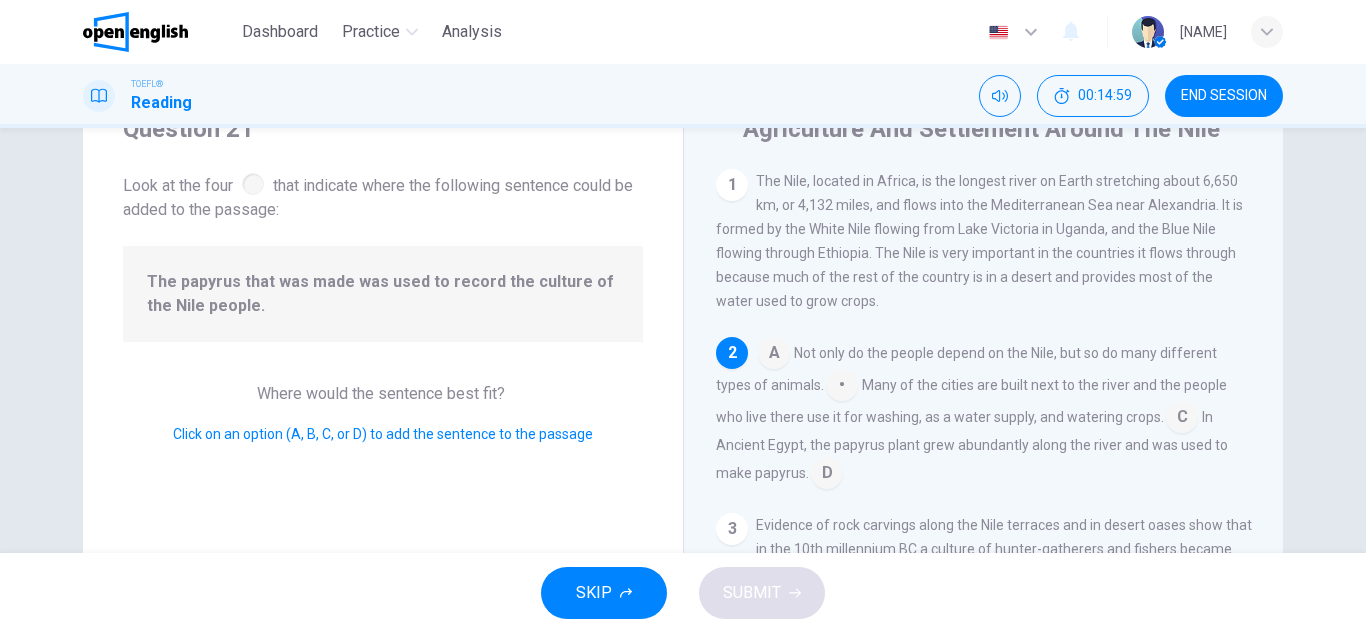 scroll, scrollTop: 168, scrollLeft: 0, axis: vertical 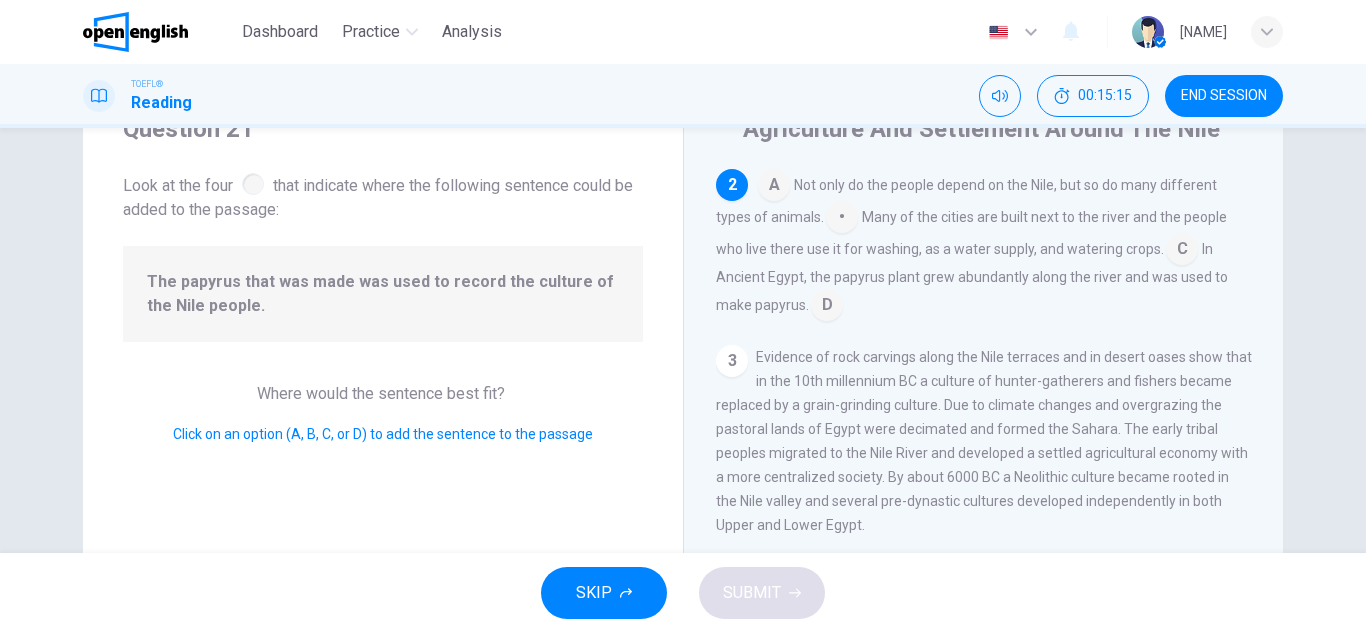 click at bounding box center (774, 187) 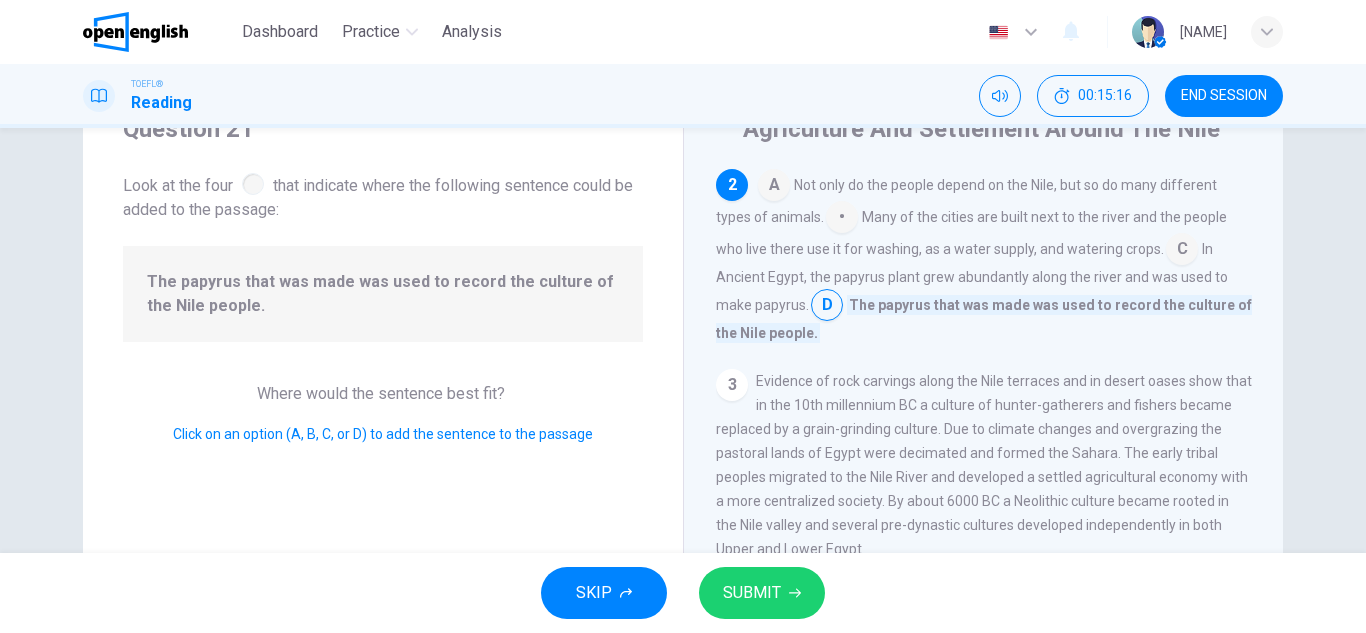 click on "SUBMIT" at bounding box center [762, 593] 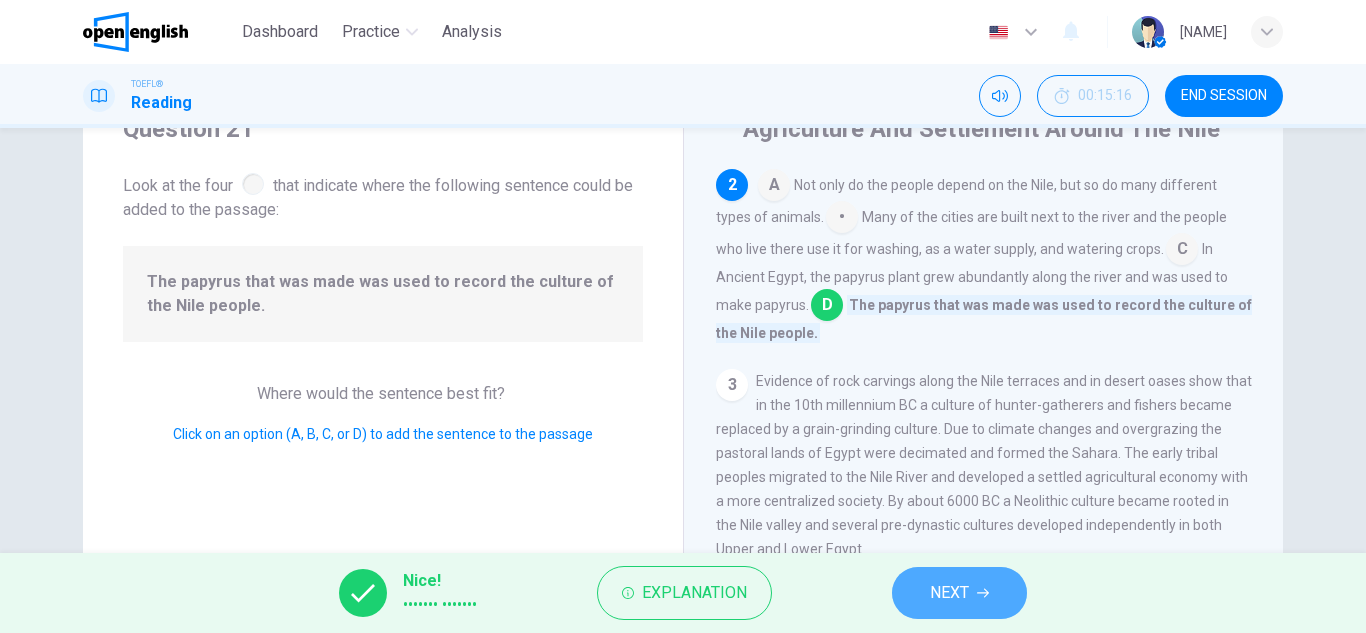 click on "NEXT" at bounding box center (949, 593) 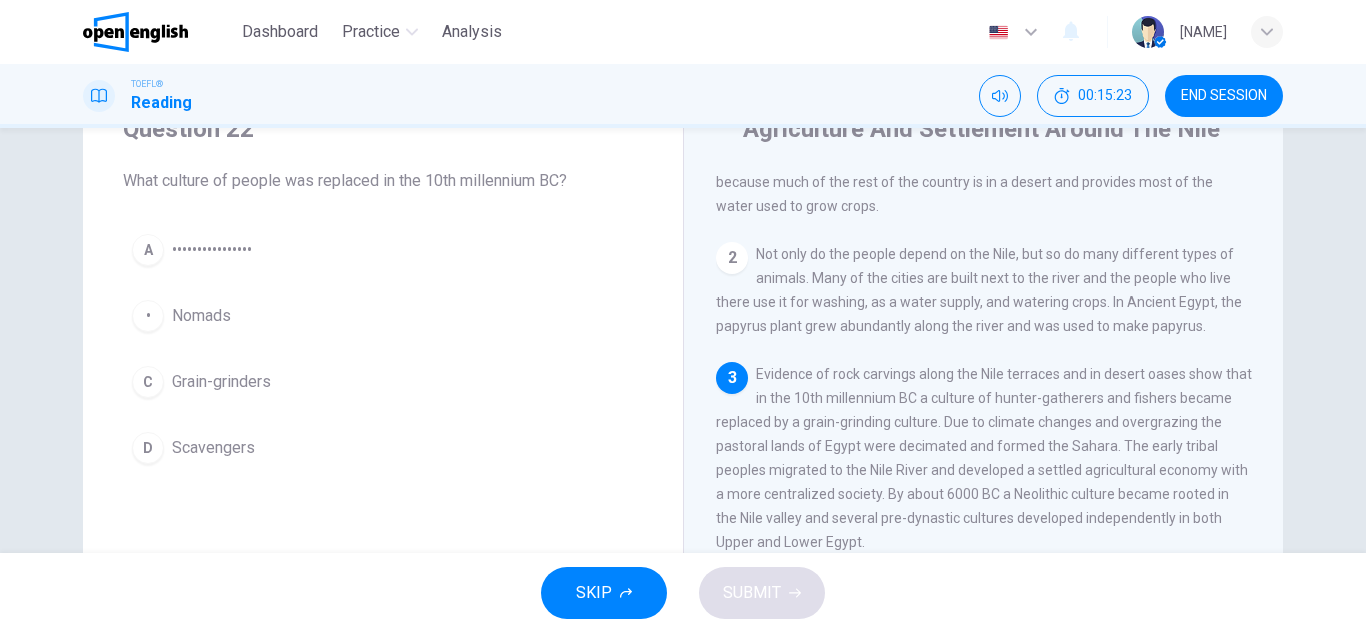 scroll, scrollTop: 123, scrollLeft: 0, axis: vertical 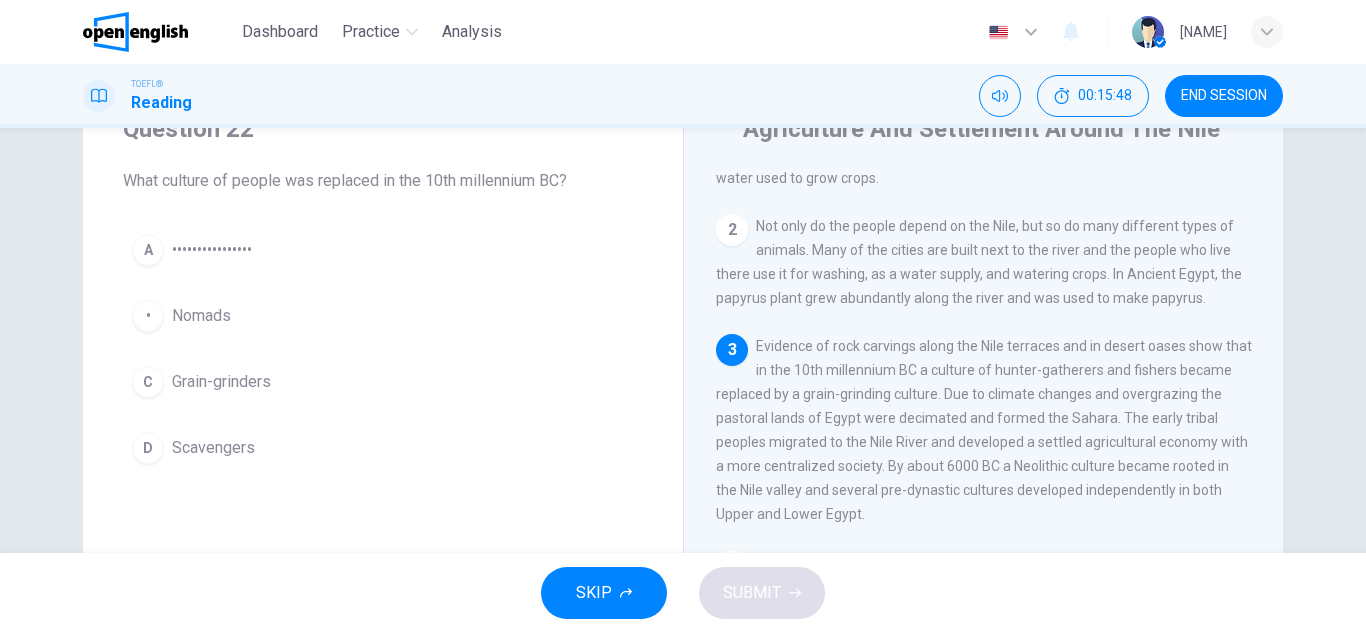 click on "••••••••••••••••" at bounding box center [212, 250] 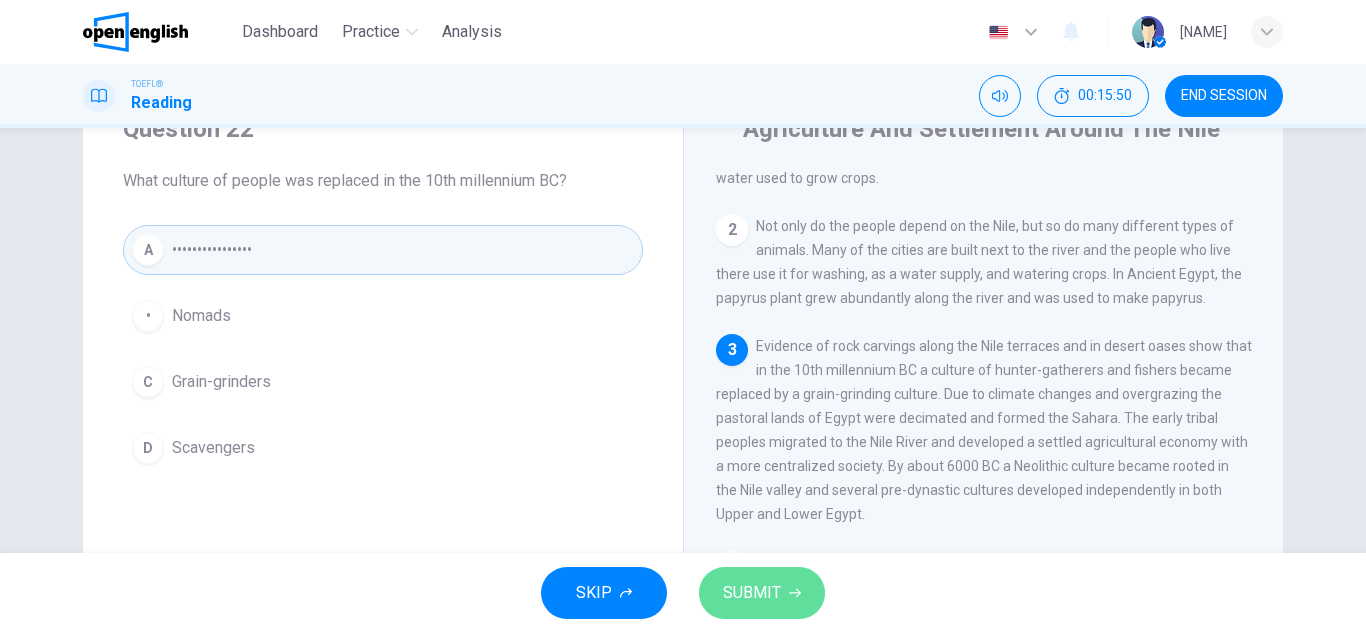 click on "SUBMIT" at bounding box center [752, 593] 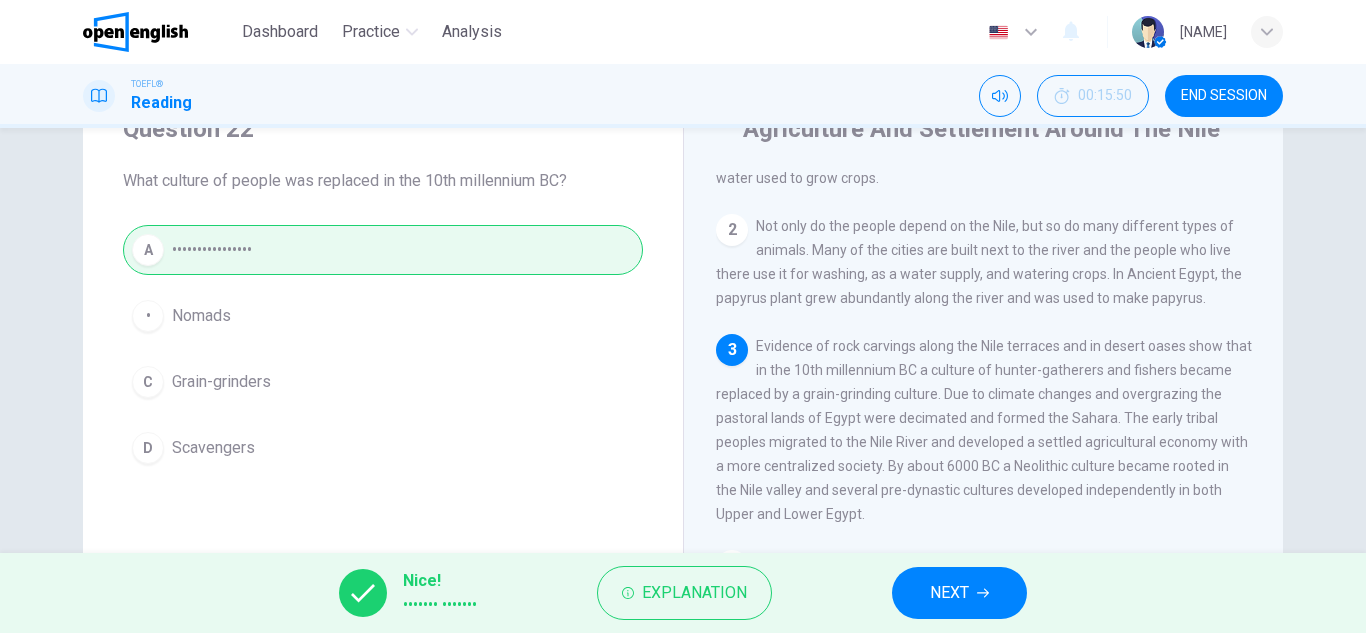 click on "NEXT" at bounding box center (949, 593) 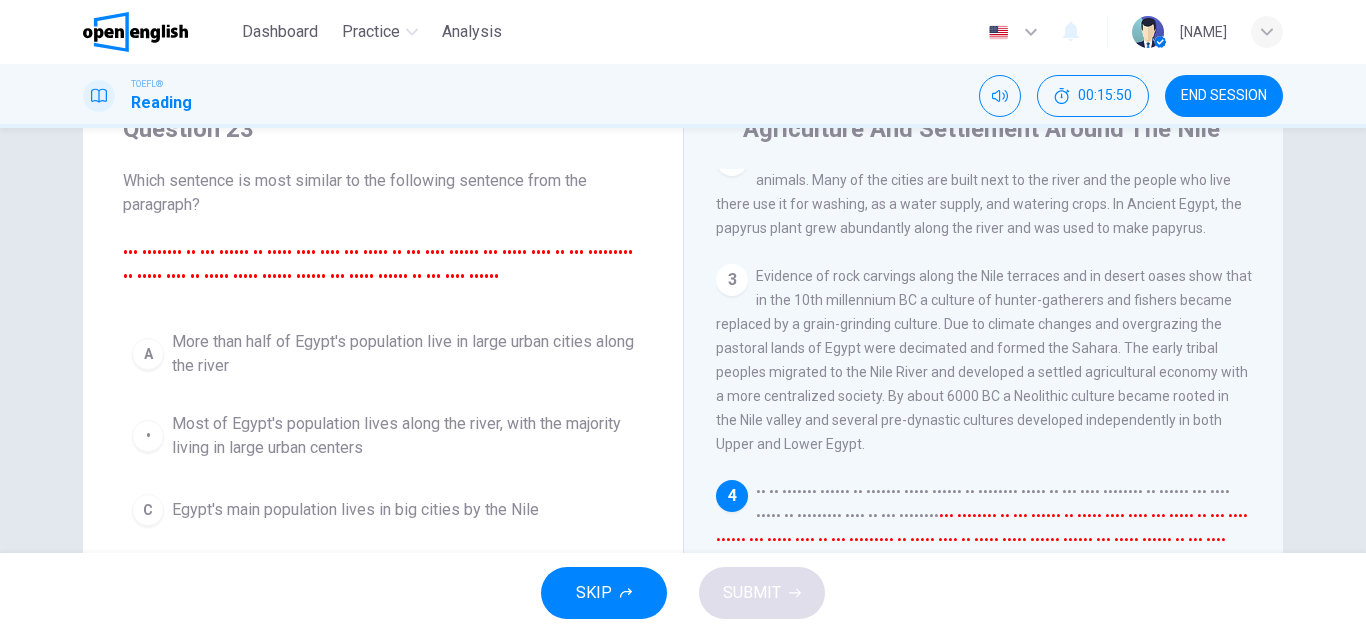 scroll, scrollTop: 265, scrollLeft: 0, axis: vertical 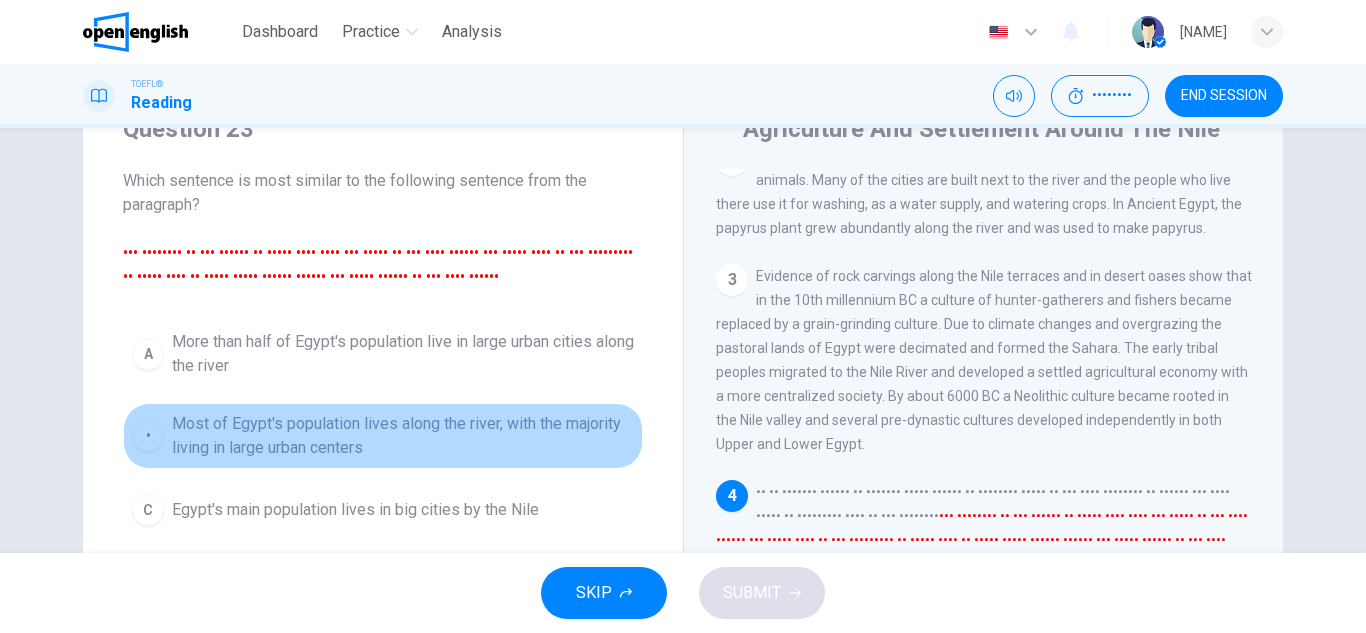 click on "Most of Egypt's population lives along the river, with the majority living in large urban centers" at bounding box center (403, 354) 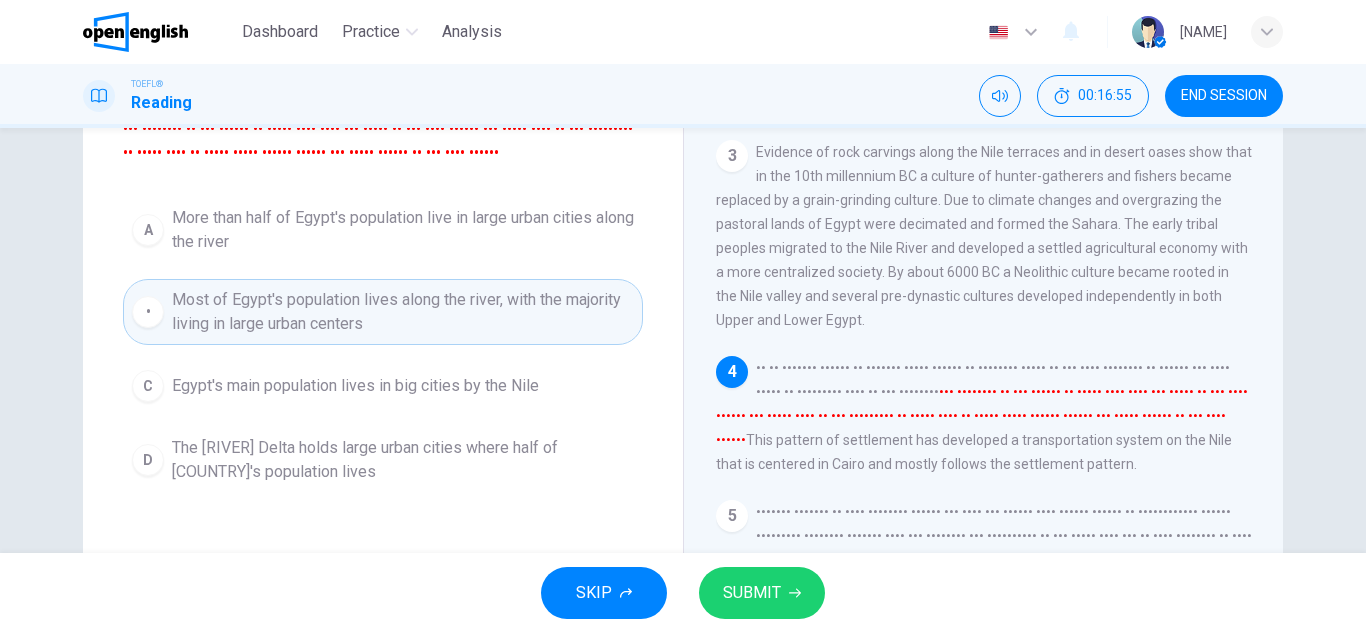 scroll, scrollTop: 212, scrollLeft: 0, axis: vertical 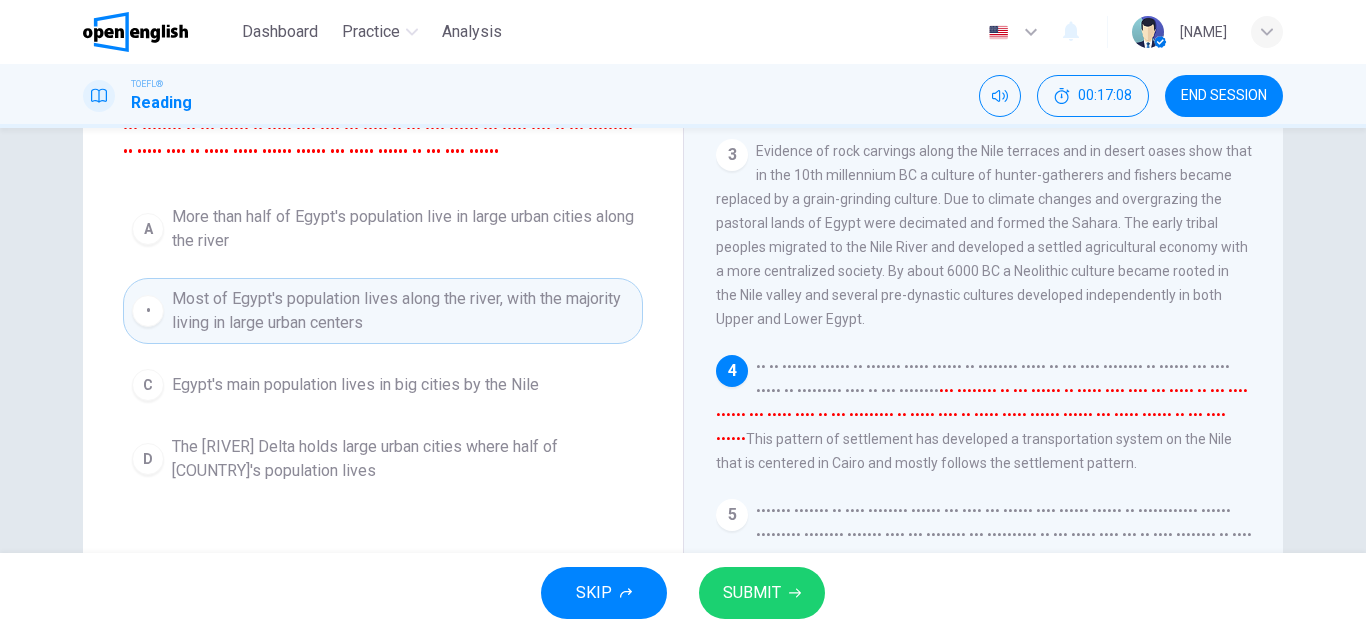 click on "SUBMIT" at bounding box center [752, 593] 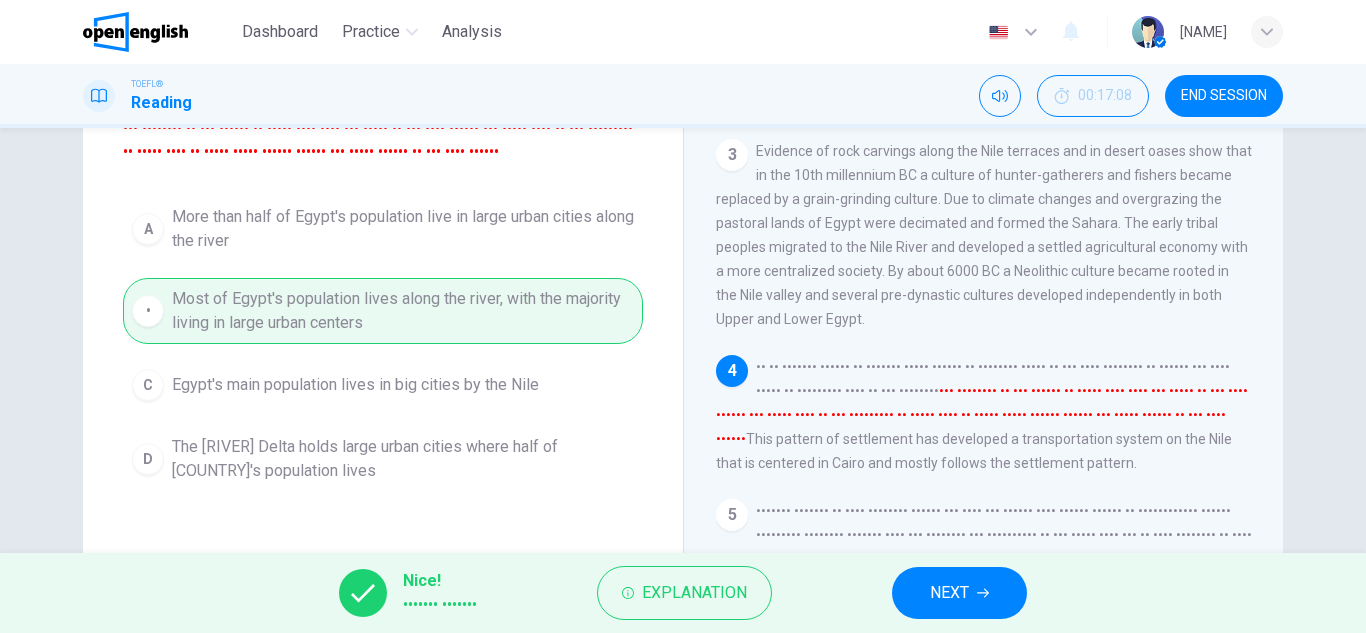 drag, startPoint x: 992, startPoint y: 606, endPoint x: 998, endPoint y: 595, distance: 12.529964 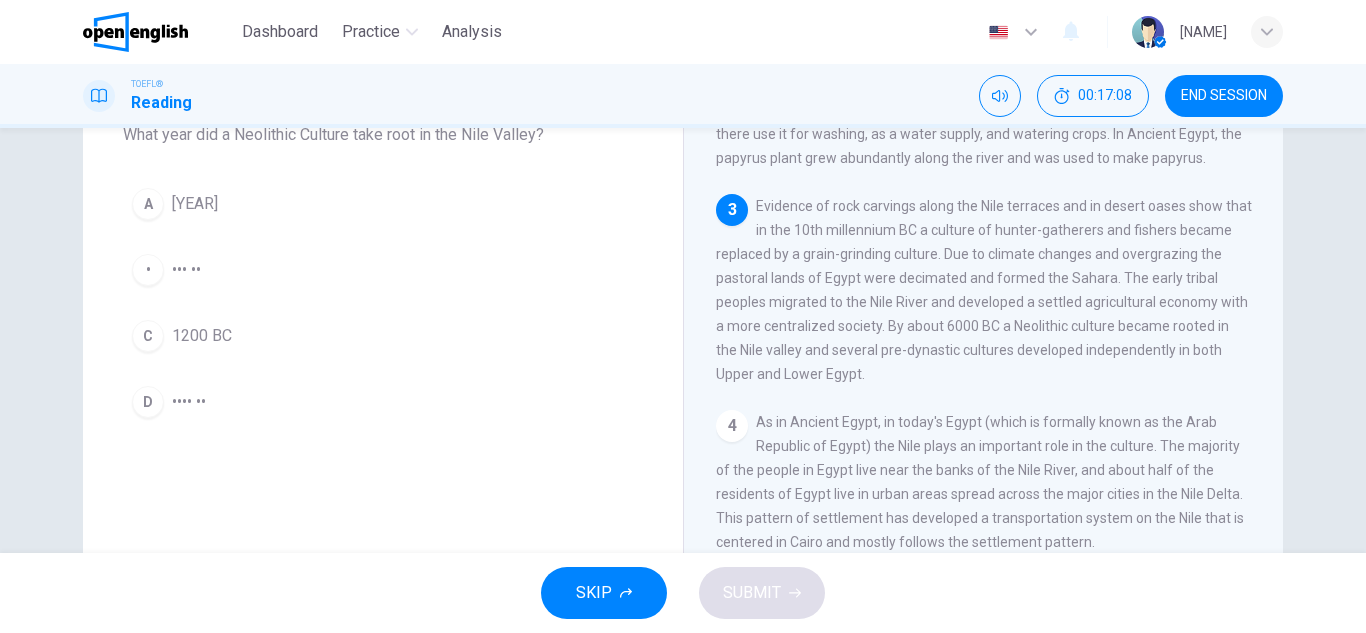scroll, scrollTop: 94, scrollLeft: 0, axis: vertical 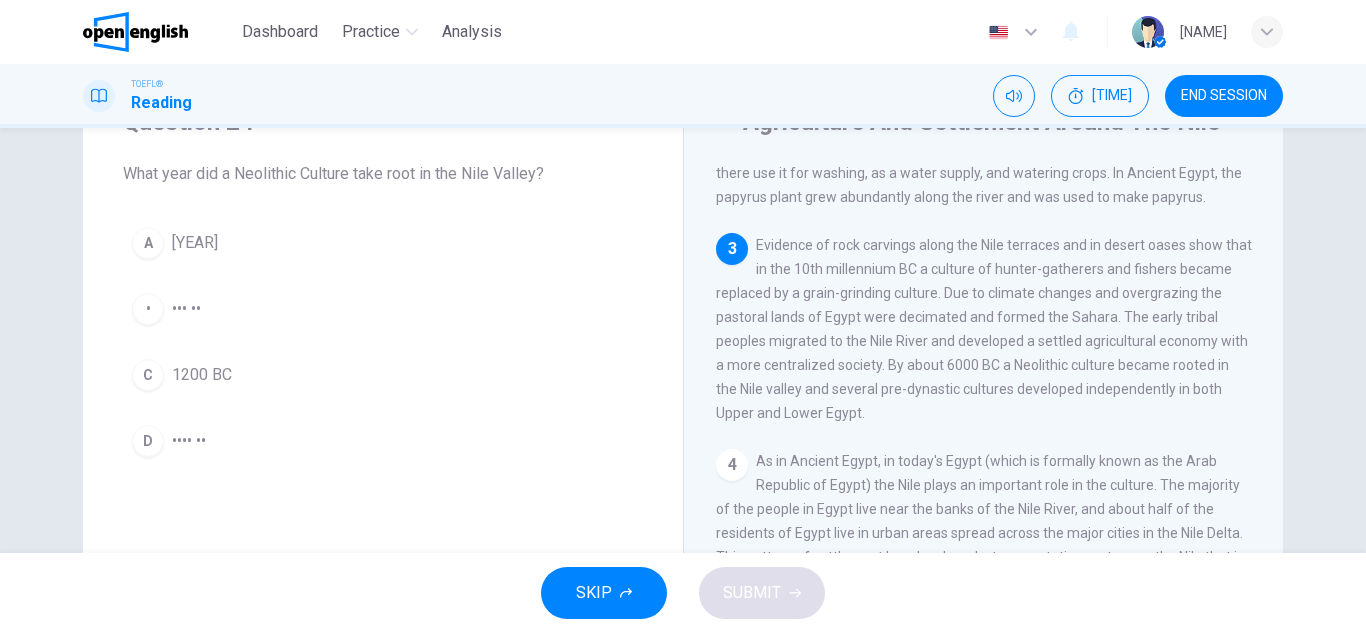 click on "•••• ••" at bounding box center (195, 243) 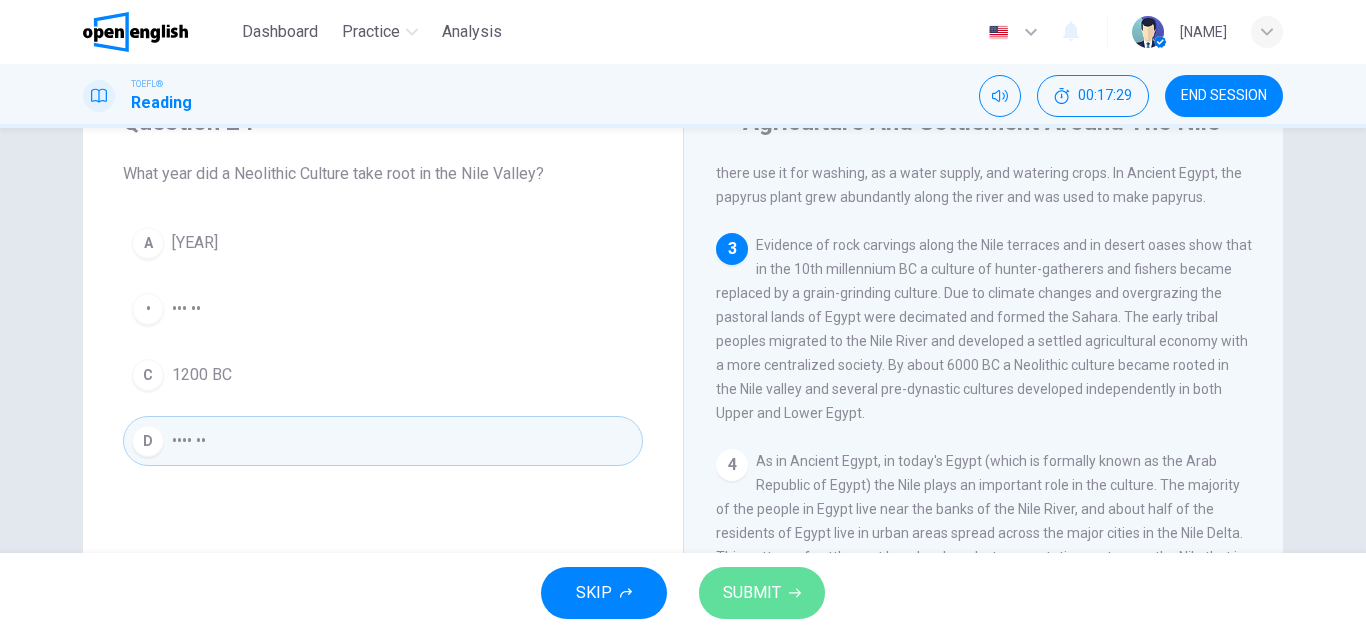 click on "SUBMIT" at bounding box center (762, 593) 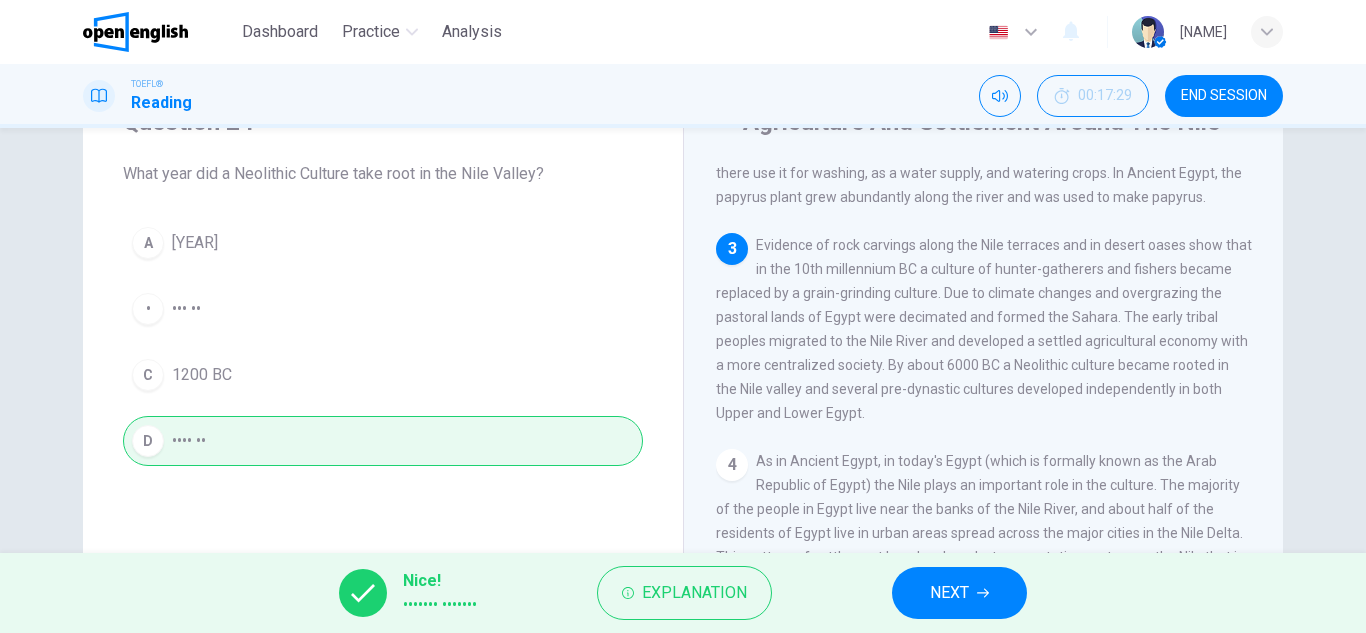 click on "NEXT" at bounding box center (949, 593) 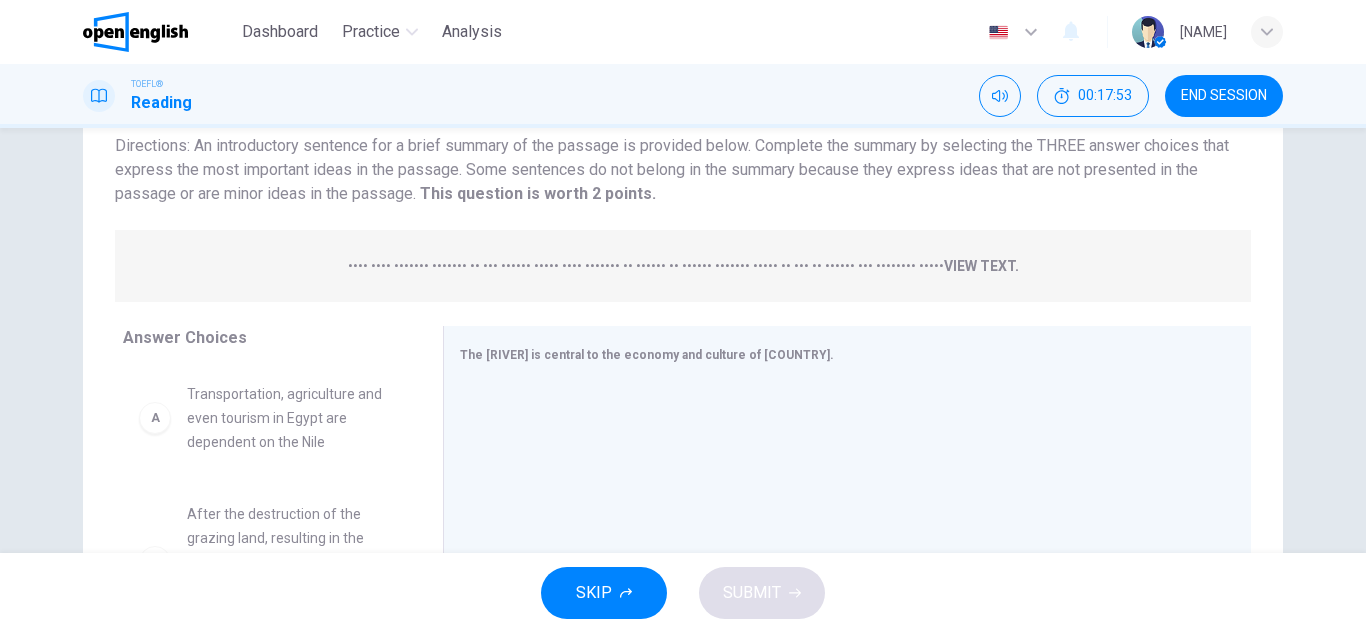 scroll, scrollTop: 148, scrollLeft: 0, axis: vertical 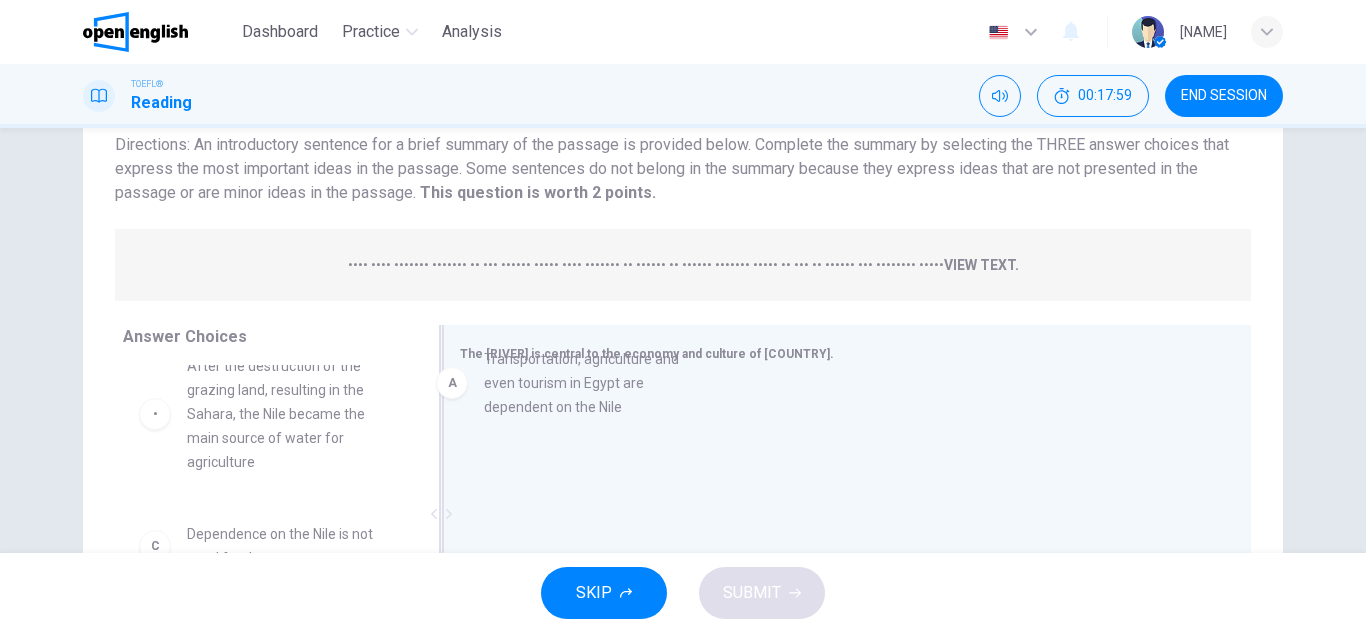 drag, startPoint x: 248, startPoint y: 402, endPoint x: 550, endPoint y: 398, distance: 302.0265 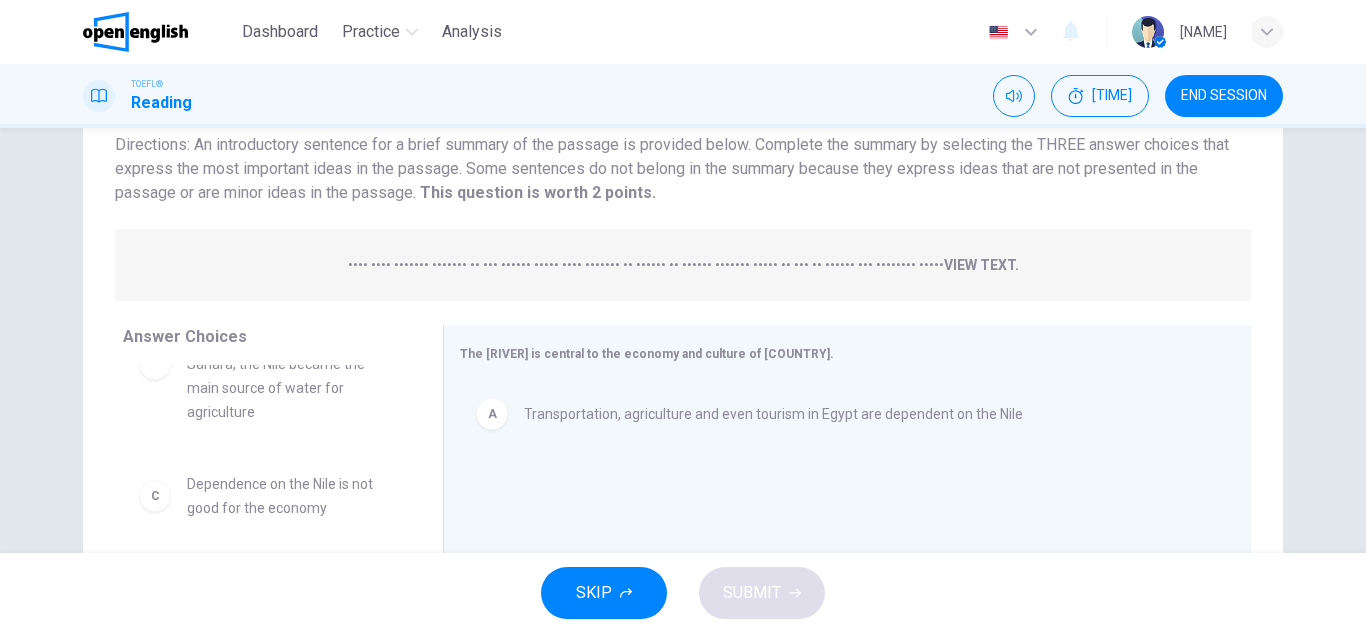 scroll, scrollTop: 324, scrollLeft: 0, axis: vertical 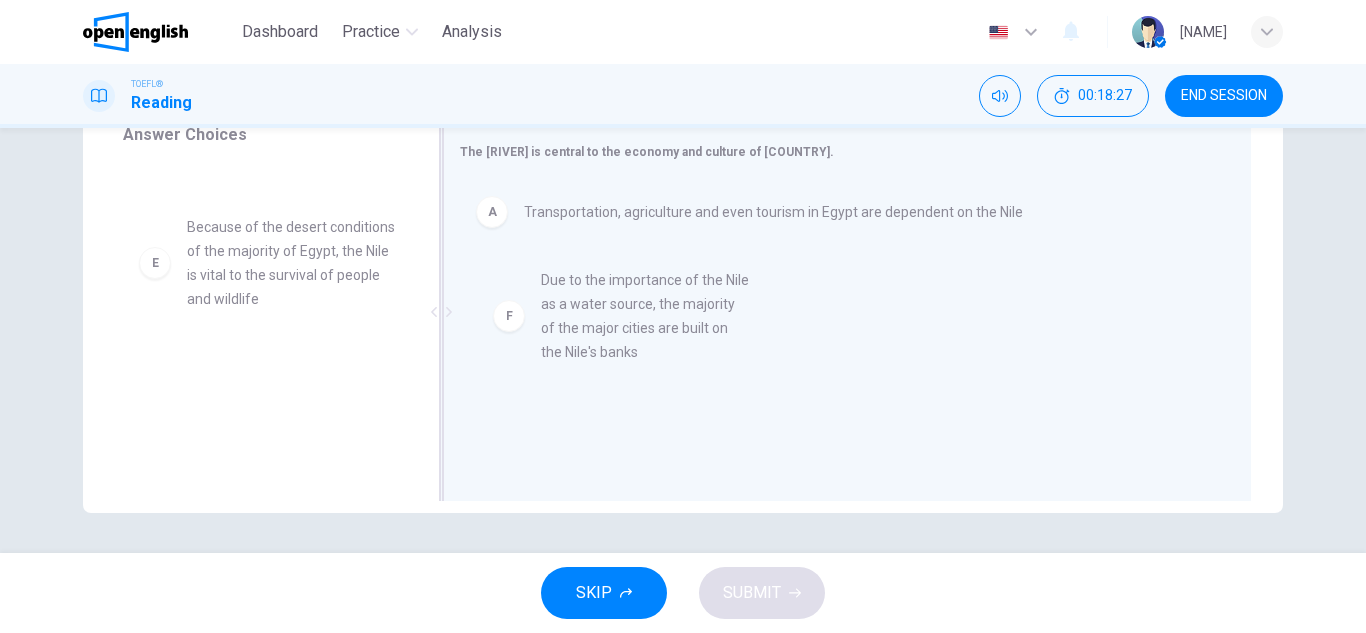 drag, startPoint x: 237, startPoint y: 410, endPoint x: 610, endPoint y: 308, distance: 386.69498 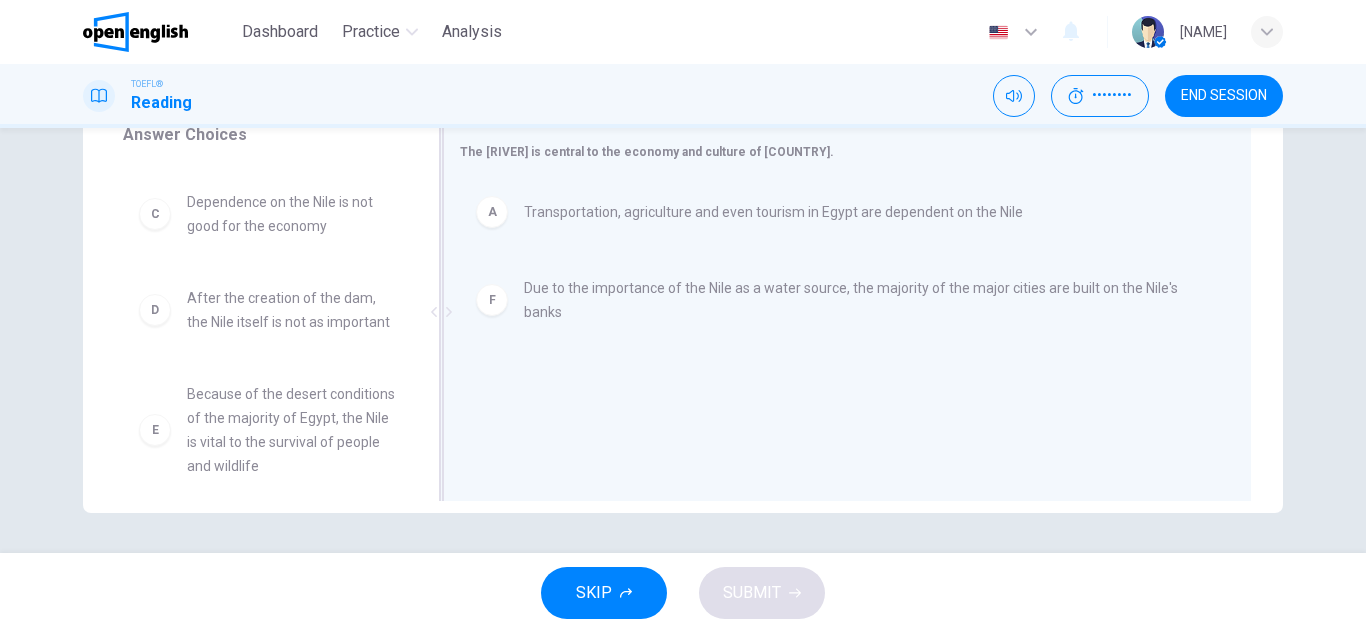 scroll, scrollTop: 24, scrollLeft: 0, axis: vertical 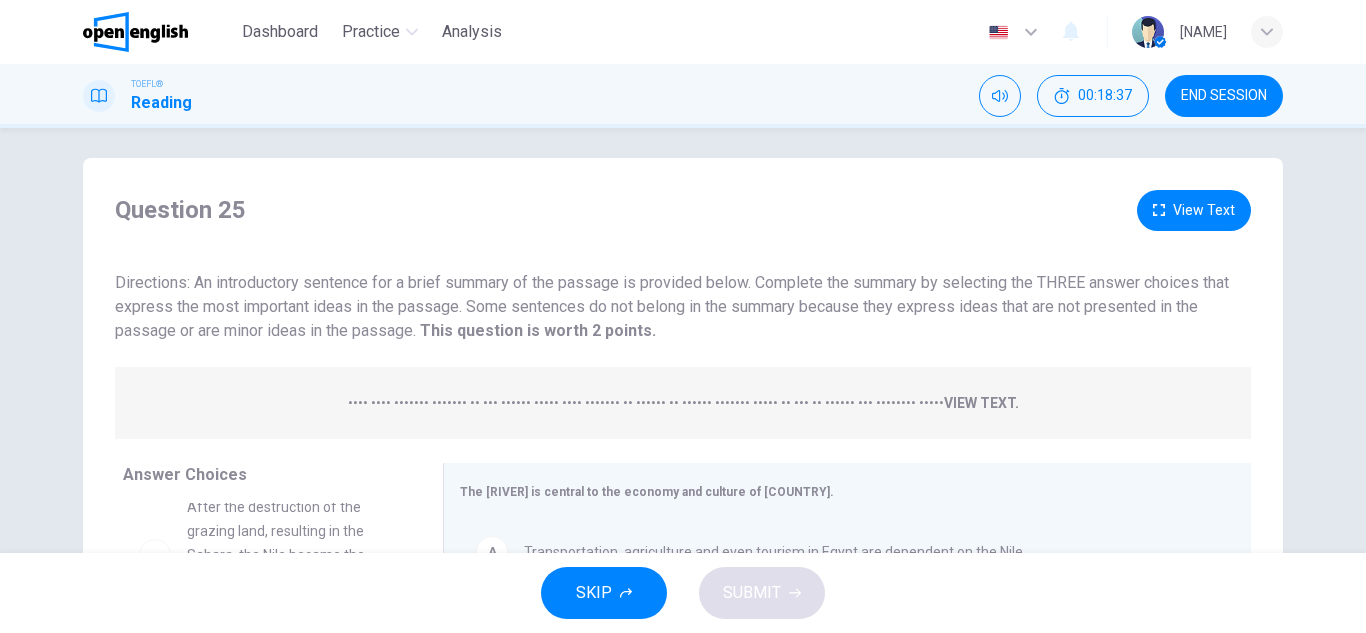 click on "This question is worth 2 points." at bounding box center (536, 330) 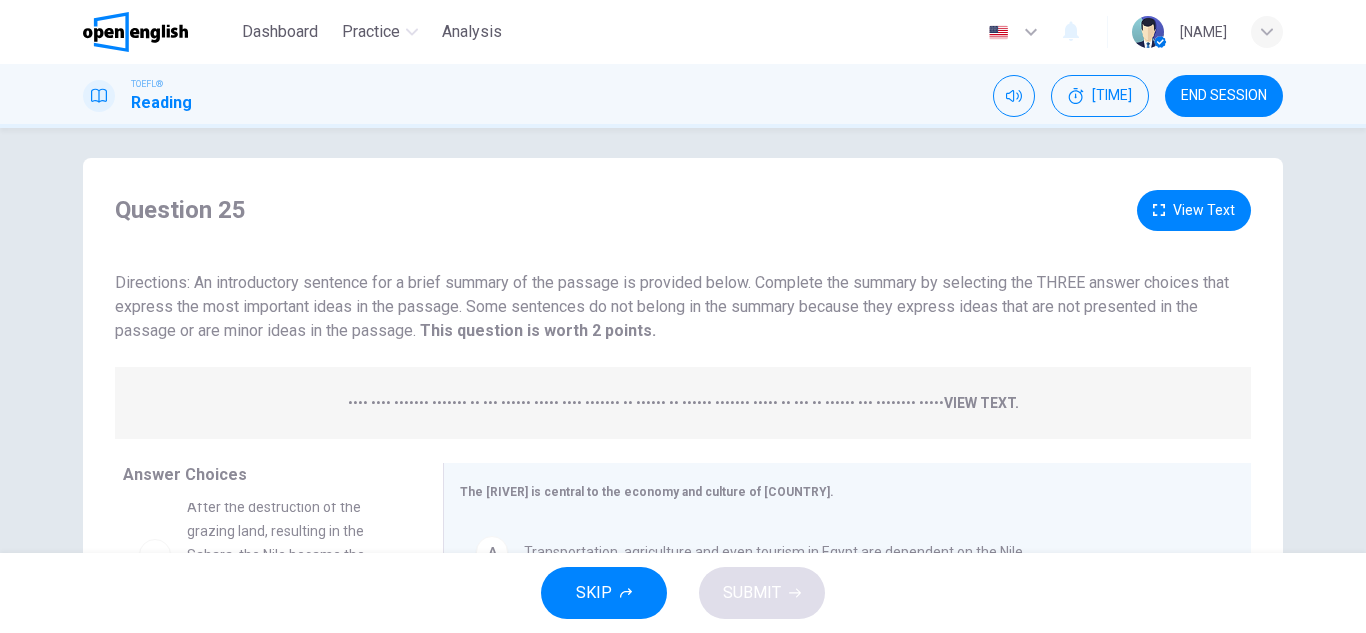 click on "View Text" at bounding box center (1194, 210) 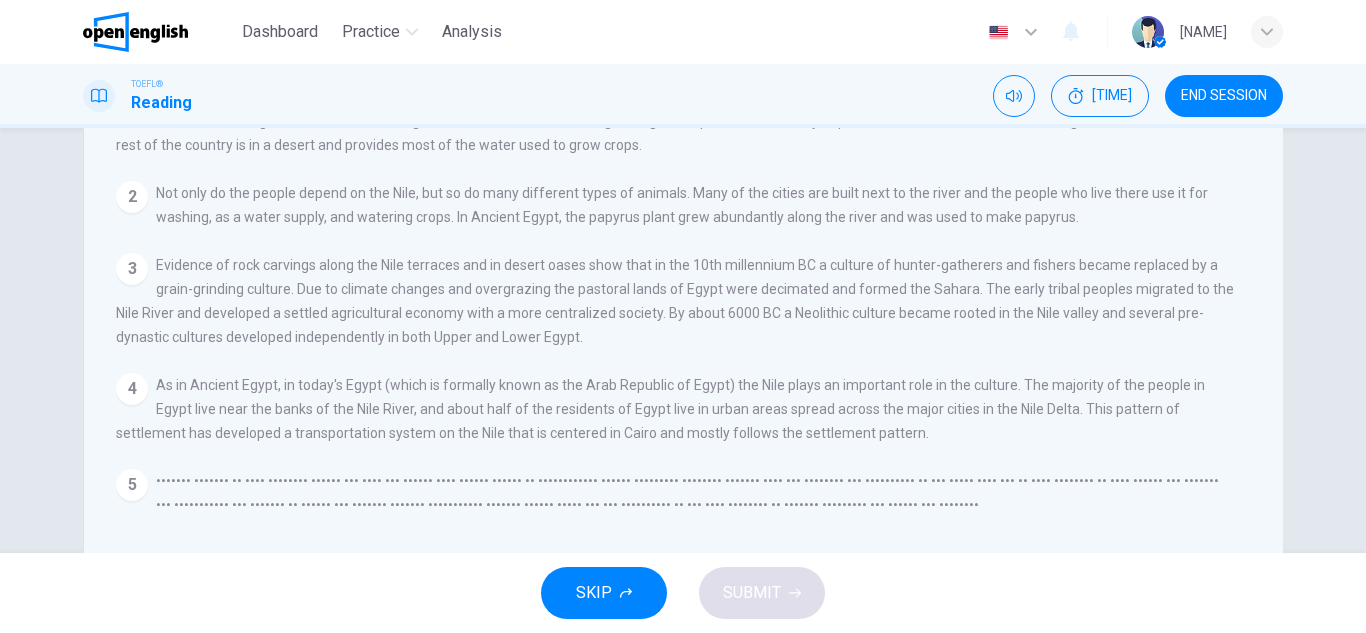 scroll, scrollTop: 0, scrollLeft: 0, axis: both 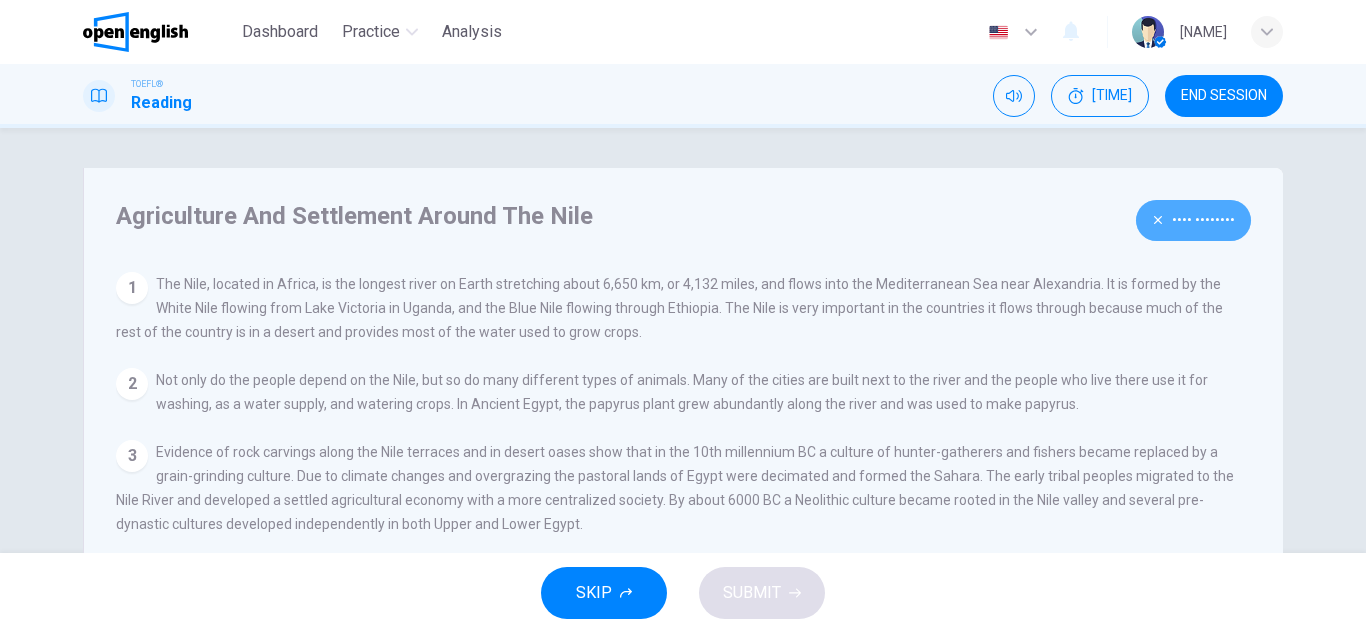 click on "•••• ••••••••" at bounding box center (1193, 220) 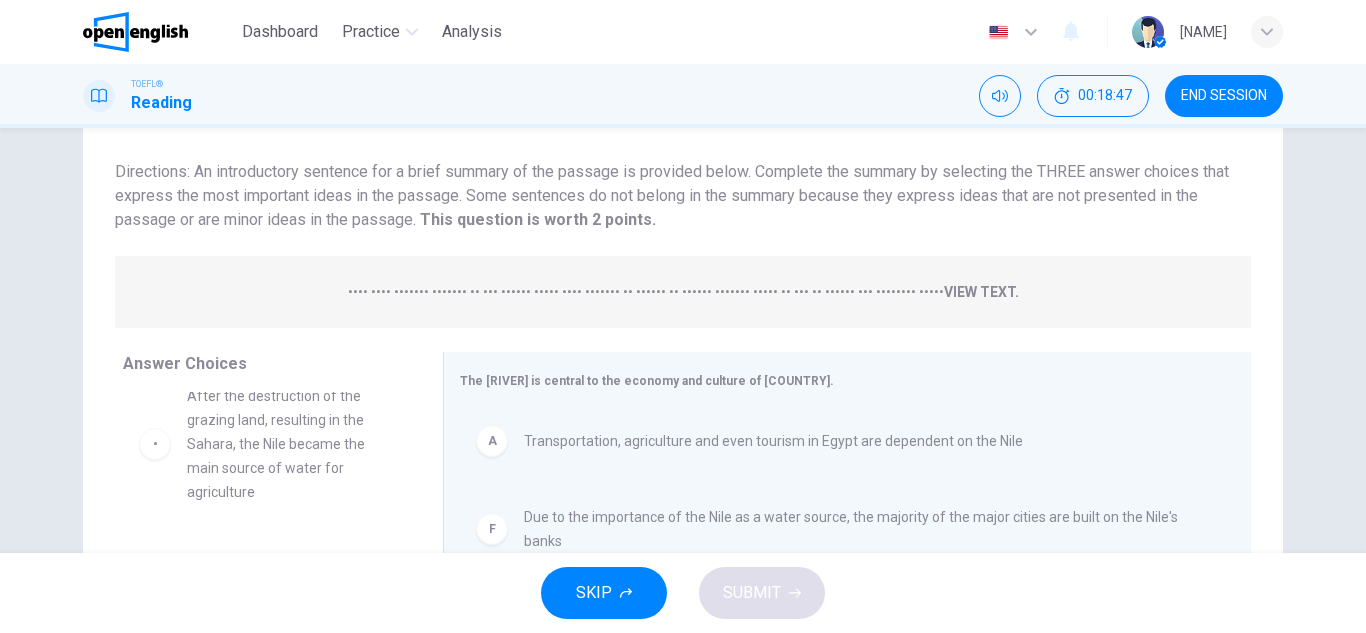 scroll, scrollTop: 125, scrollLeft: 0, axis: vertical 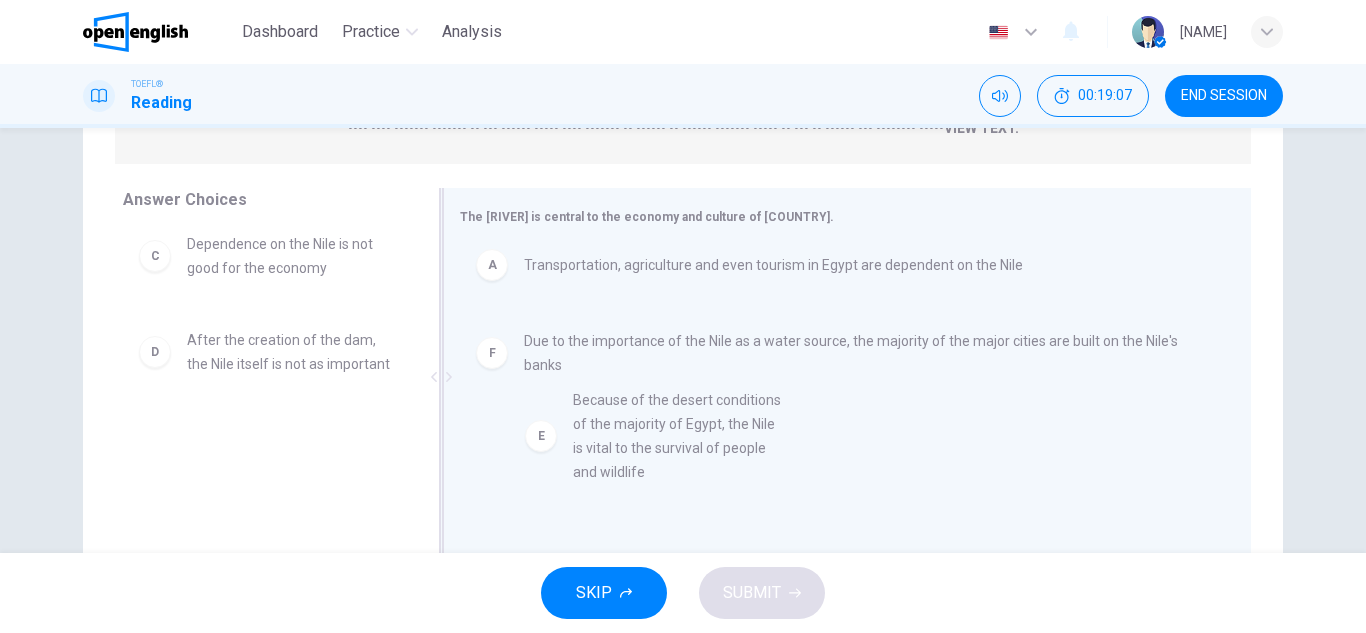 drag, startPoint x: 245, startPoint y: 465, endPoint x: 636, endPoint y: 429, distance: 392.65378 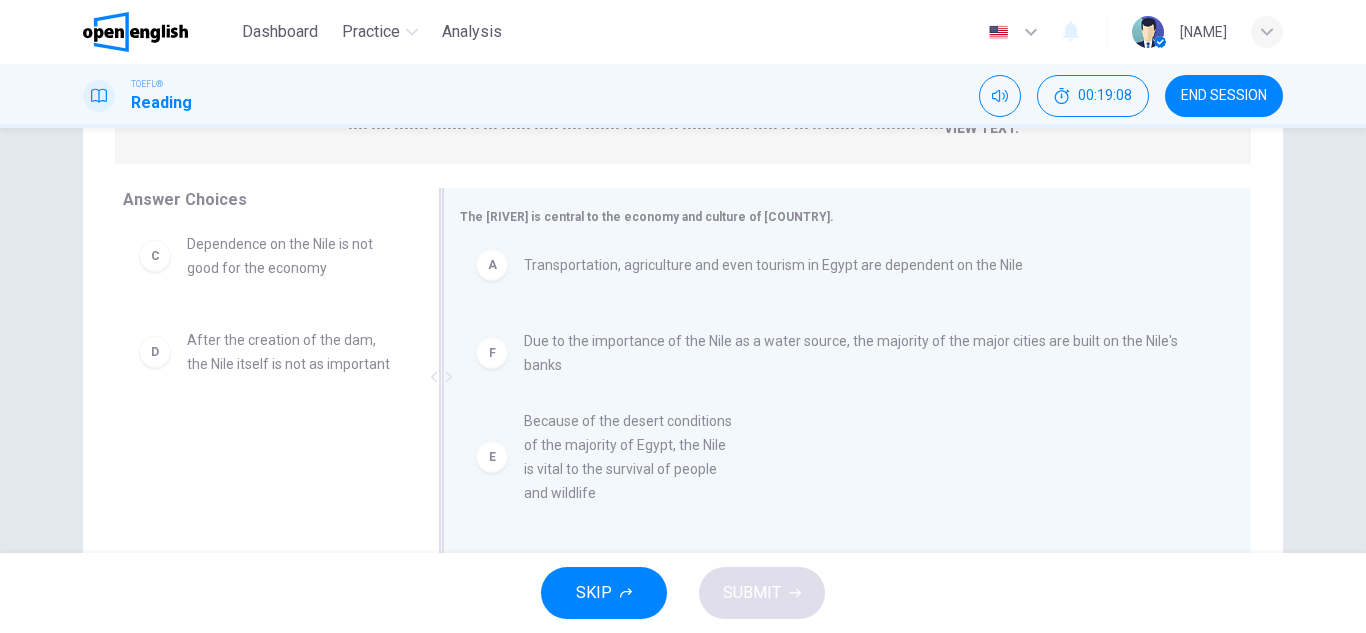scroll, scrollTop: 0, scrollLeft: 0, axis: both 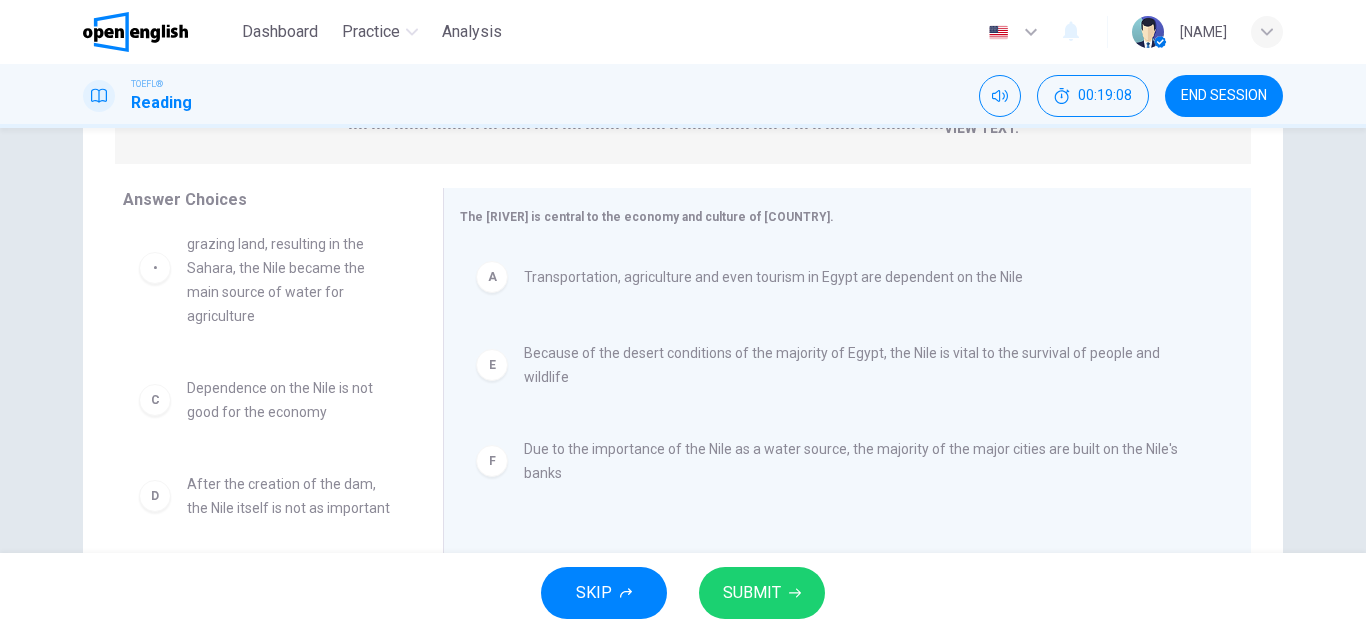 click on "SUBMIT" at bounding box center (762, 593) 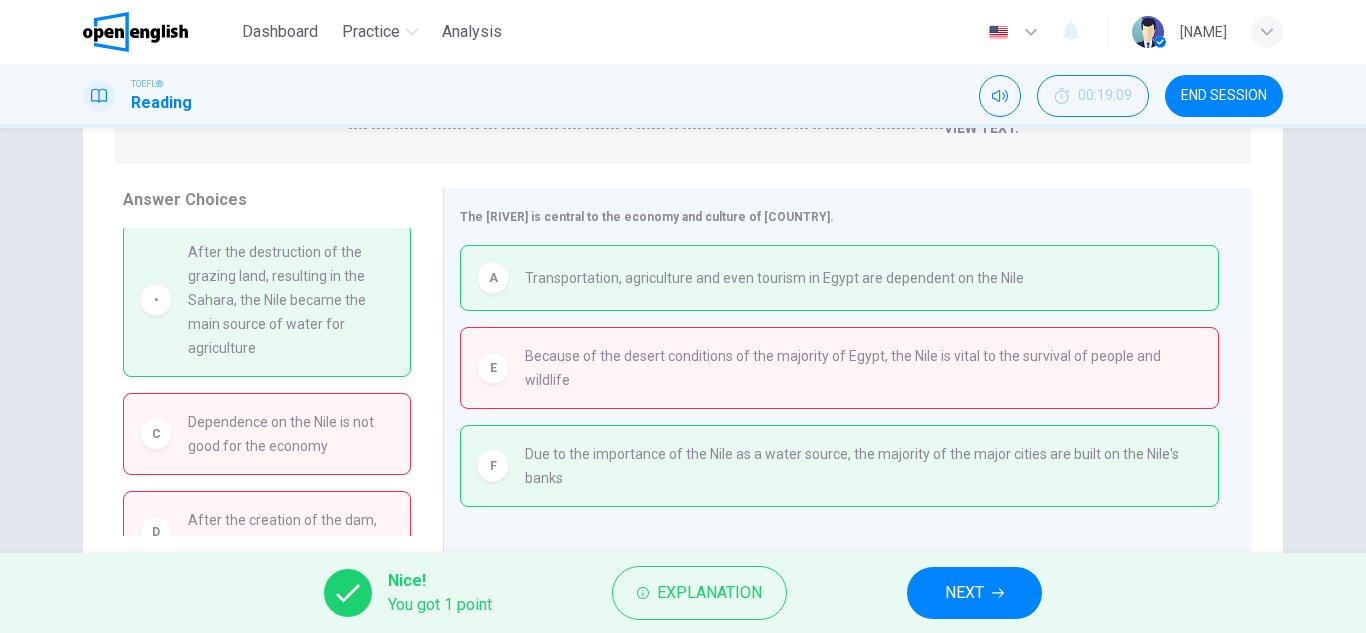 scroll, scrollTop: 0, scrollLeft: 0, axis: both 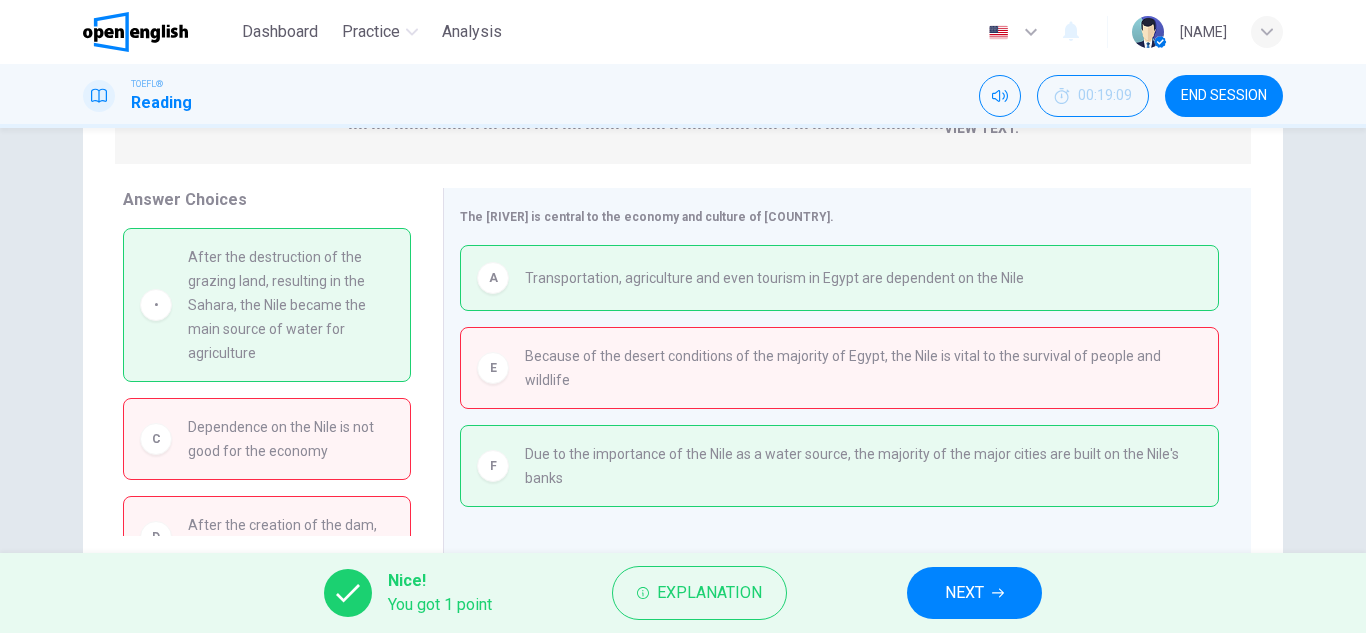 click on "NEXT" at bounding box center [974, 593] 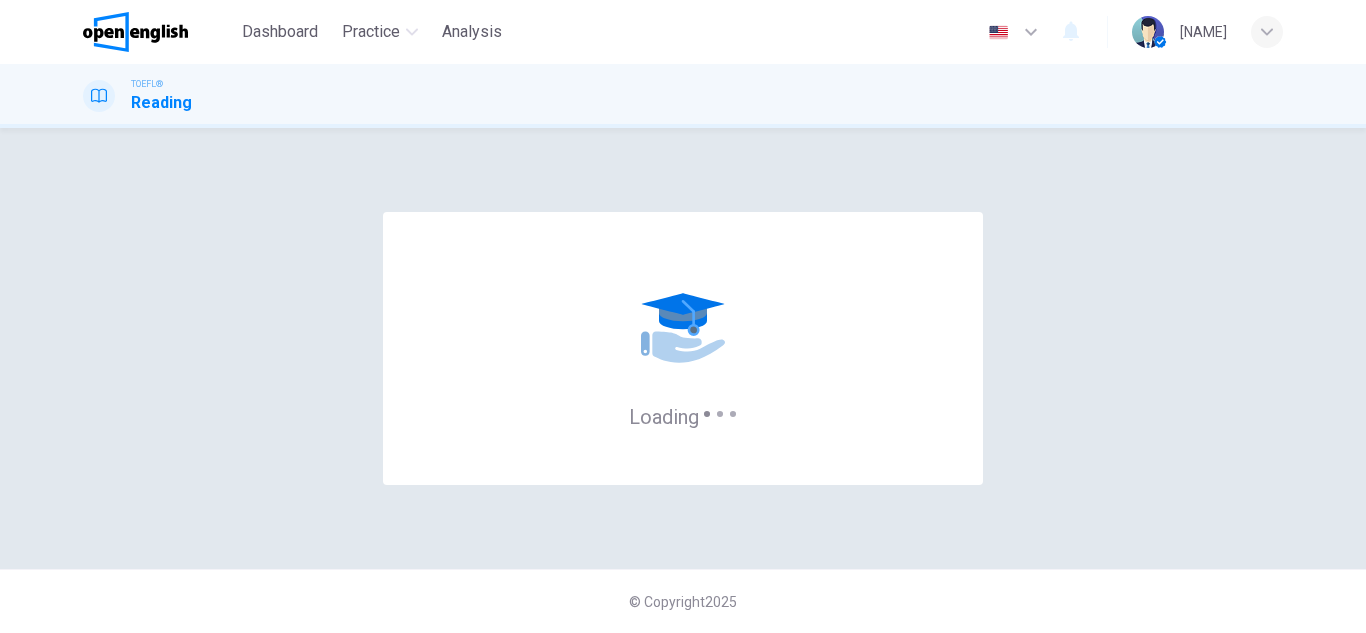 scroll, scrollTop: 0, scrollLeft: 0, axis: both 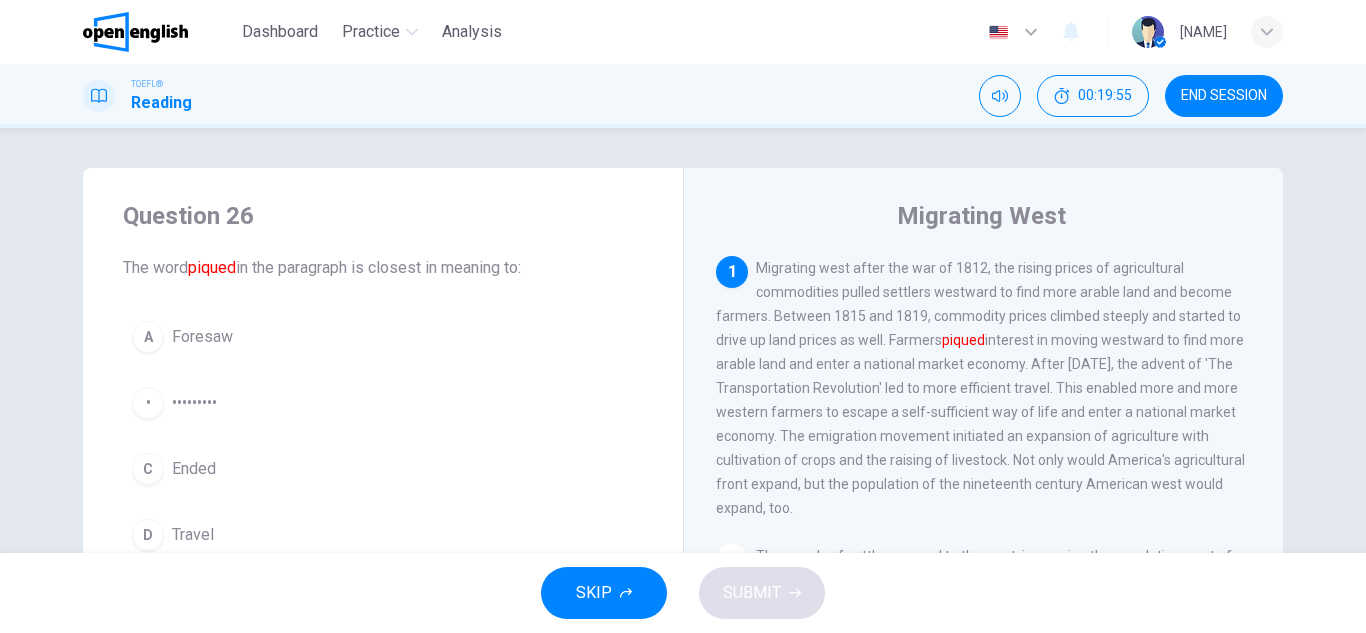 click on "•••••••••" at bounding box center [202, 337] 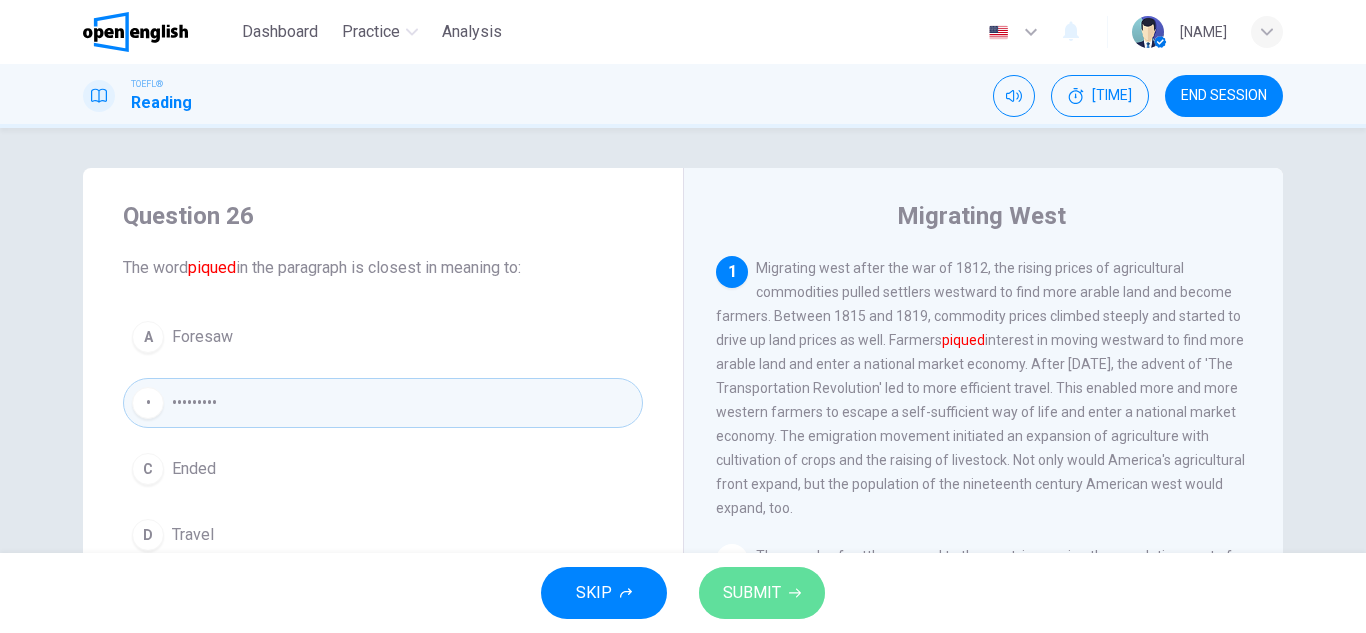 click on "SUBMIT" at bounding box center (752, 593) 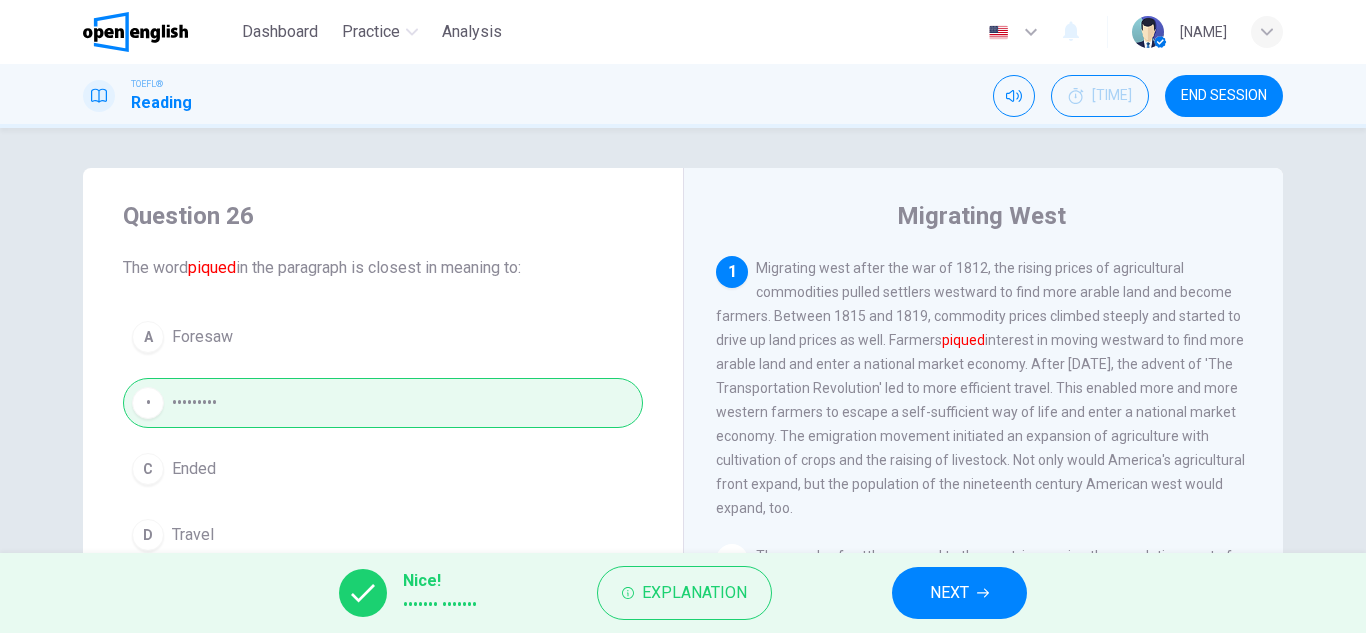 click on "NEXT" at bounding box center (959, 593) 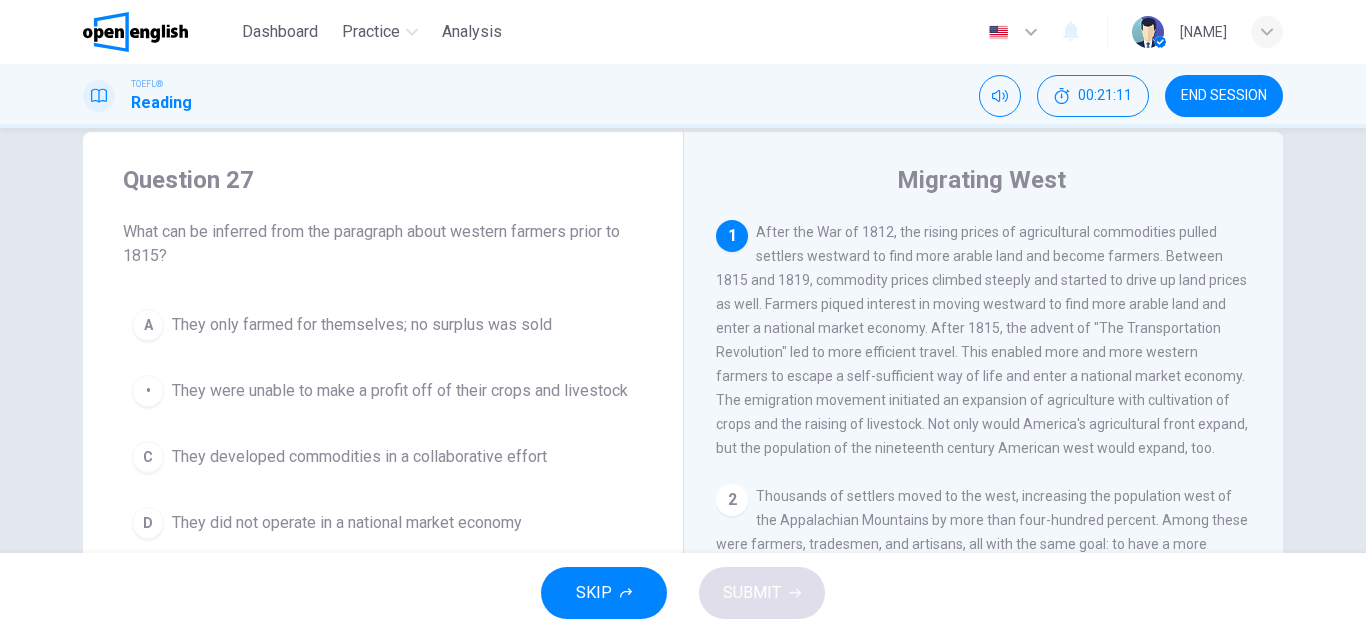 scroll, scrollTop: 48, scrollLeft: 0, axis: vertical 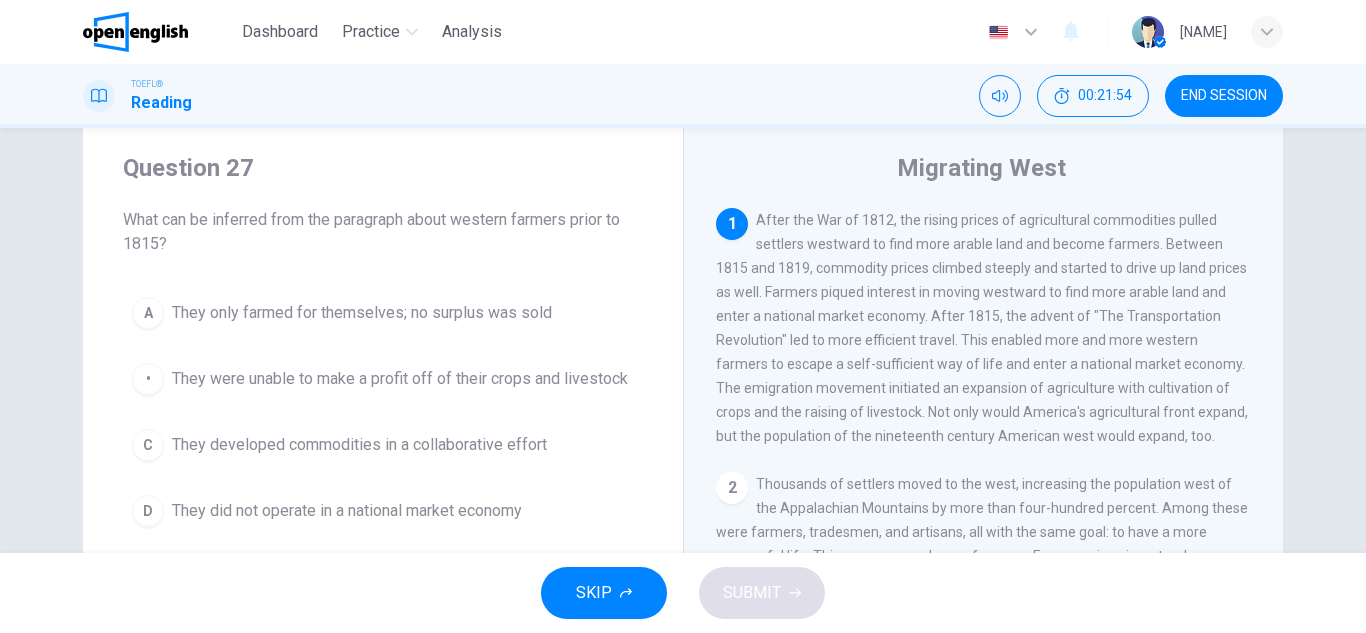 click on "They did not operate in a national market economy" at bounding box center [362, 313] 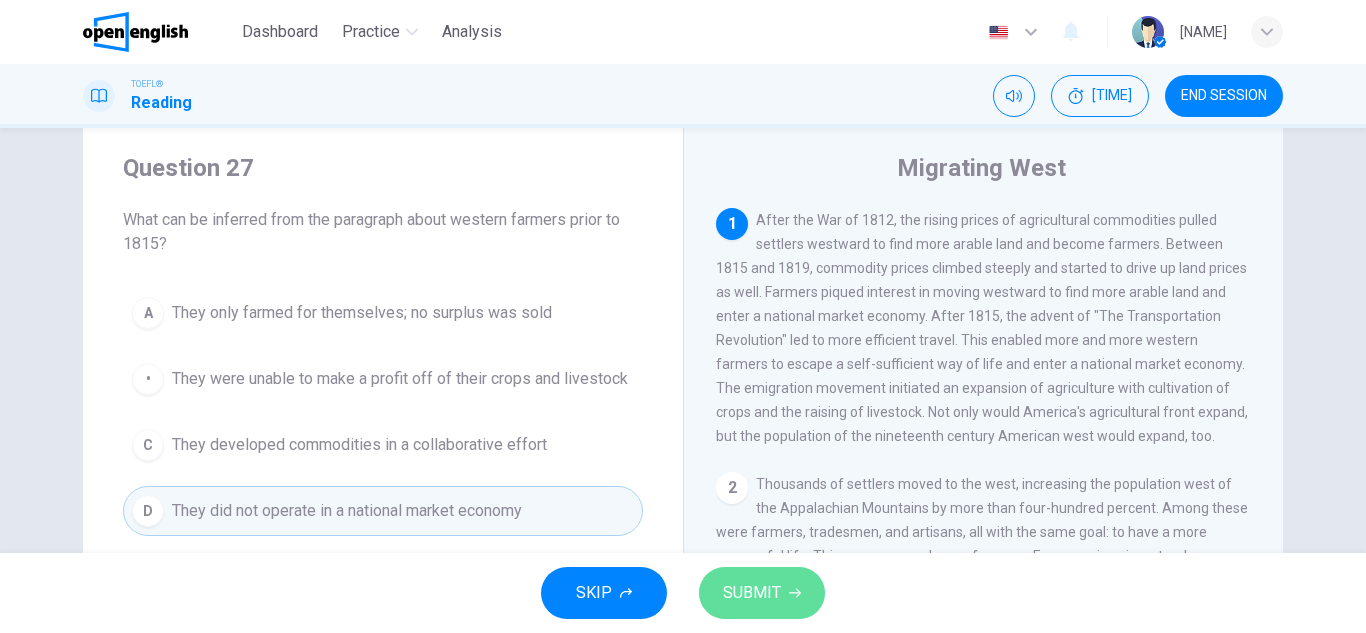 click on "SUBMIT" at bounding box center (762, 593) 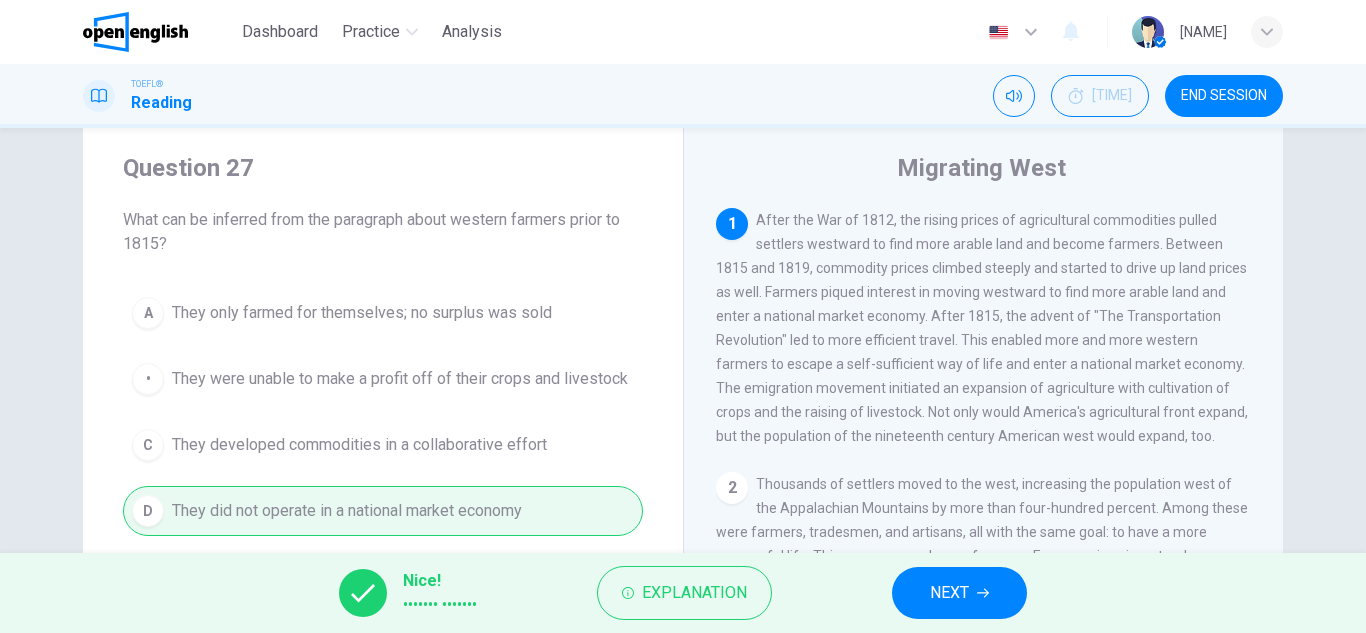 click on "NEXT" at bounding box center (959, 593) 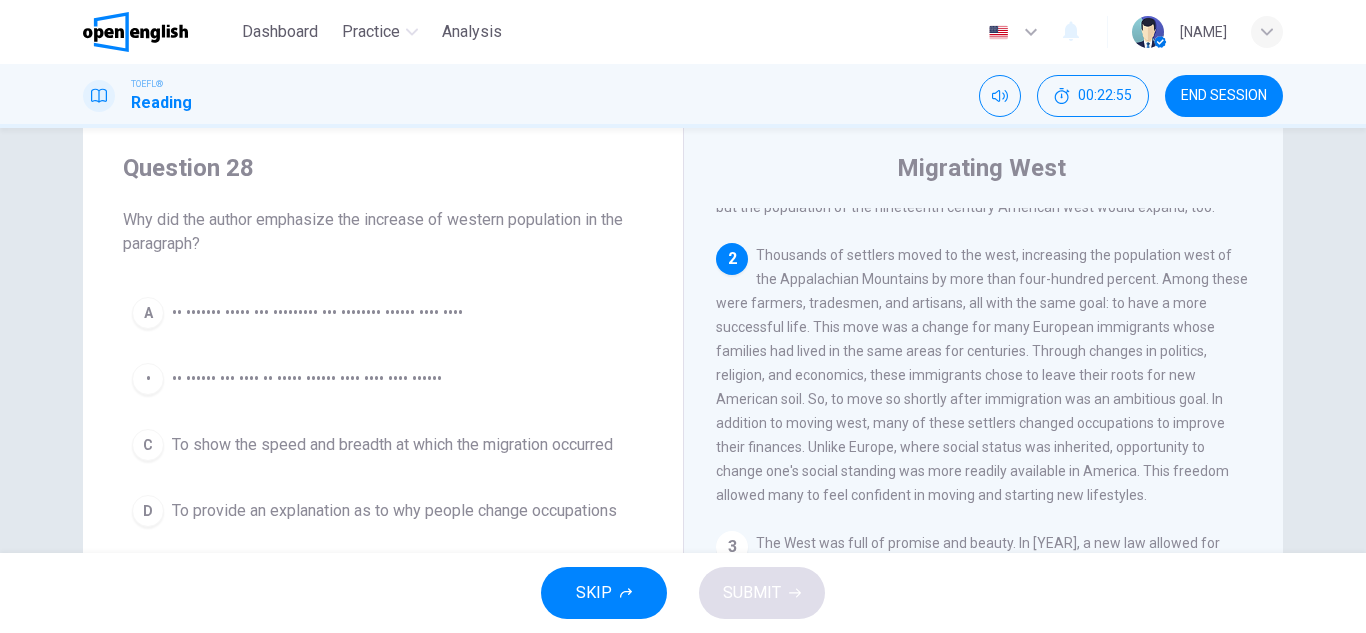 scroll, scrollTop: 240, scrollLeft: 0, axis: vertical 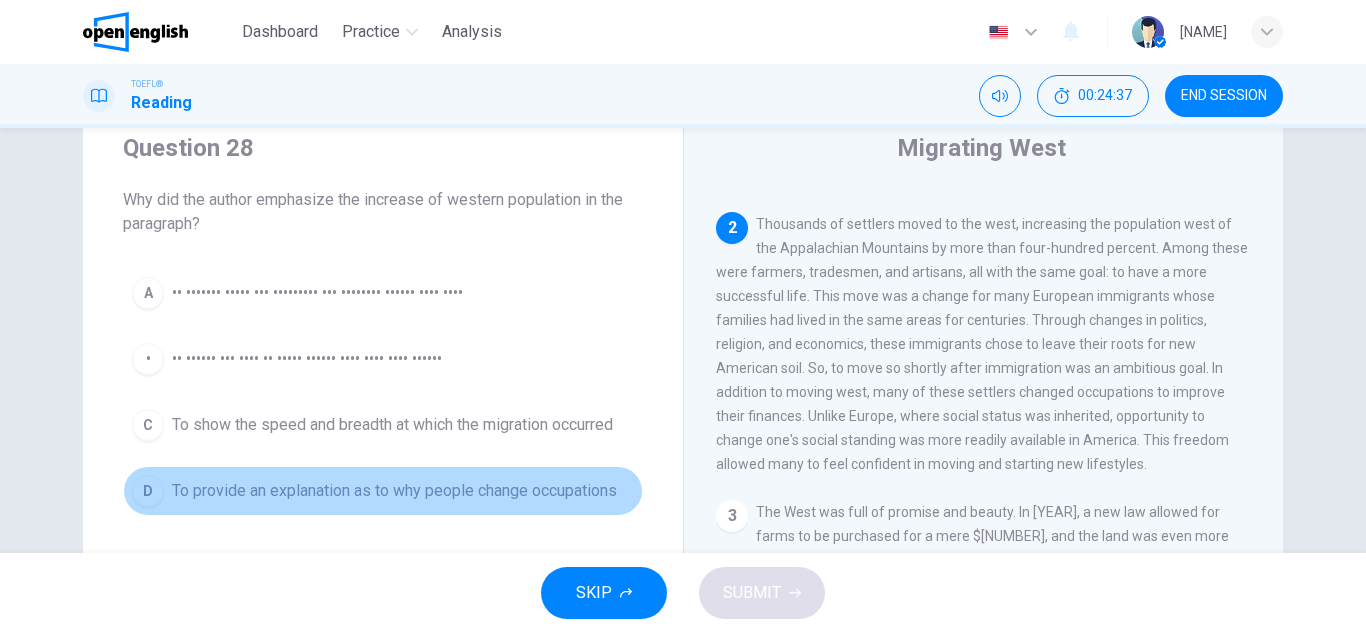 click on "To provide an explanation as to why people change occupations" at bounding box center [317, 293] 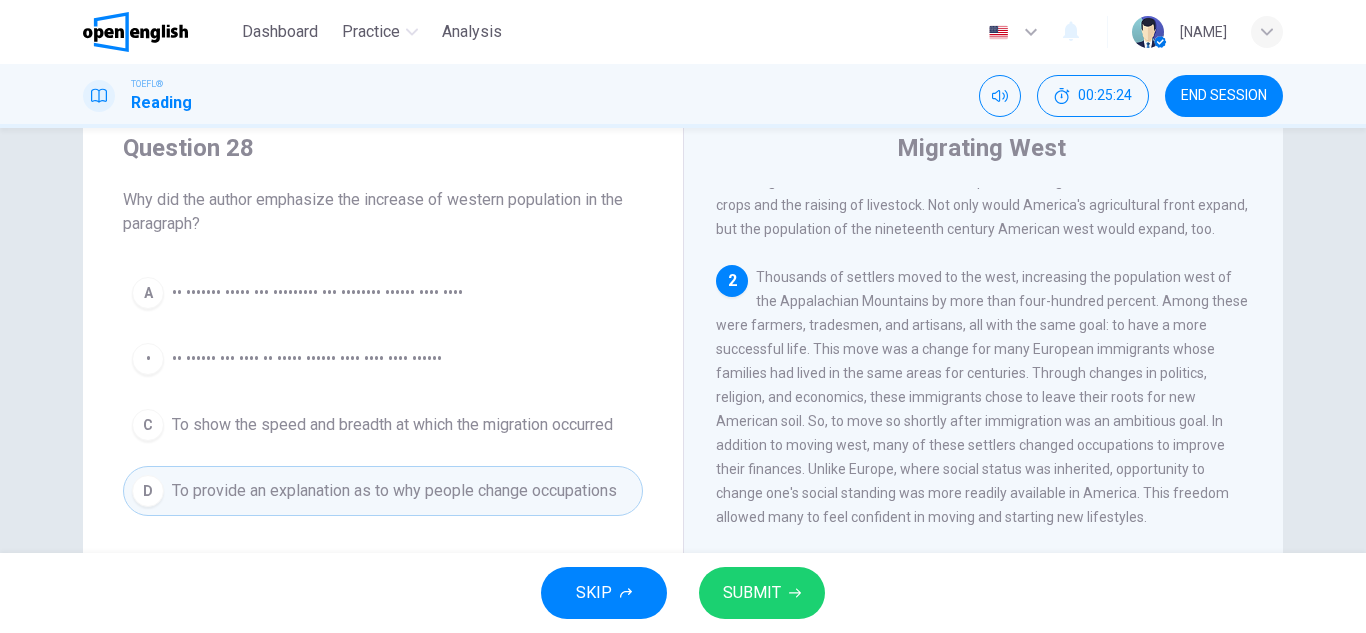 scroll, scrollTop: 202, scrollLeft: 0, axis: vertical 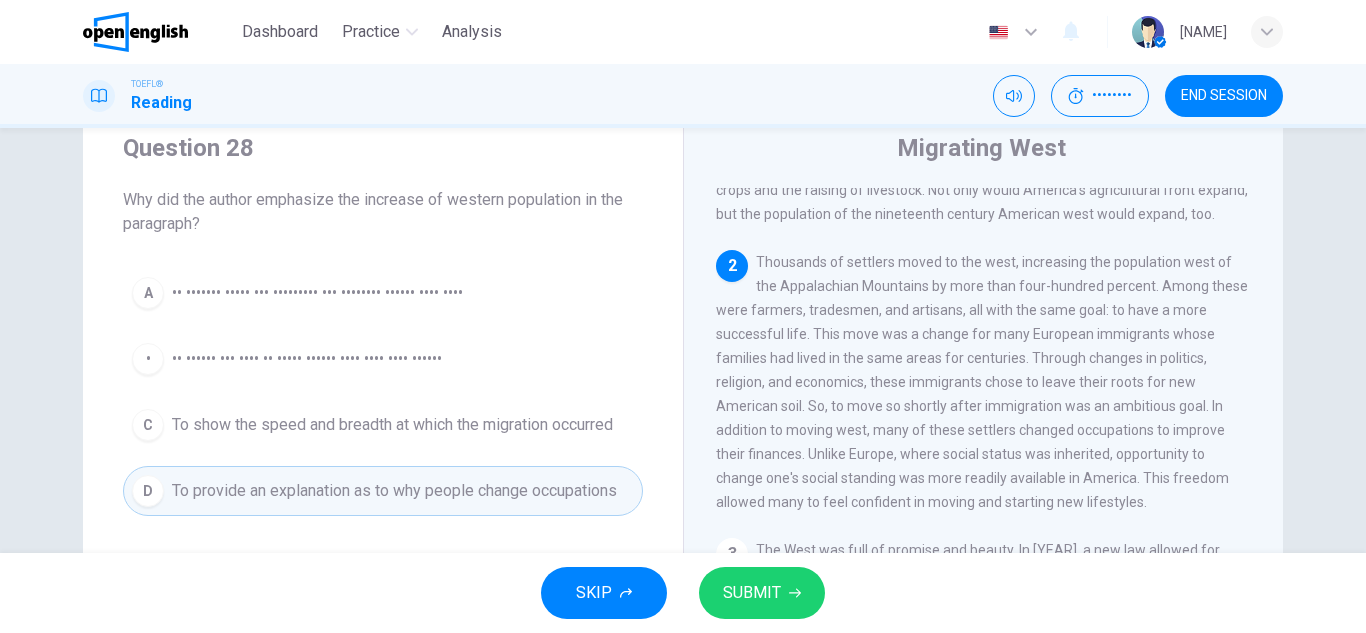 click on "To show the speed and breadth at which the migration occurred" at bounding box center [317, 293] 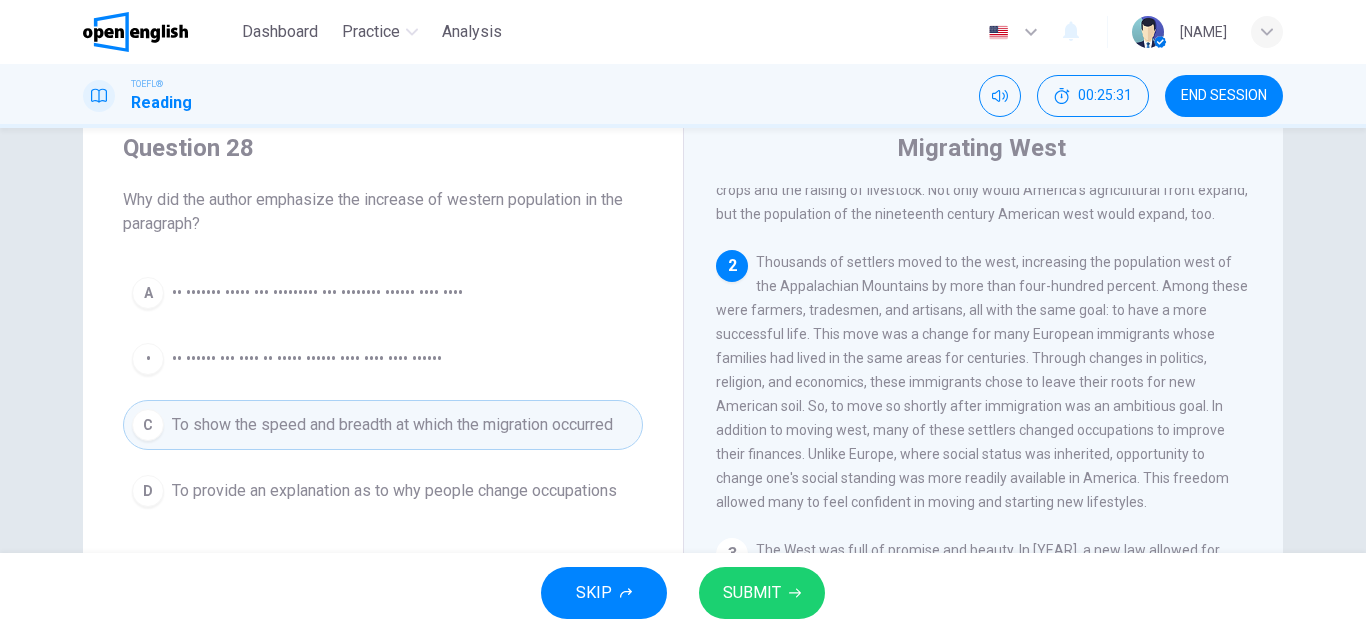 click on "SUBMIT" at bounding box center [752, 593] 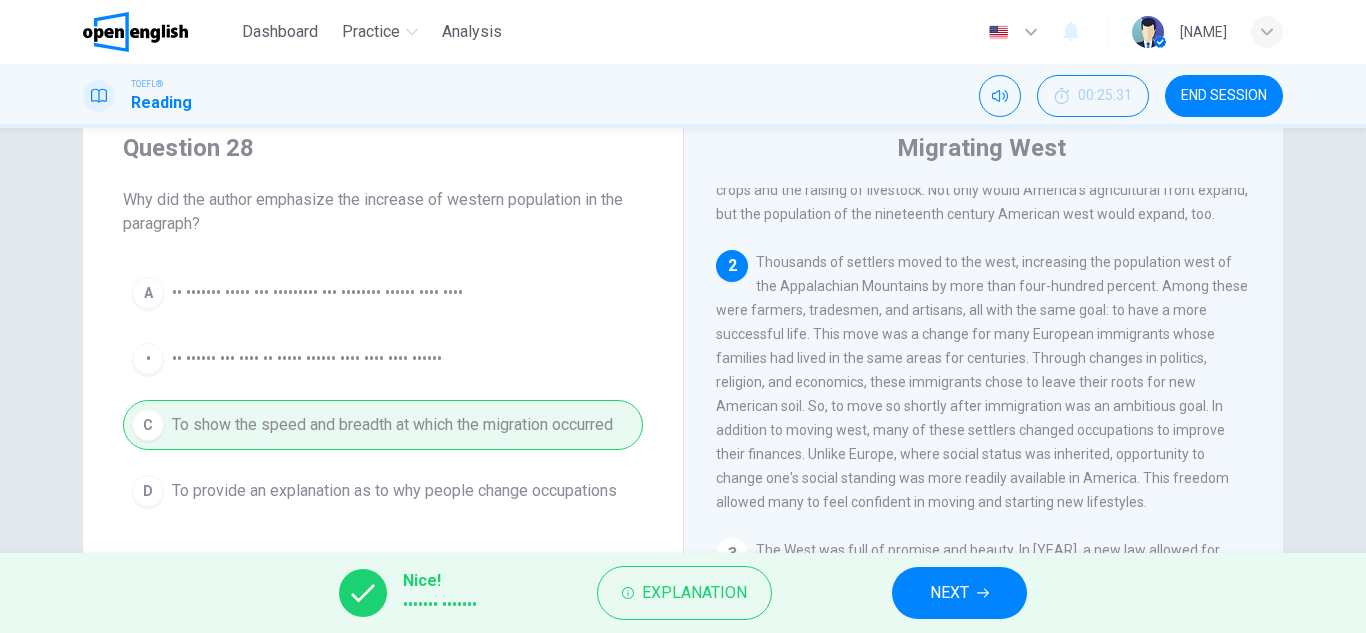 click on "NEXT" at bounding box center [959, 593] 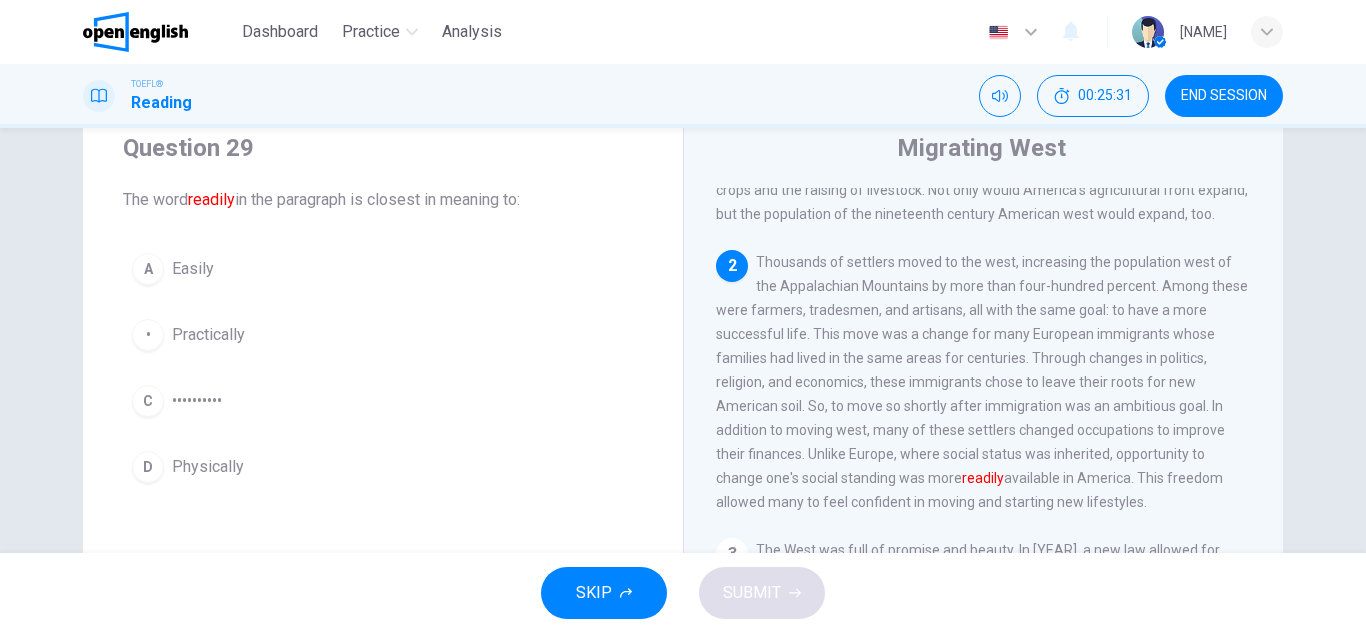 scroll, scrollTop: 264, scrollLeft: 0, axis: vertical 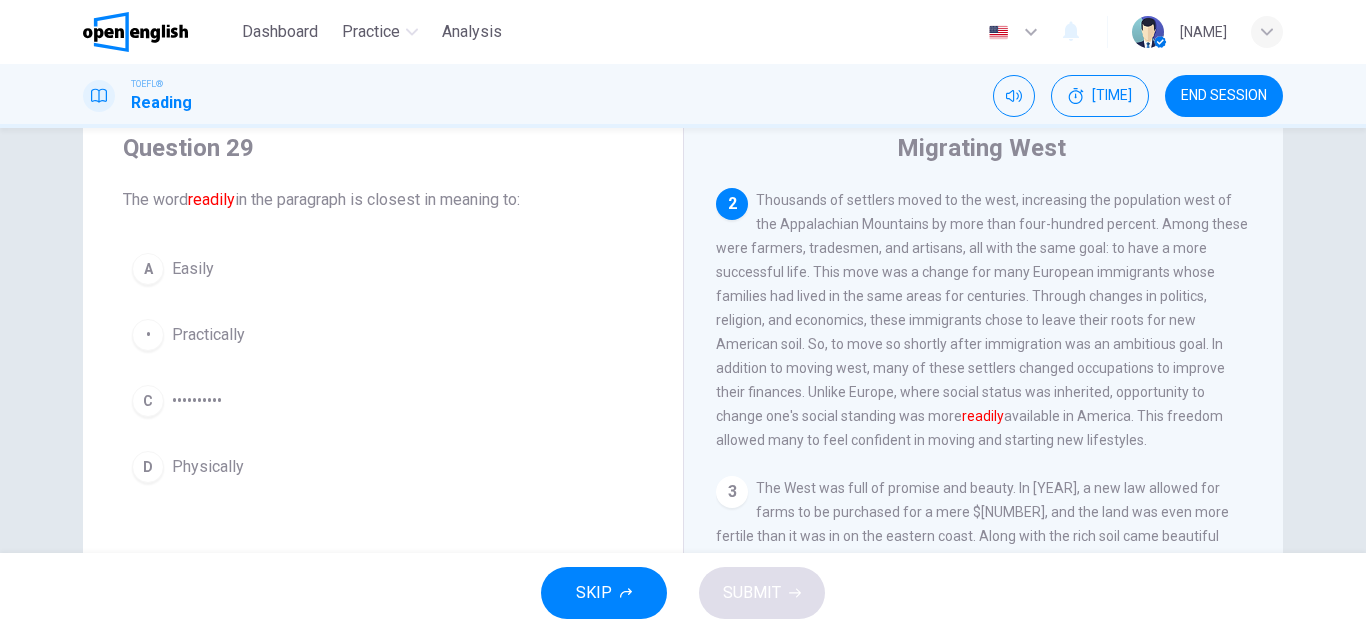 click on "Easily" at bounding box center (193, 269) 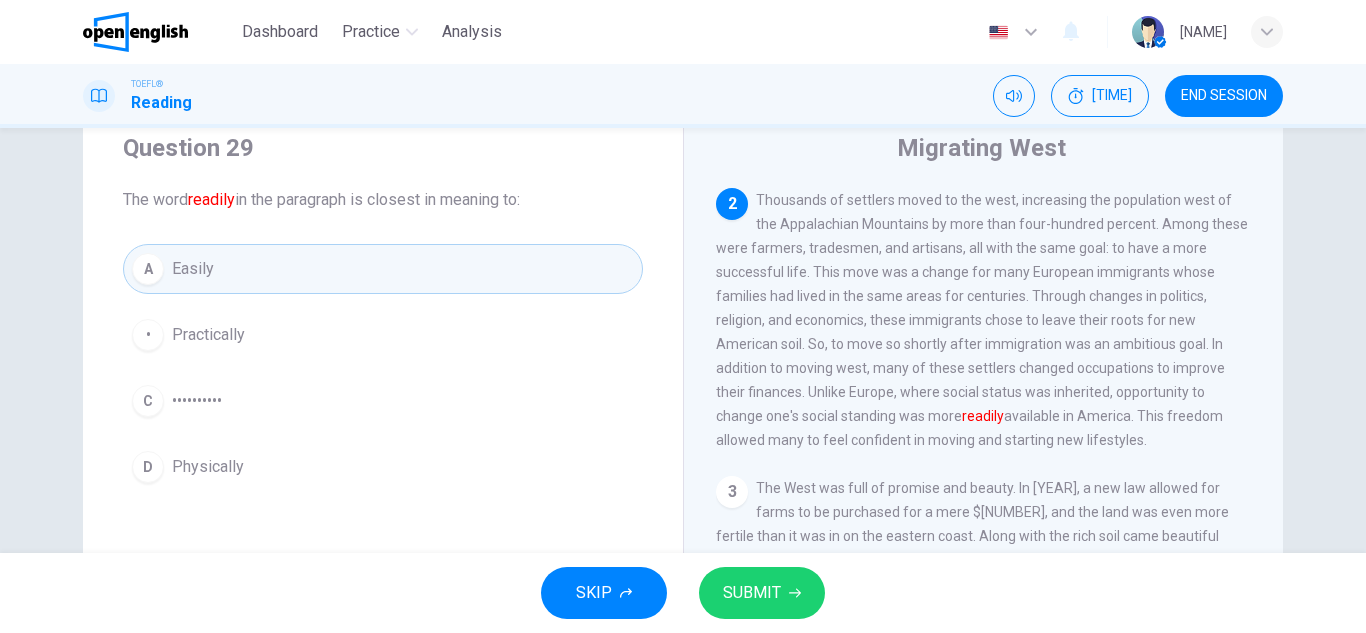 click on "SUBMIT" at bounding box center (752, 593) 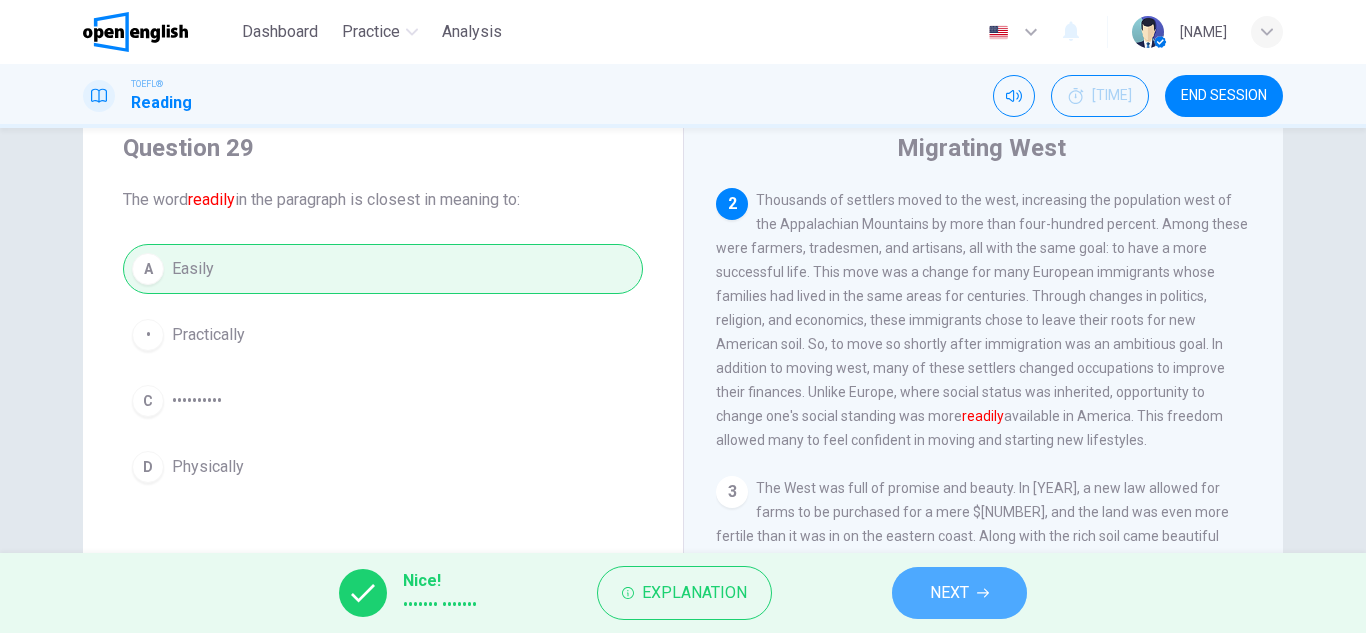 click on "NEXT" at bounding box center [949, 593] 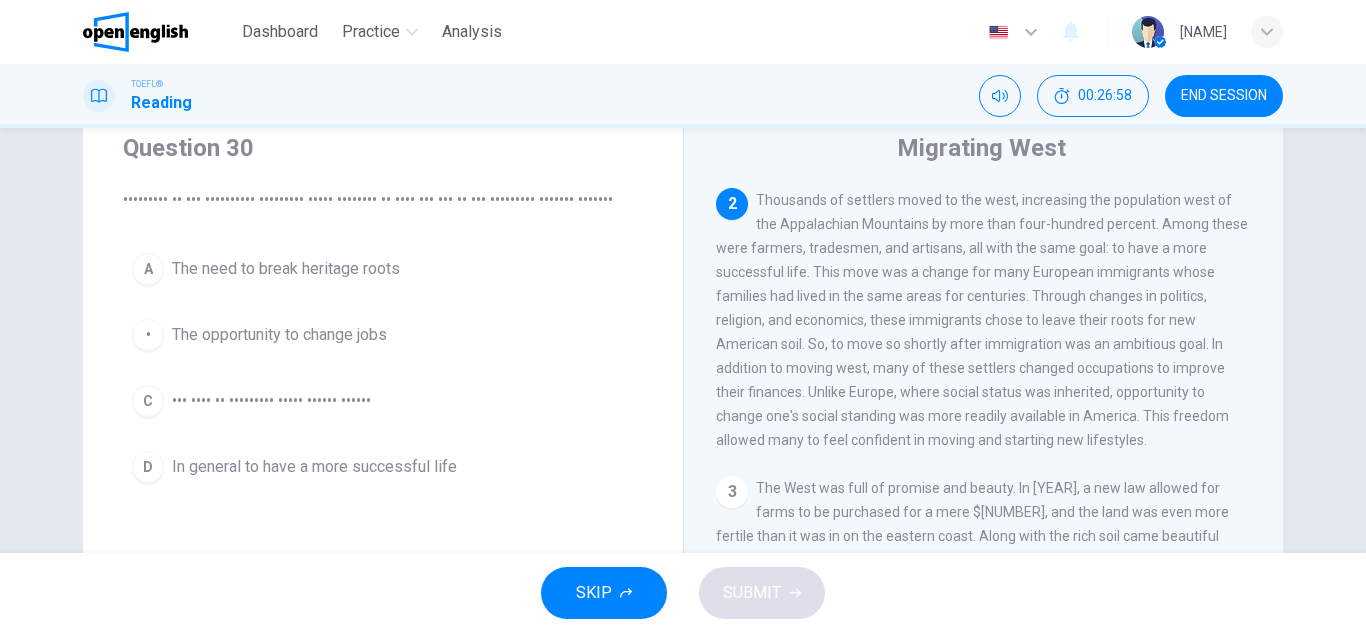click on "The need to break heritage roots" at bounding box center [286, 269] 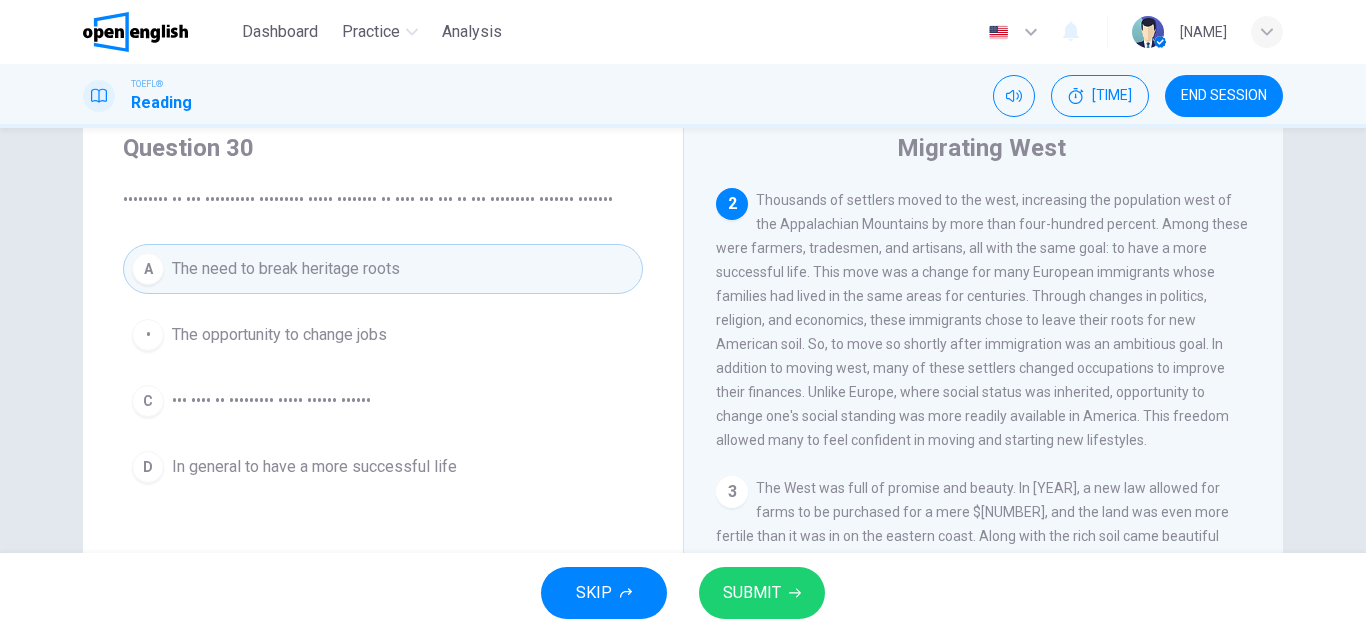 click on "SUBMIT" at bounding box center (752, 593) 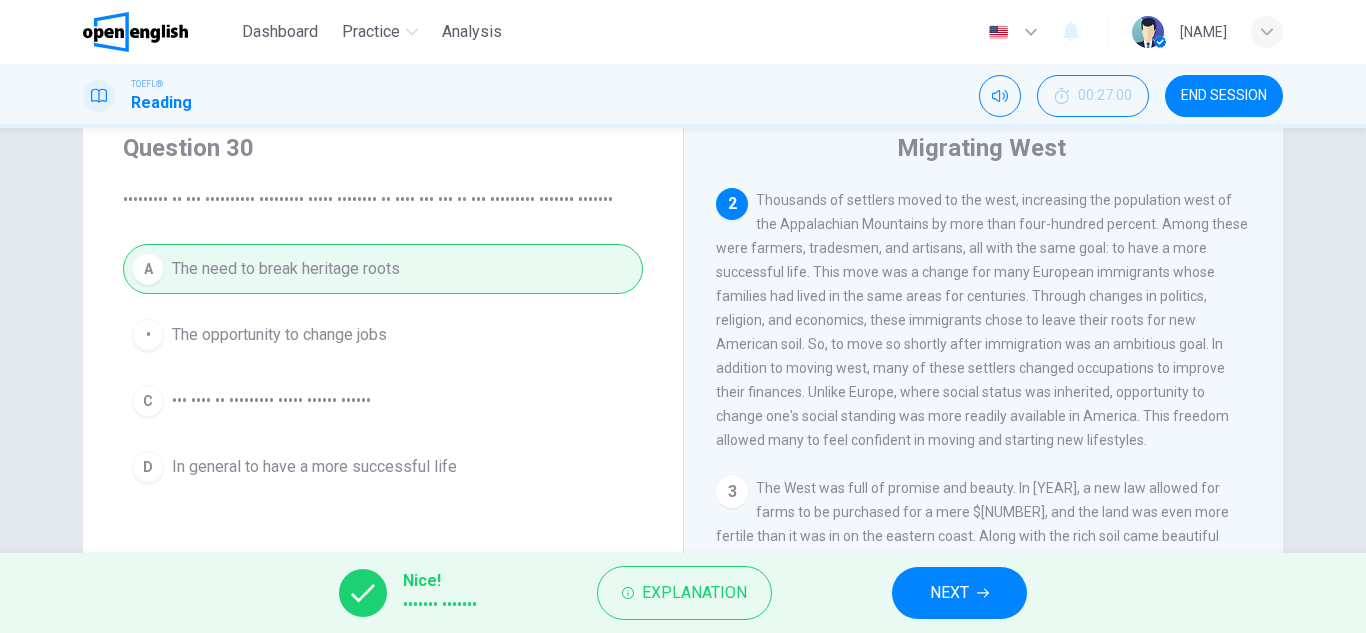 click on "NEXT" at bounding box center [949, 593] 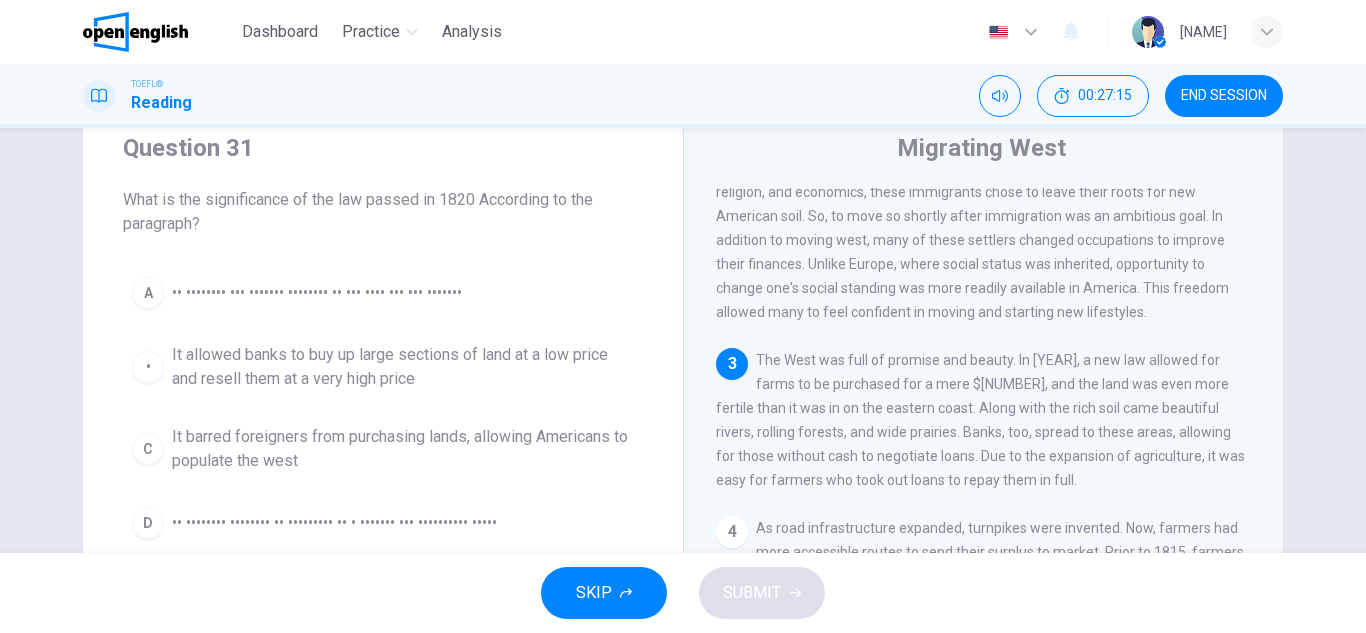 scroll, scrollTop: 393, scrollLeft: 0, axis: vertical 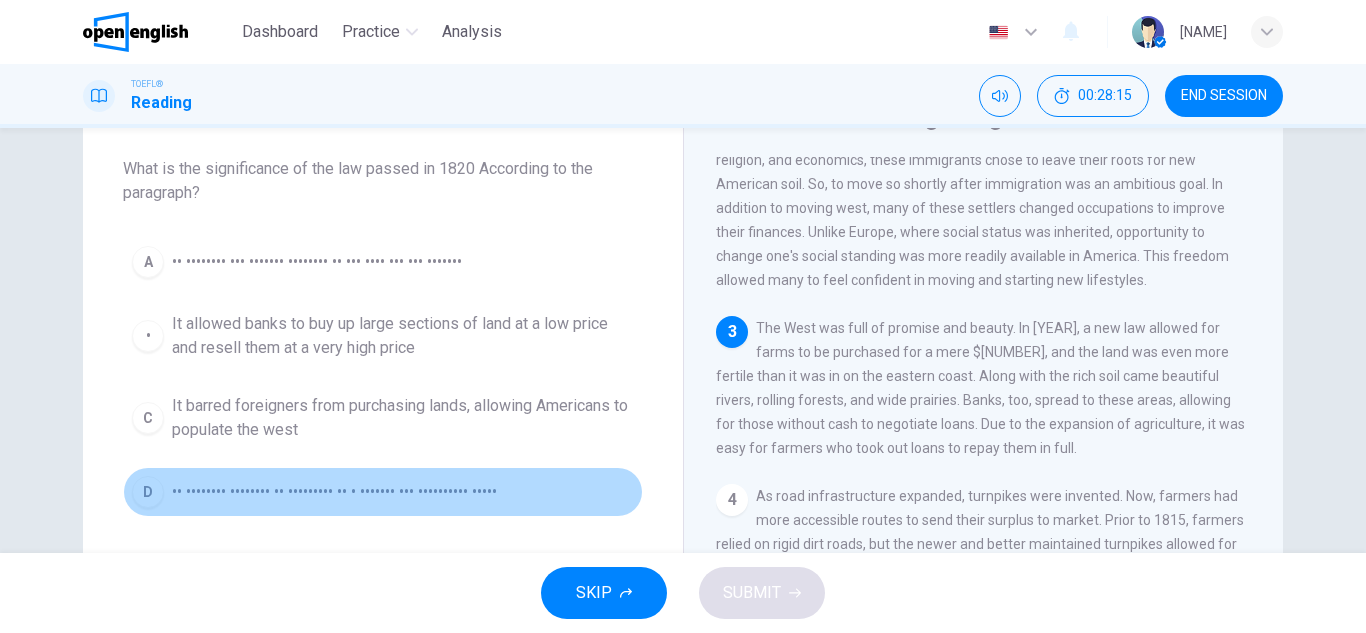 click on "•• •••••••• •••••••• •• ••••••••• •• • ••••••• ••• •••••••••• •••••" at bounding box center (317, 262) 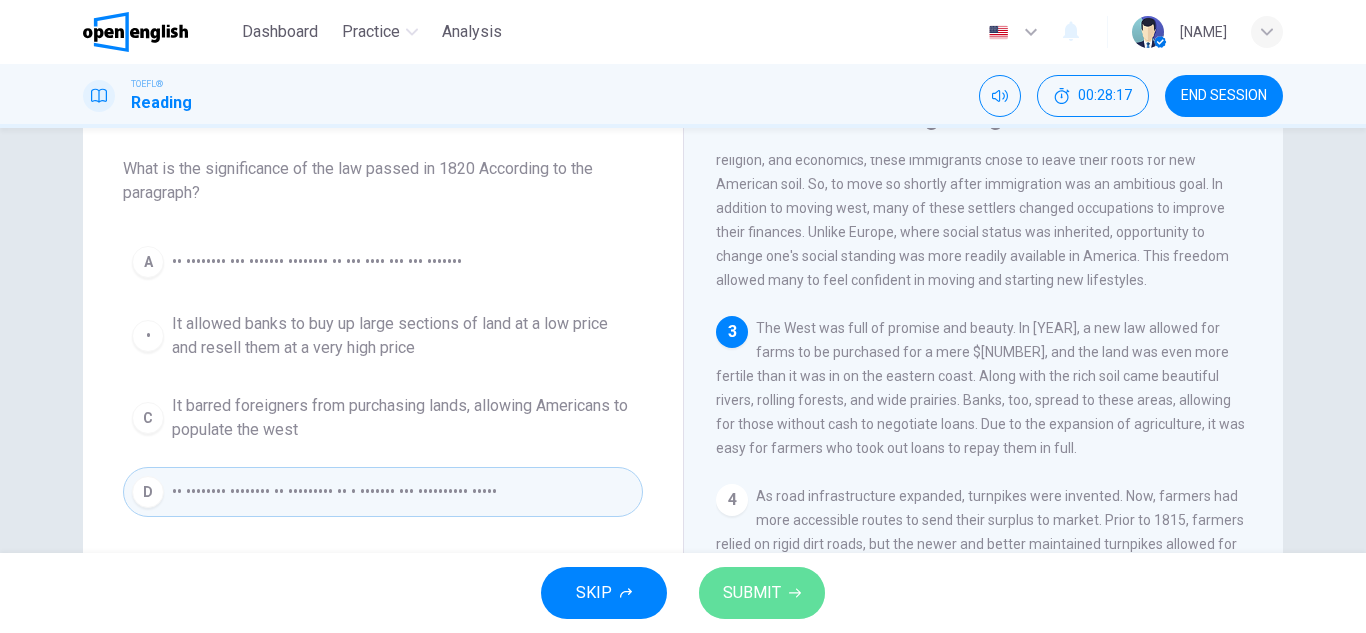 click on "SUBMIT" at bounding box center (752, 593) 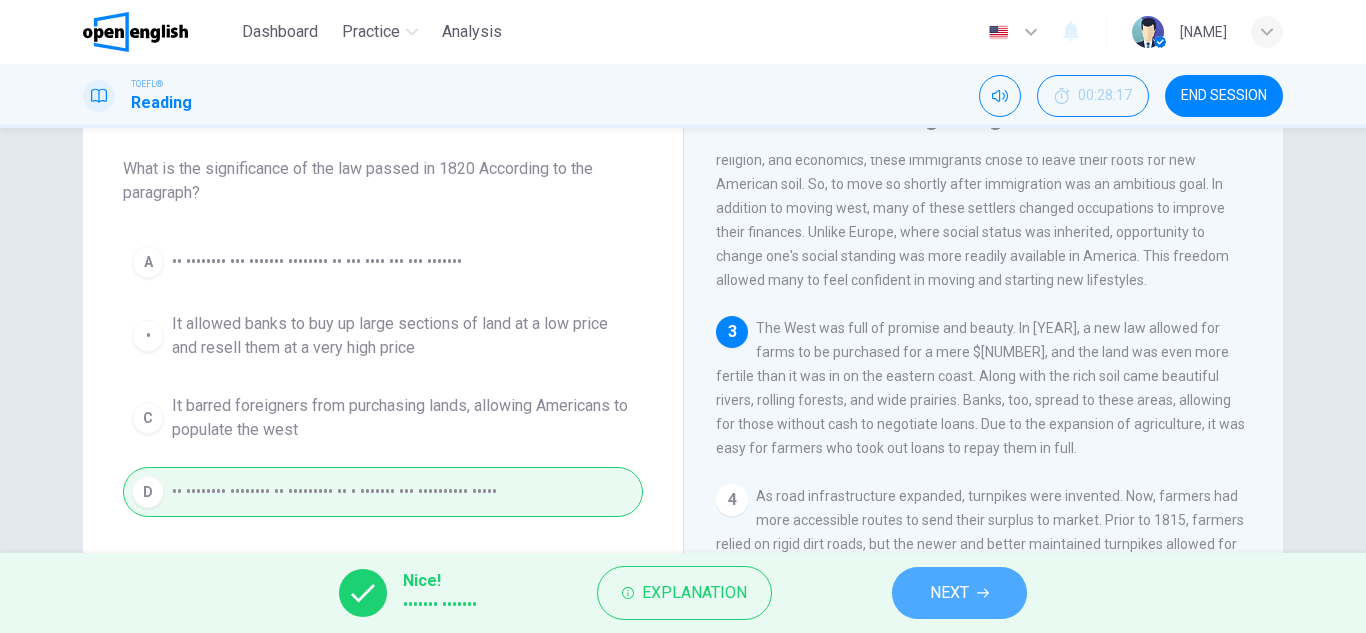click on "NEXT" at bounding box center [959, 593] 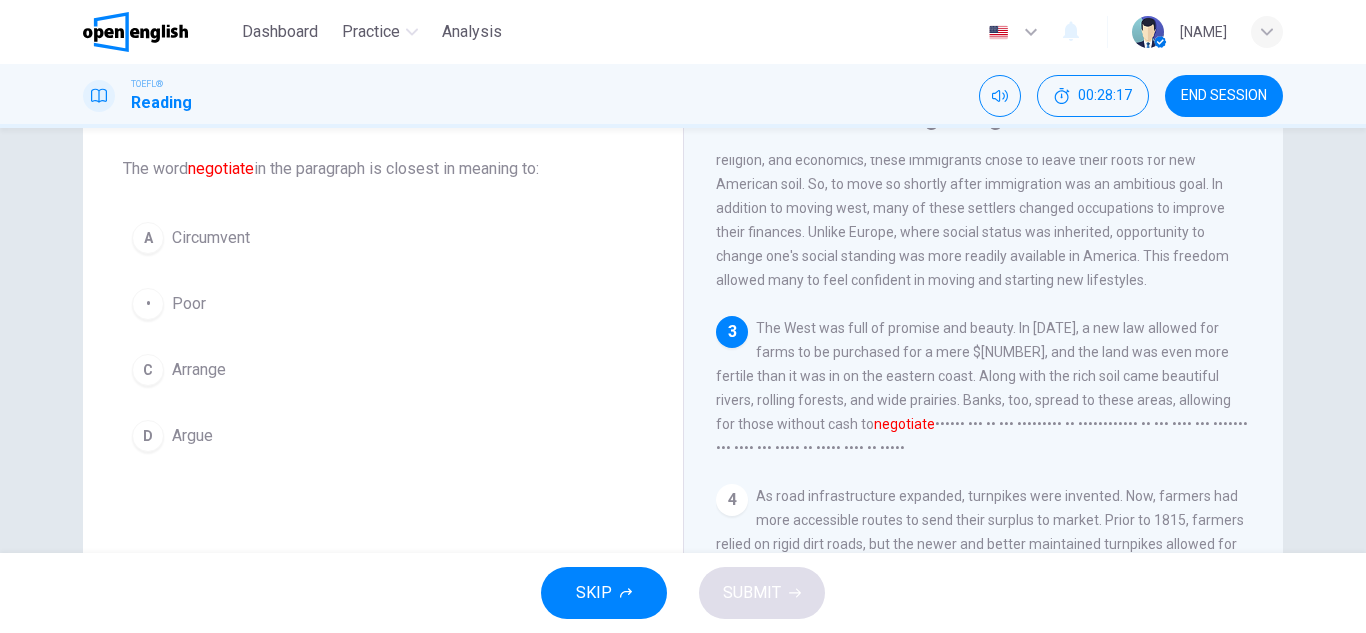 scroll, scrollTop: 481, scrollLeft: 0, axis: vertical 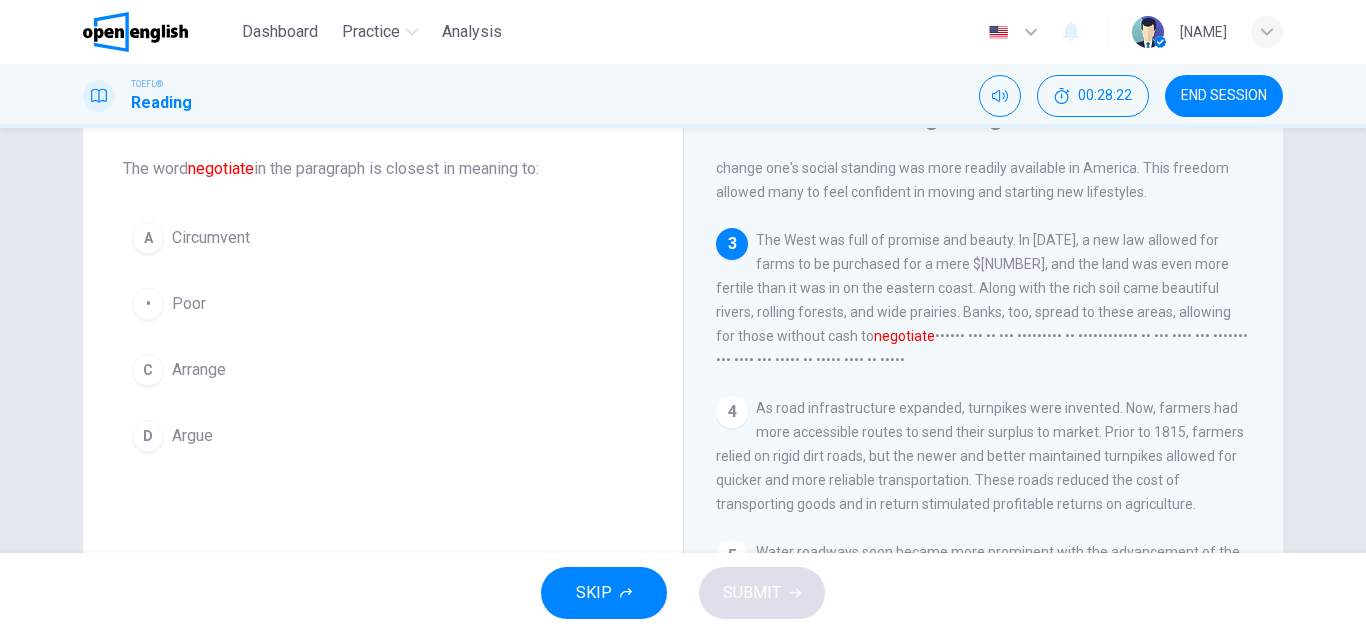 click on "Arrange" at bounding box center (211, 238) 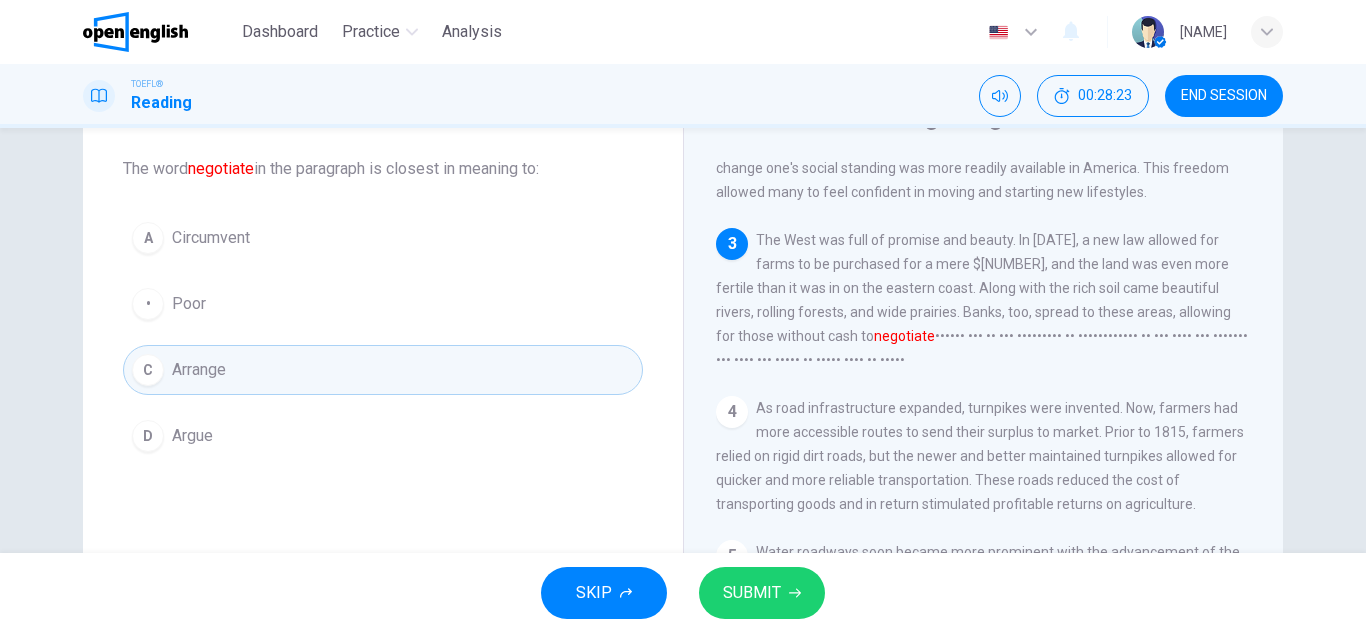 click on "SUBMIT" at bounding box center (762, 593) 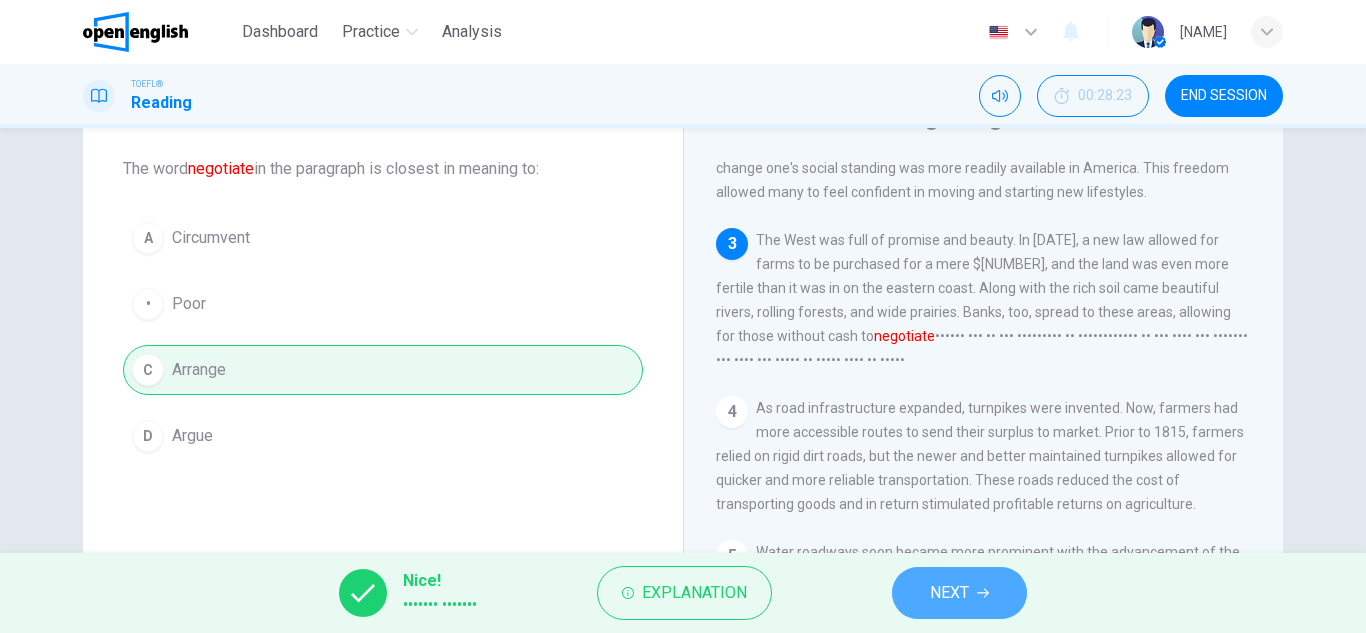click at bounding box center (983, 593) 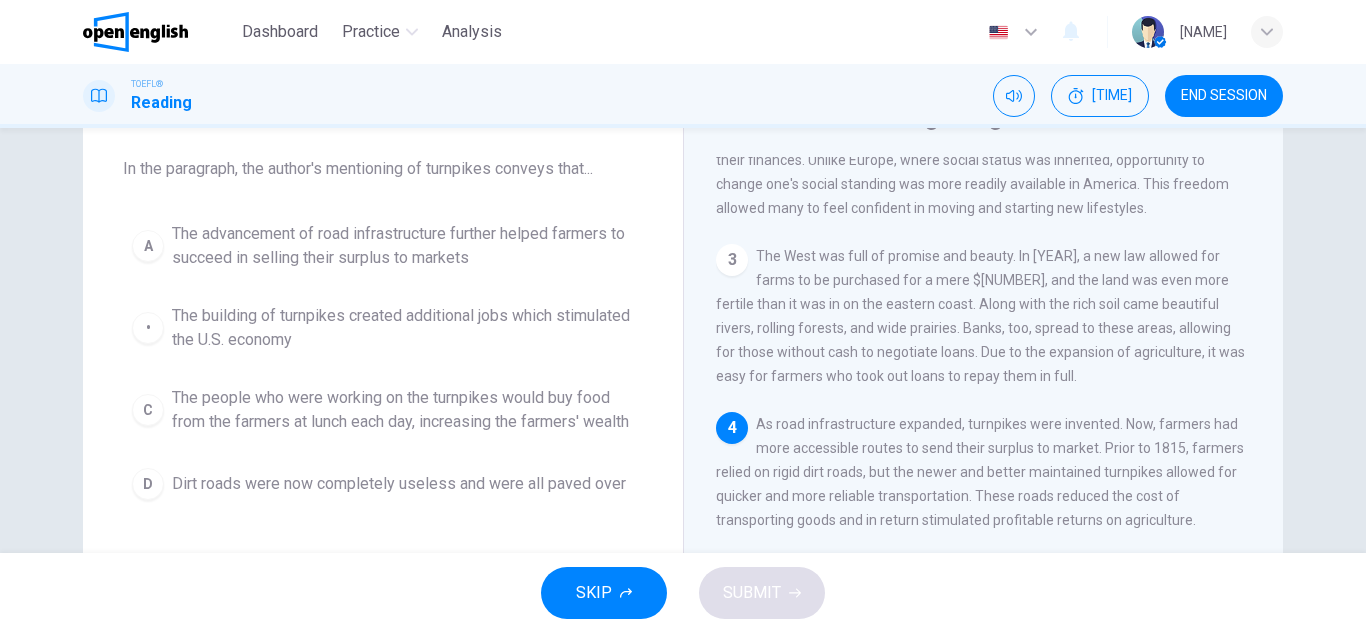 scroll, scrollTop: 475, scrollLeft: 0, axis: vertical 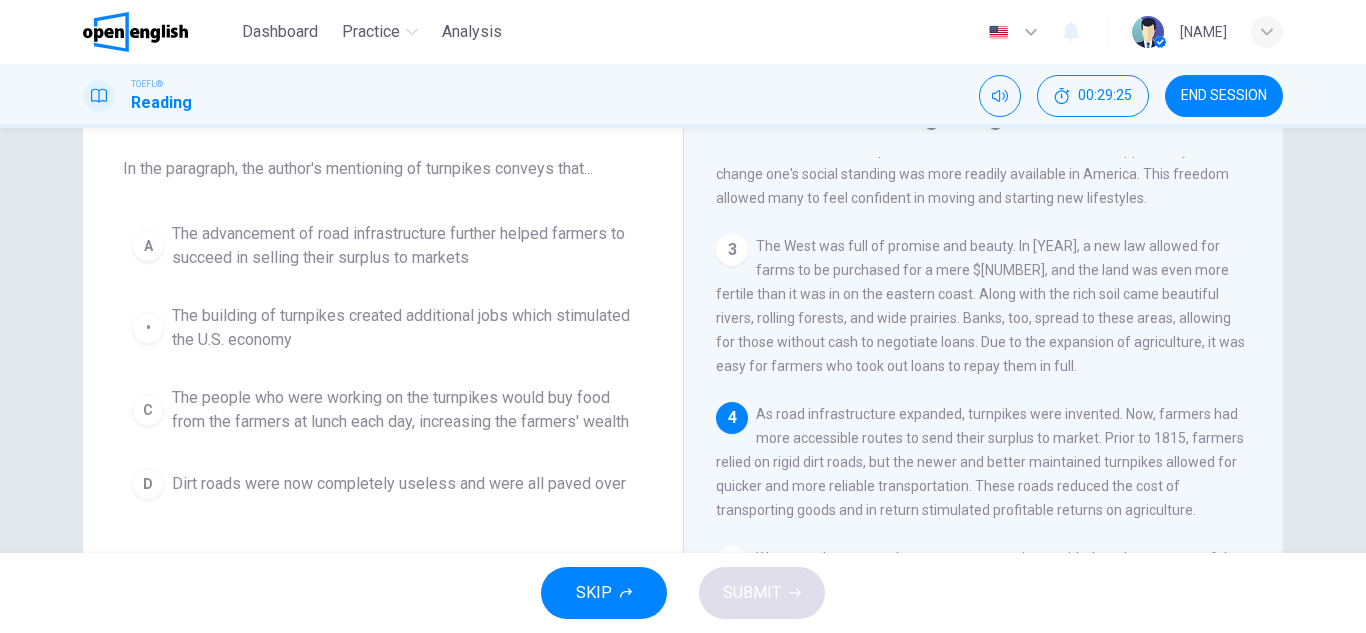 click on "The advancement of road infrastructure further helped farmers to succeed in selling their surplus to markets" at bounding box center [403, 246] 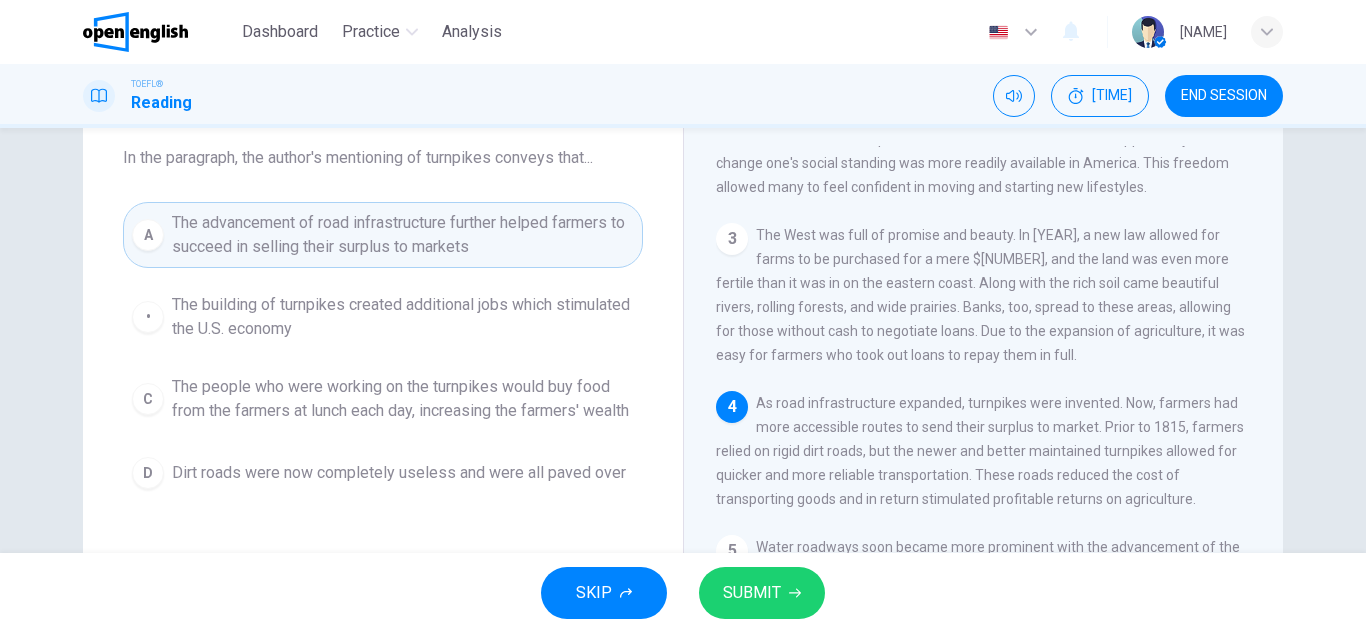 scroll, scrollTop: 130, scrollLeft: 0, axis: vertical 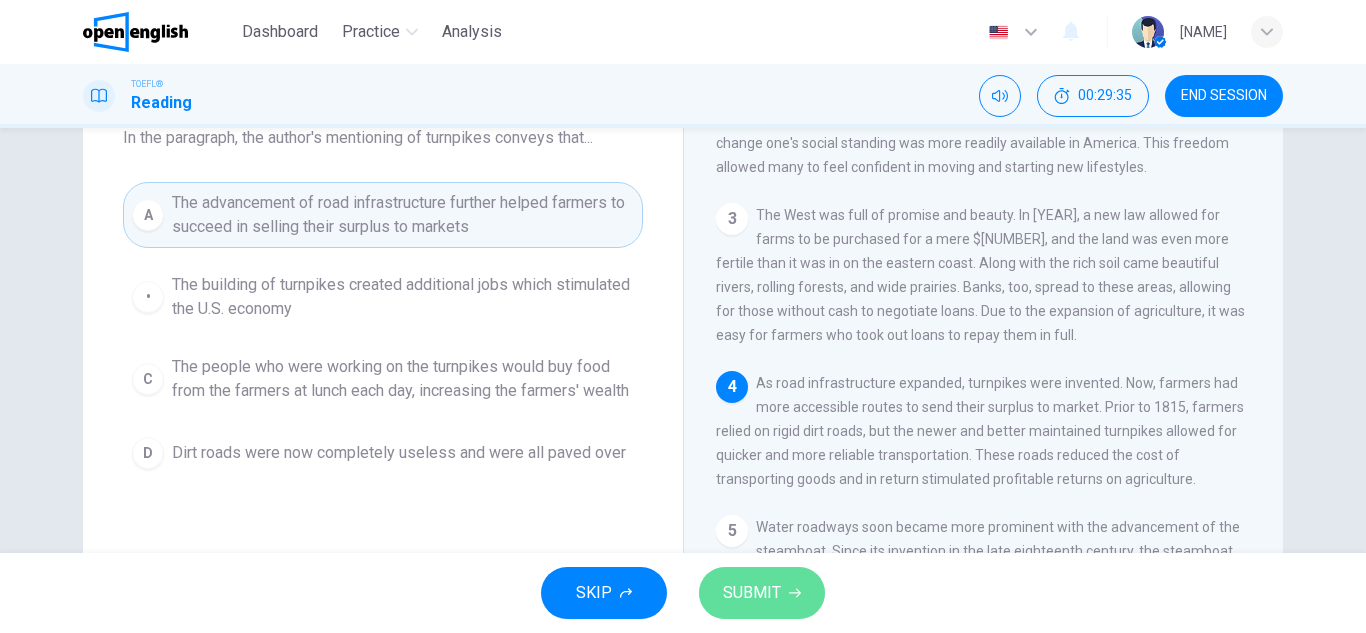 click on "SUBMIT" at bounding box center [762, 593] 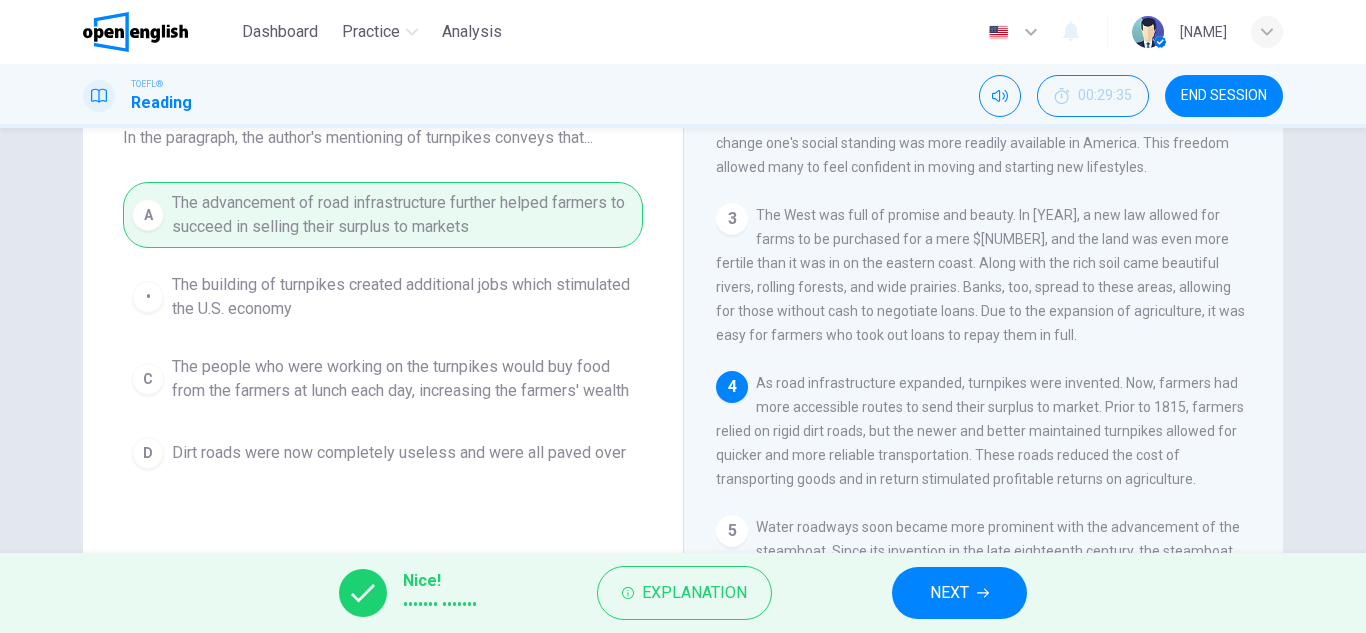 drag, startPoint x: 995, startPoint y: 593, endPoint x: 968, endPoint y: 565, distance: 38.8973 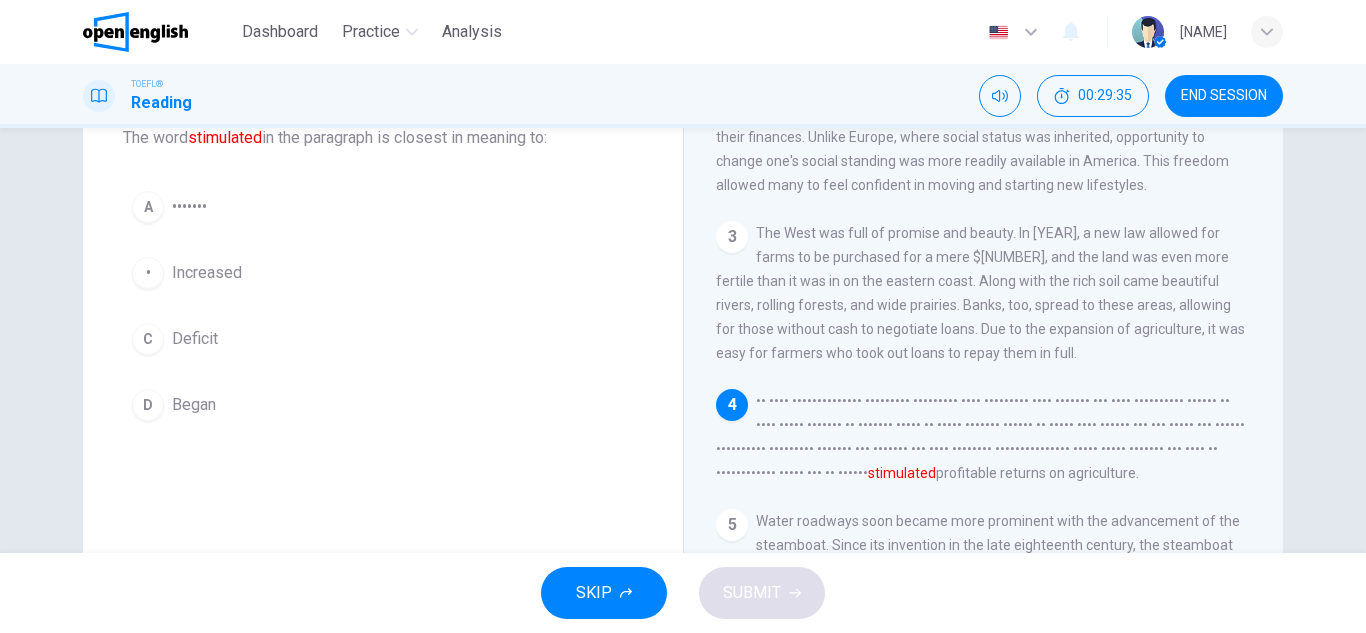scroll, scrollTop: 465, scrollLeft: 0, axis: vertical 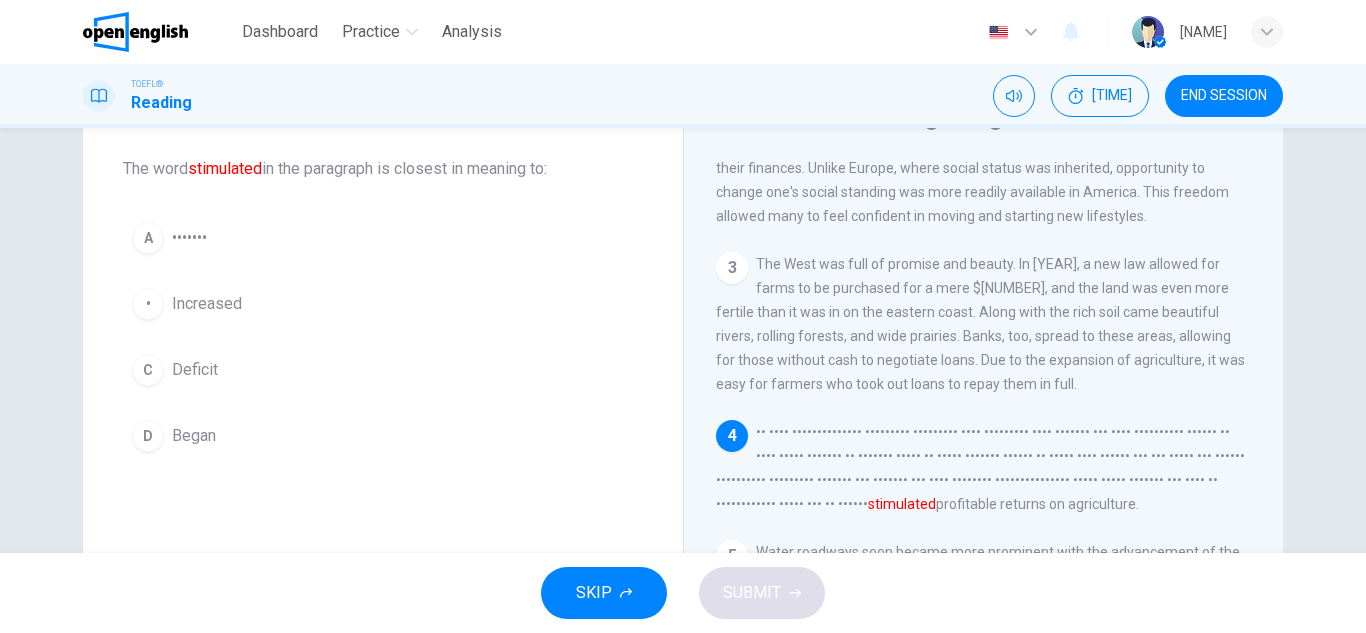 click on "•••••••" at bounding box center [189, 238] 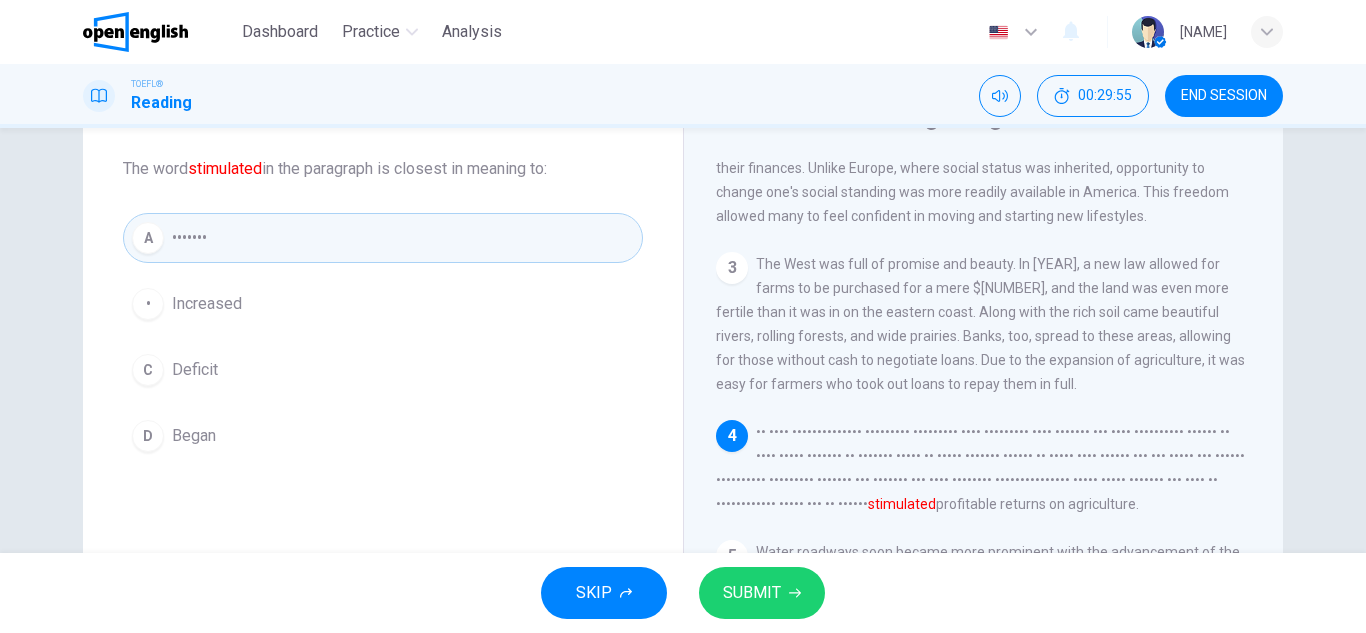 click on "Increased" at bounding box center [207, 304] 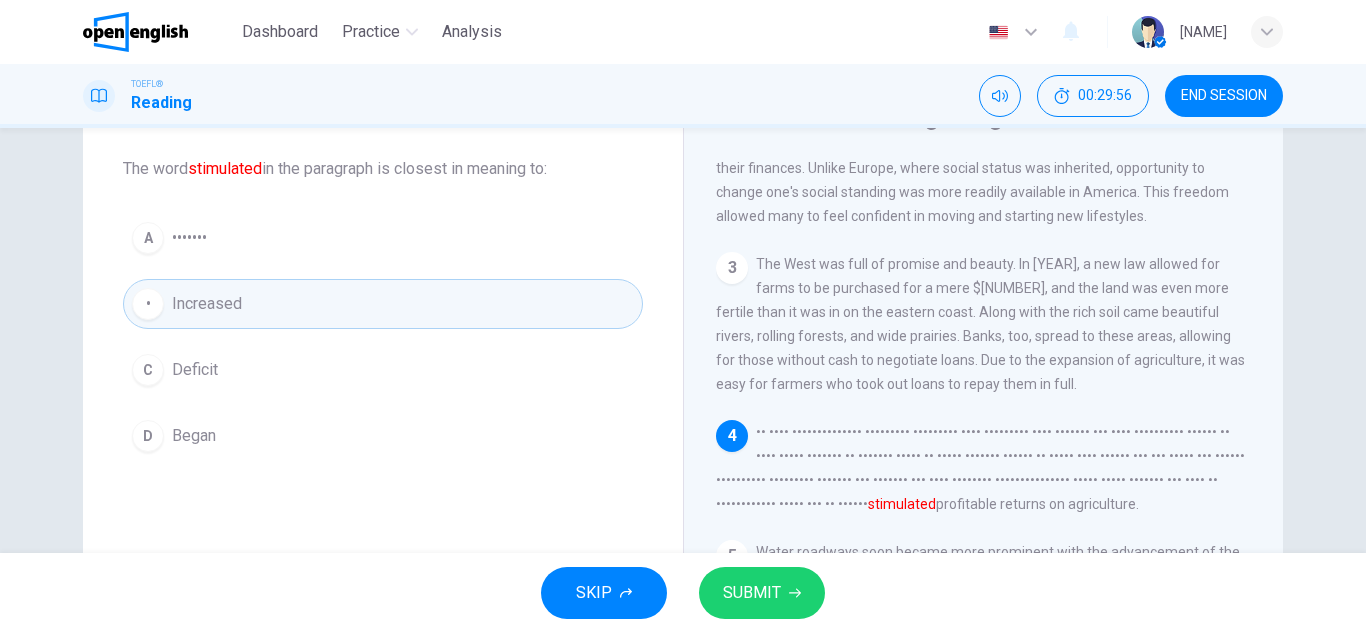 drag, startPoint x: 759, startPoint y: 593, endPoint x: 741, endPoint y: 571, distance: 28.42534 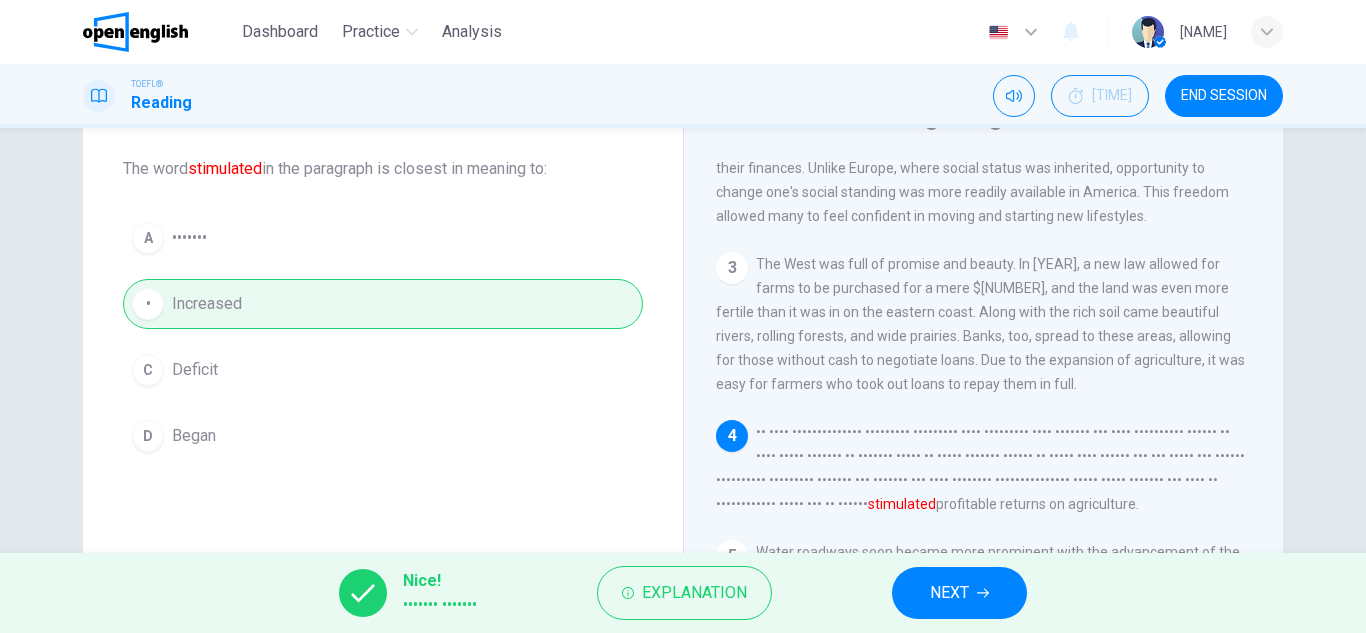 click at bounding box center (983, 593) 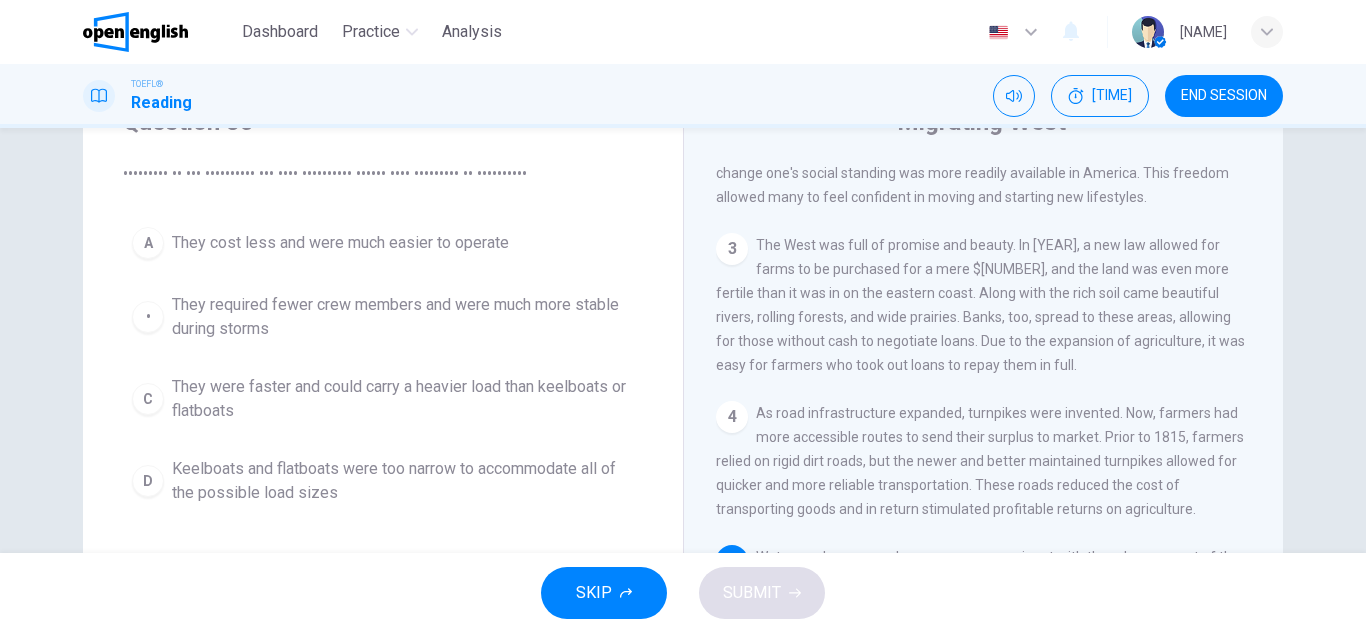scroll, scrollTop: 91, scrollLeft: 0, axis: vertical 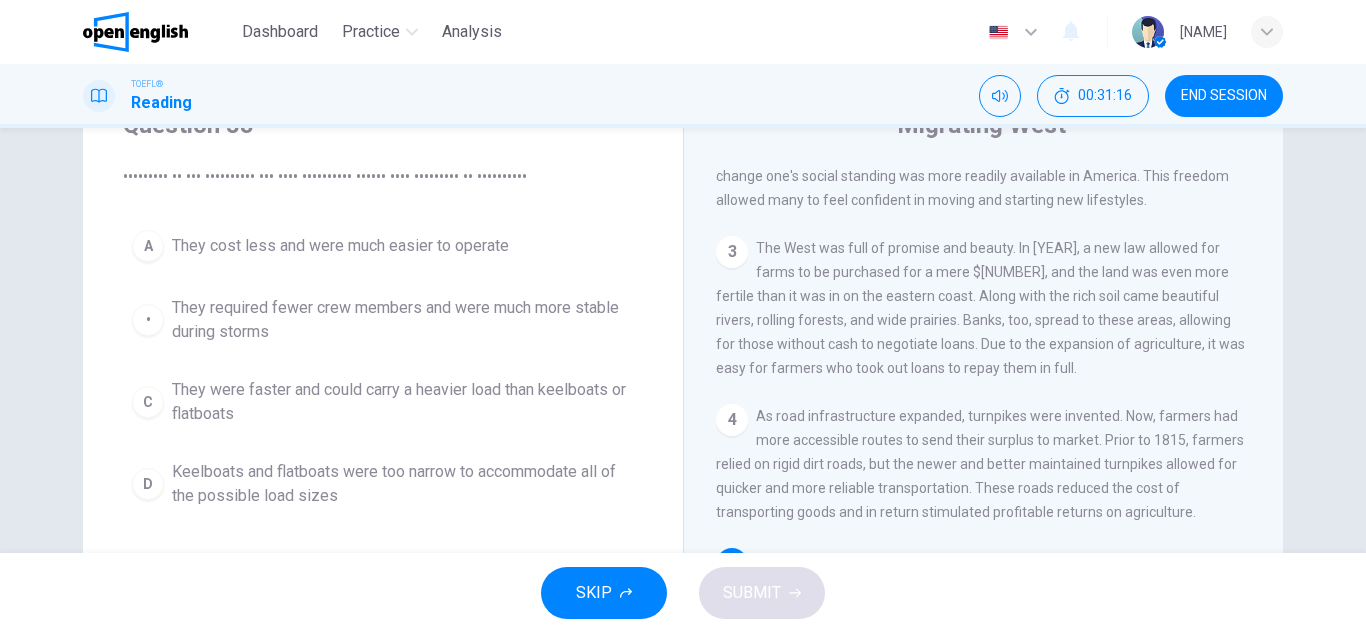 click on "They were faster and could carry a heavier load than keelboats or flatboats" at bounding box center [340, 246] 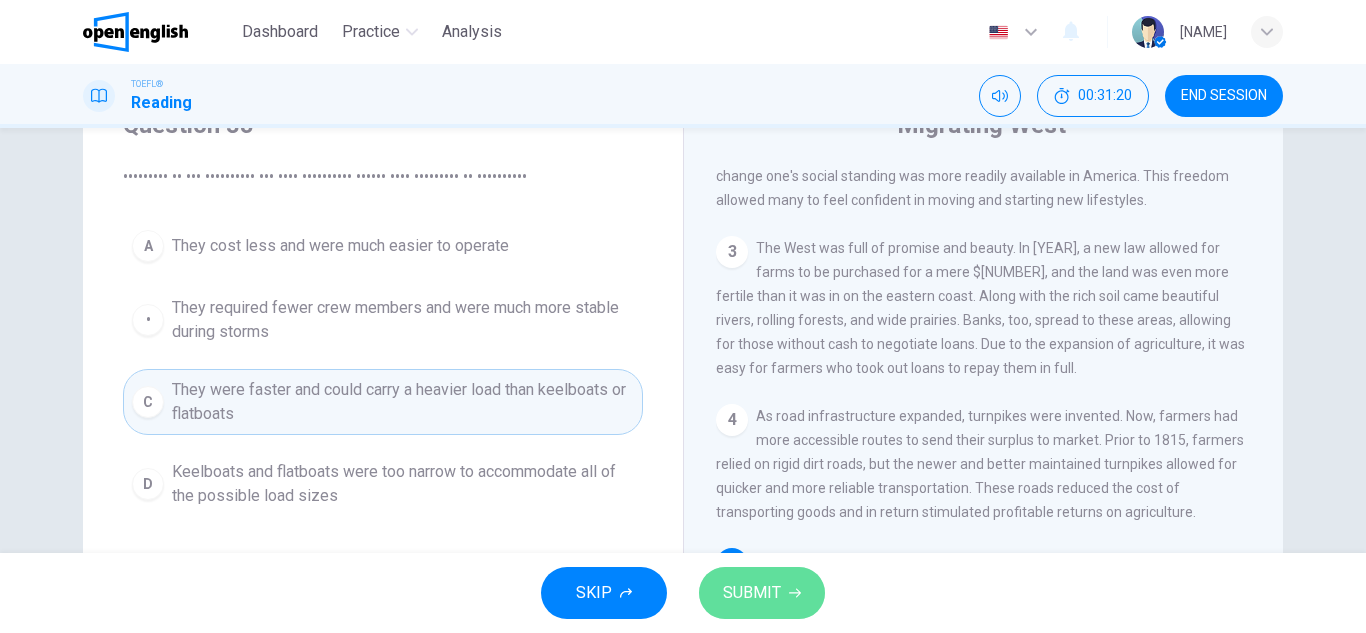 click on "SUBMIT" at bounding box center (762, 593) 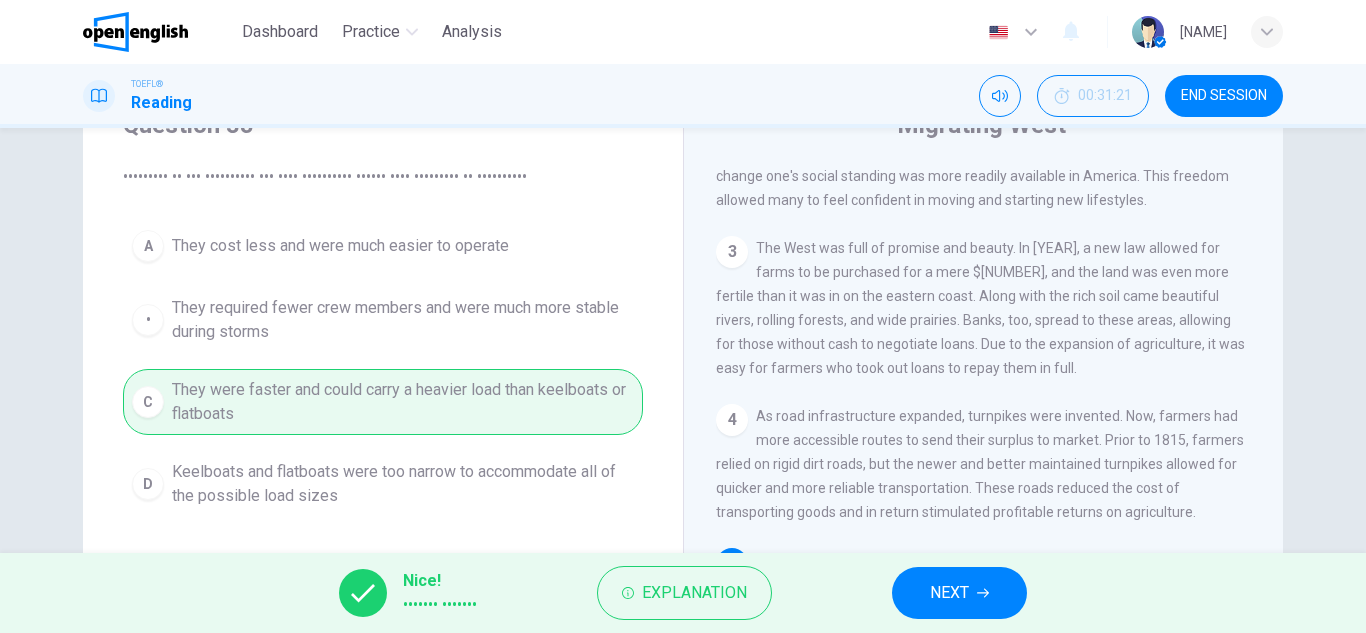click on "NEXT" at bounding box center (959, 593) 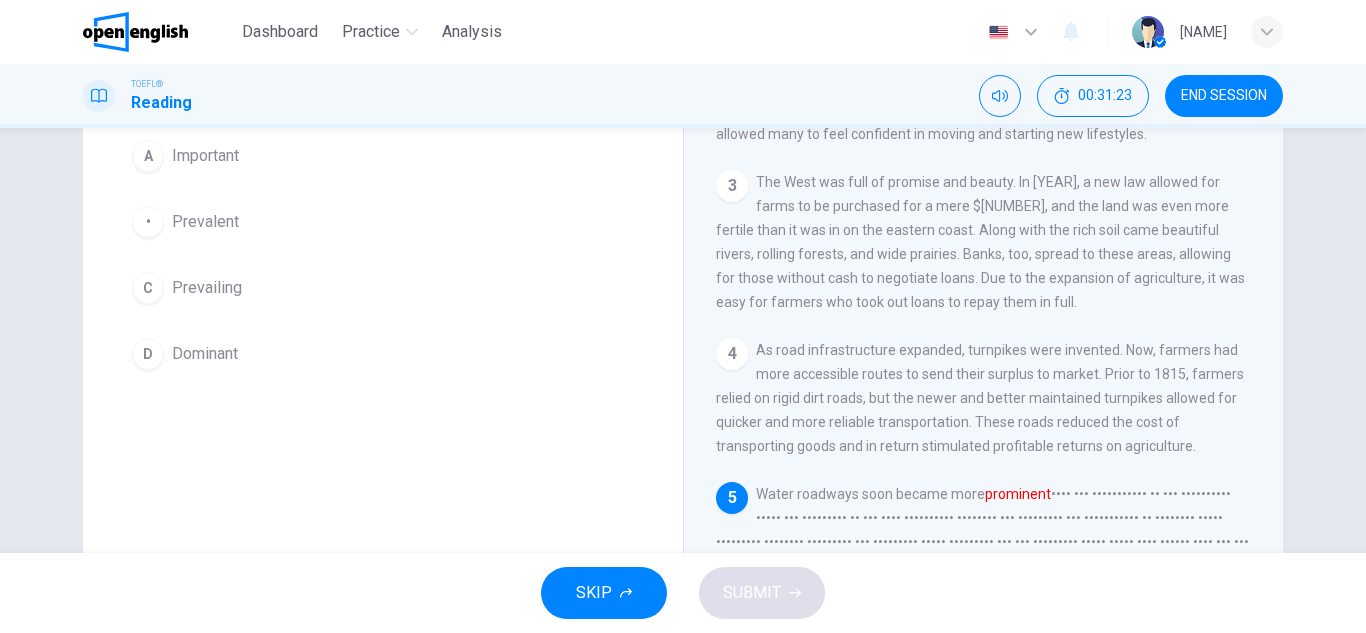scroll, scrollTop: 183, scrollLeft: 0, axis: vertical 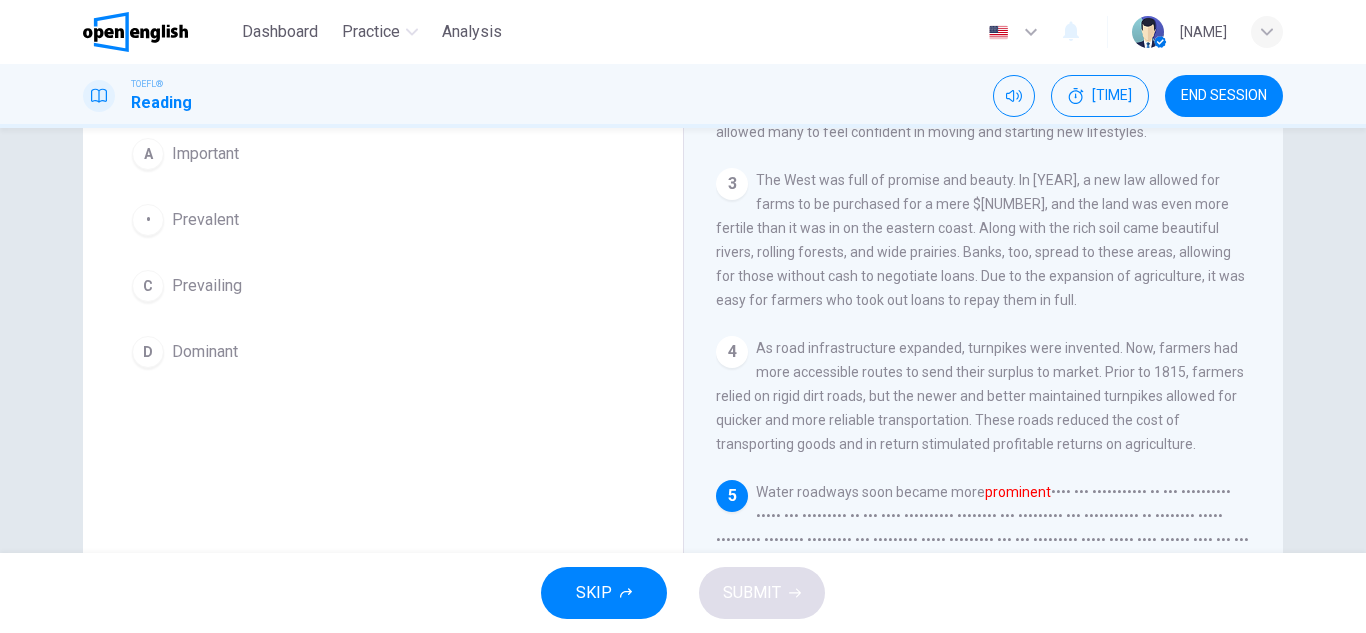 click on "A Important" at bounding box center (383, 154) 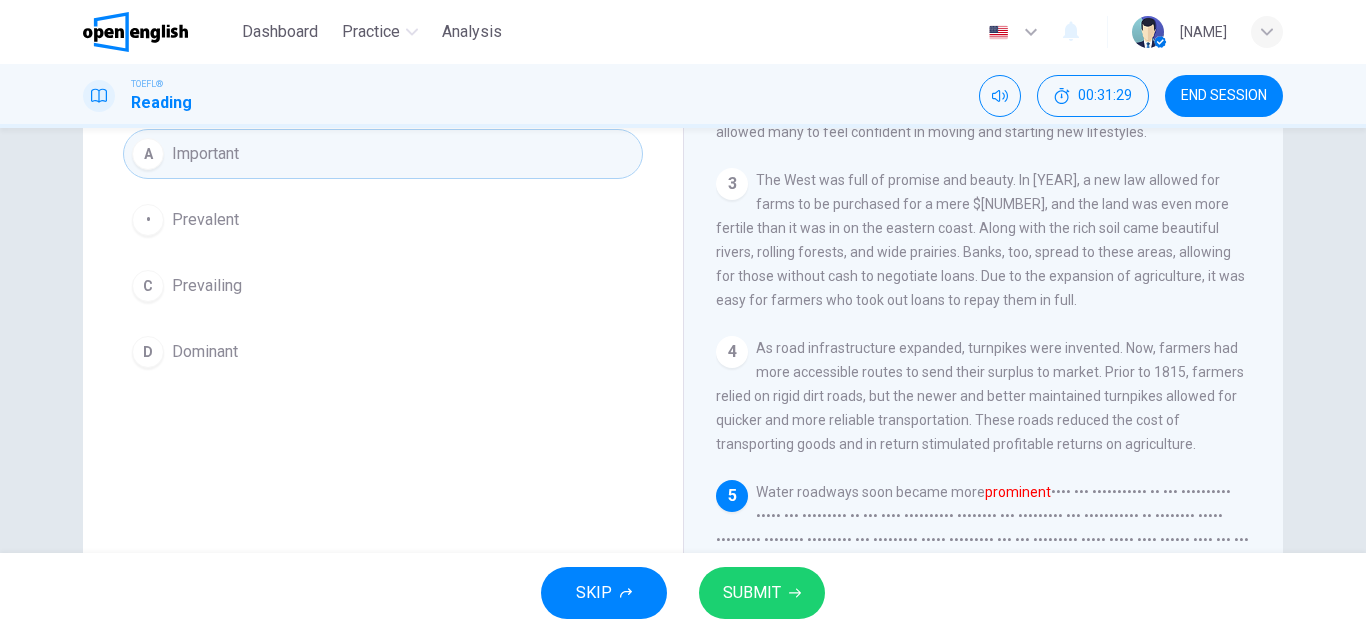 click on "SUBMIT" at bounding box center [752, 593] 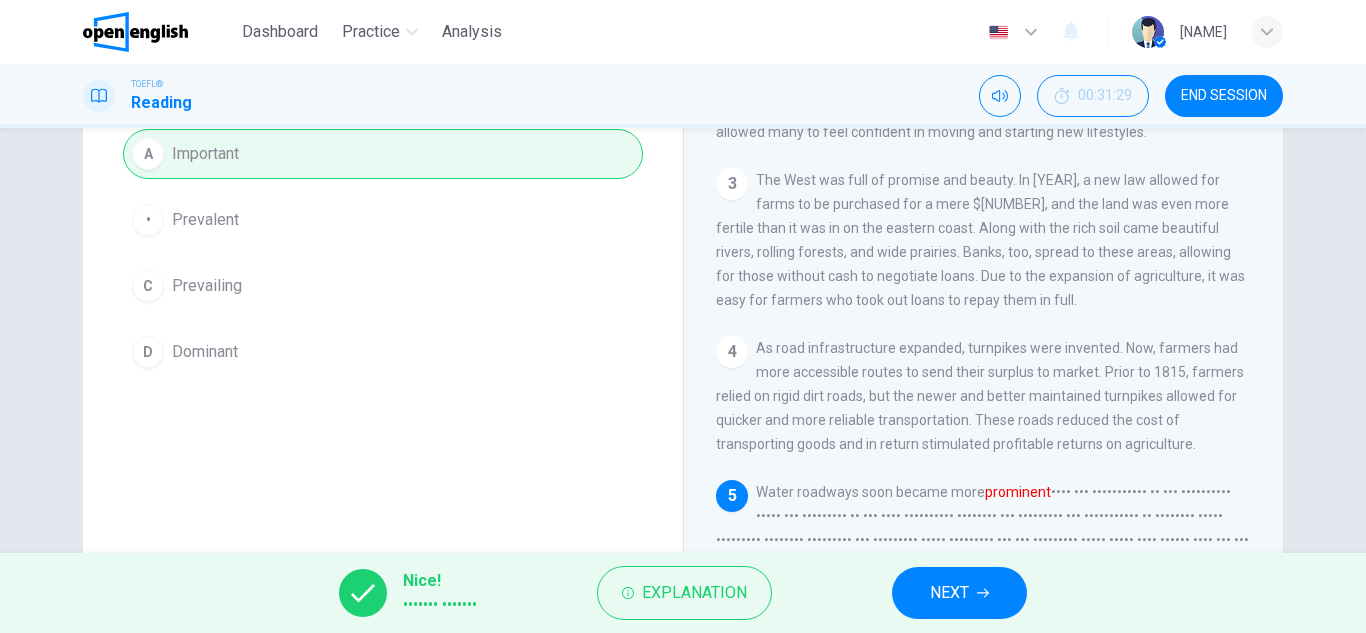click on "NEXT" at bounding box center (959, 593) 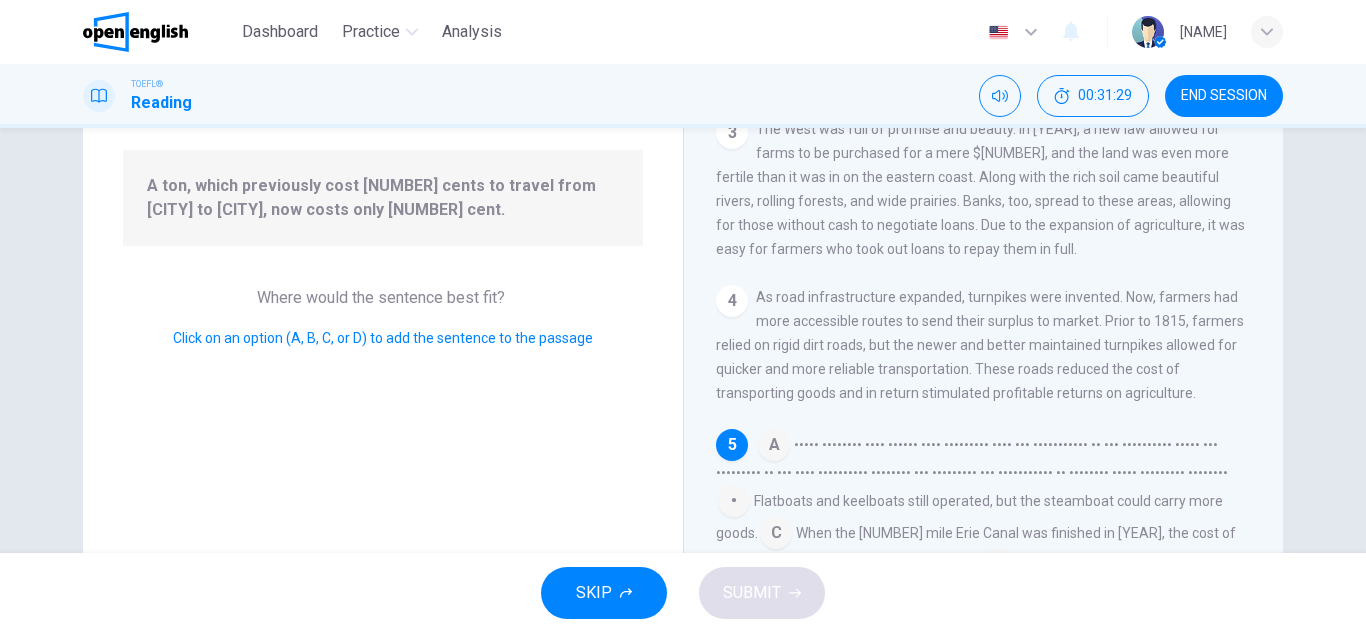 scroll, scrollTop: 513, scrollLeft: 0, axis: vertical 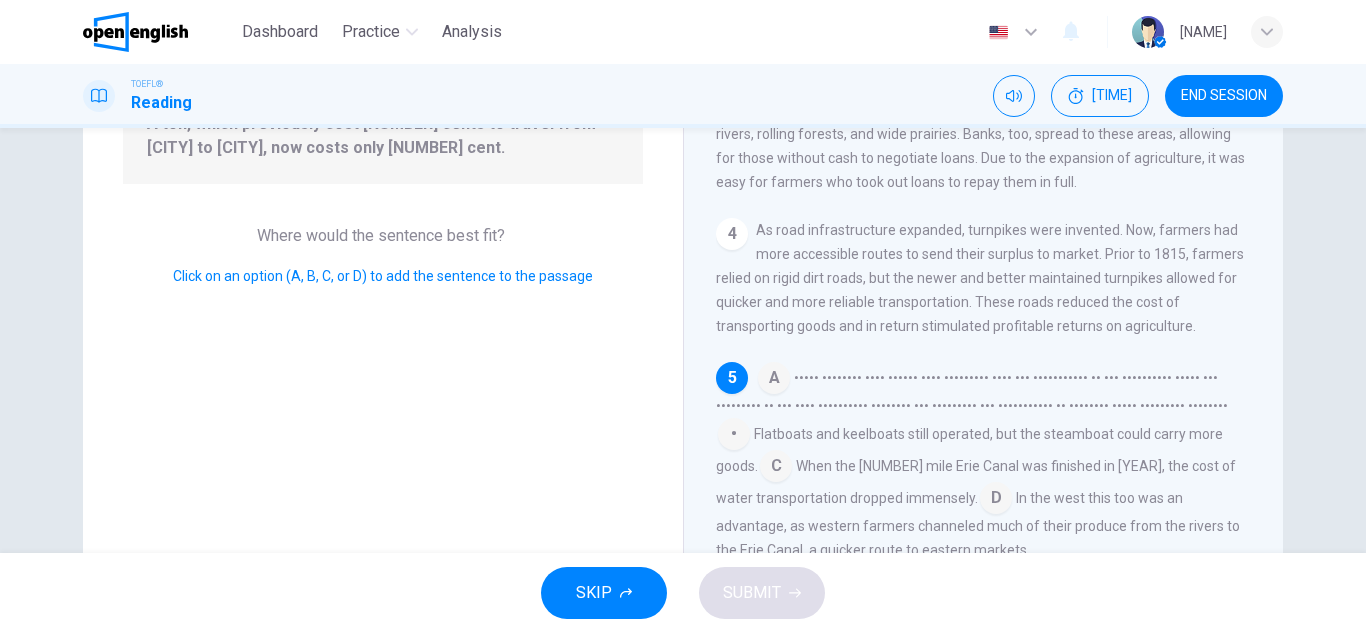 click at bounding box center (774, 380) 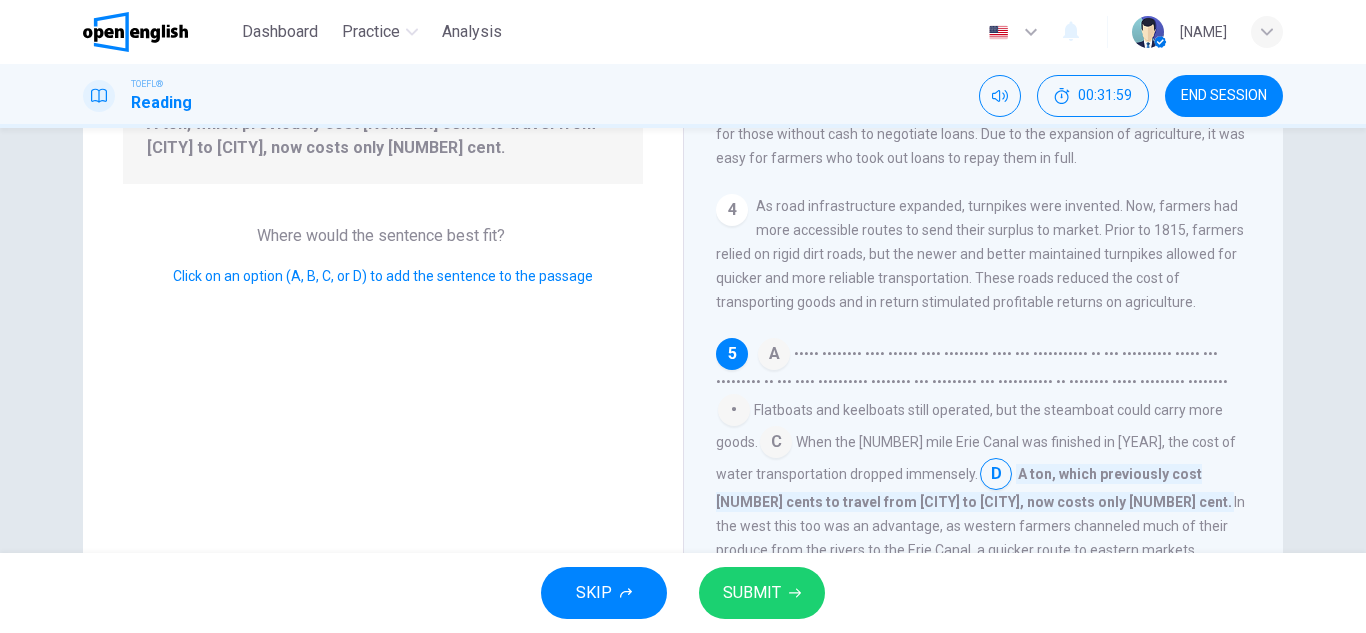 scroll, scrollTop: 561, scrollLeft: 0, axis: vertical 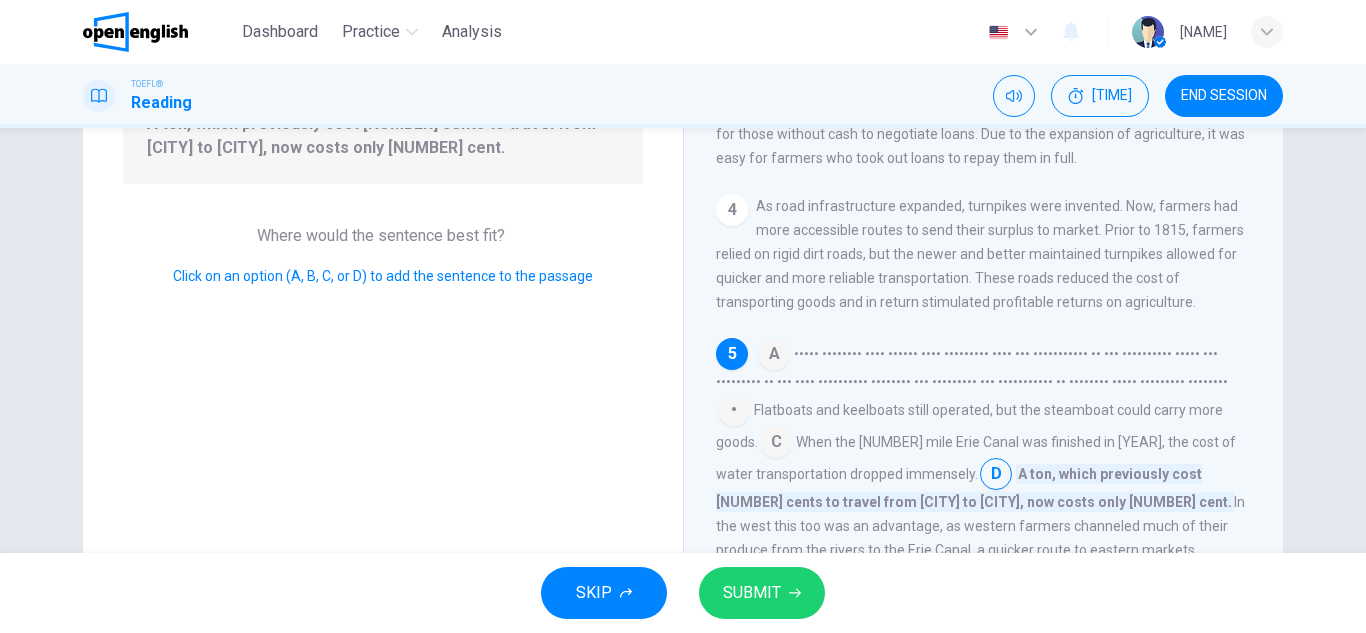 click on "SUBMIT" at bounding box center [762, 593] 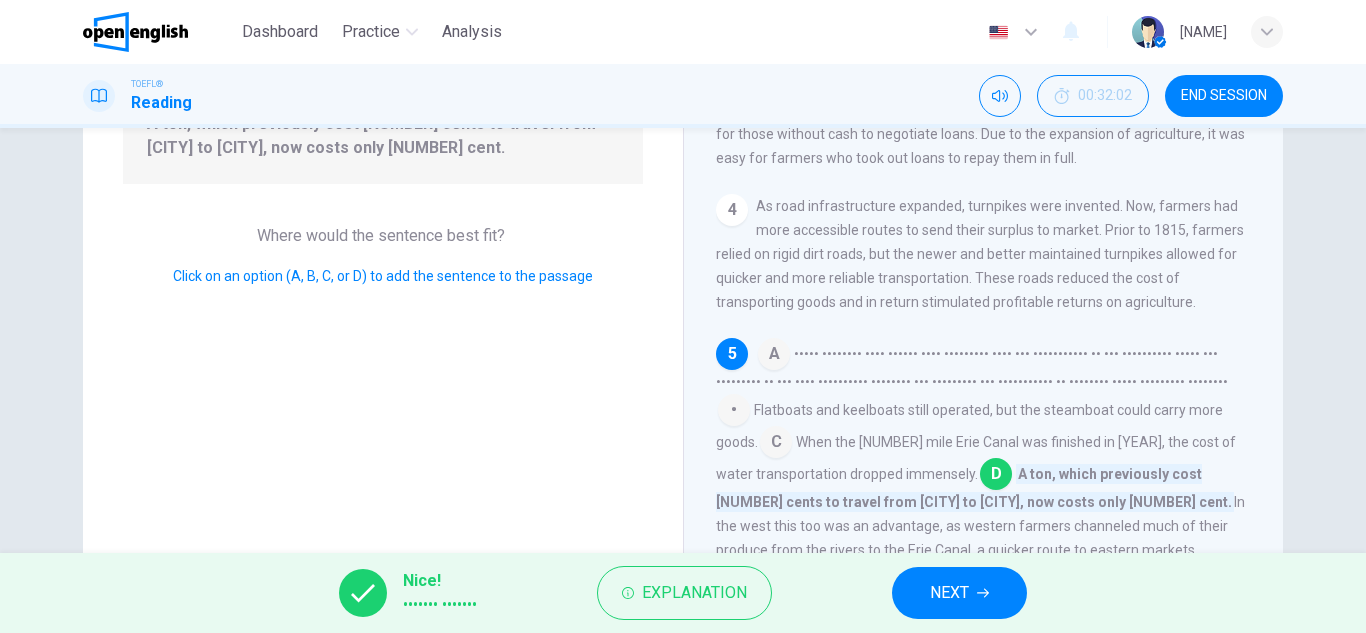 click at bounding box center (983, 593) 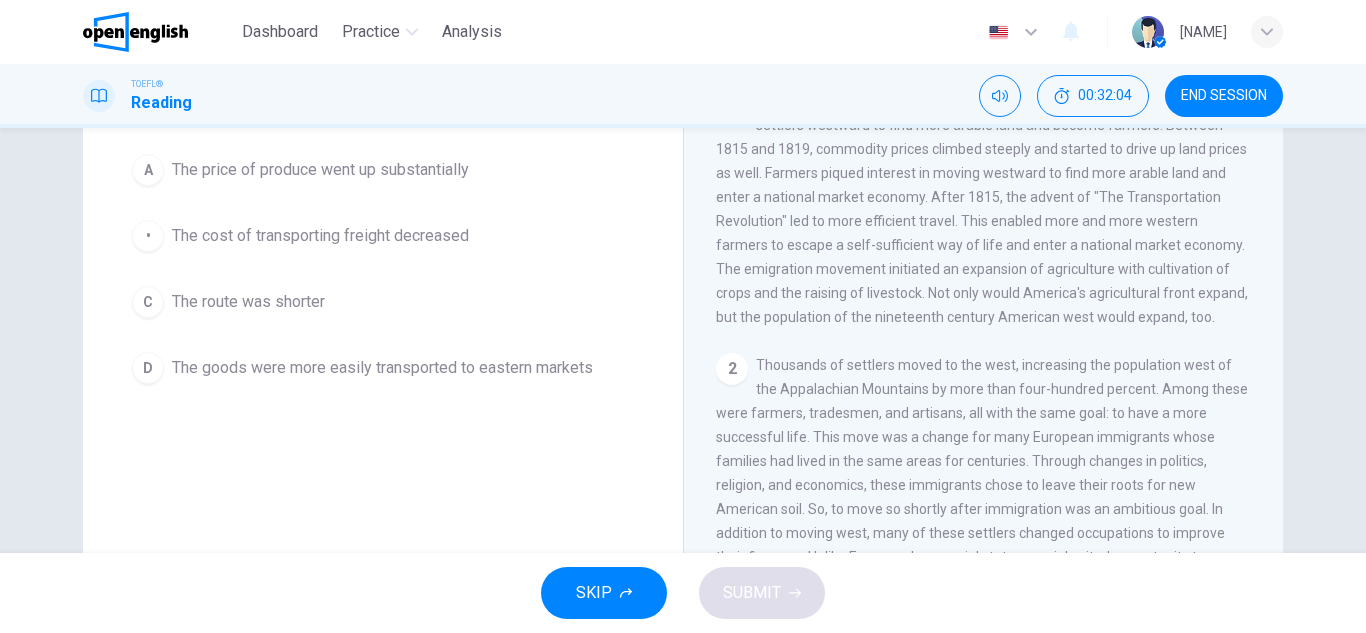 scroll, scrollTop: 126, scrollLeft: 0, axis: vertical 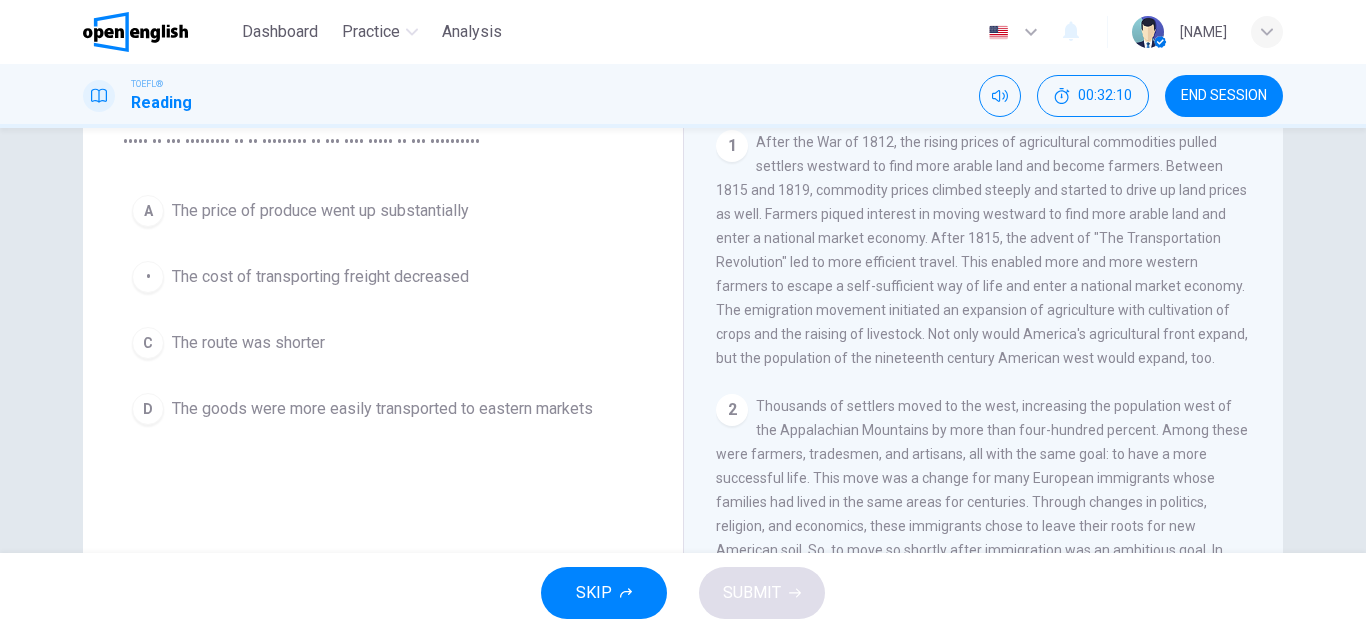 click on "The price of produce went up substantially" at bounding box center (320, 211) 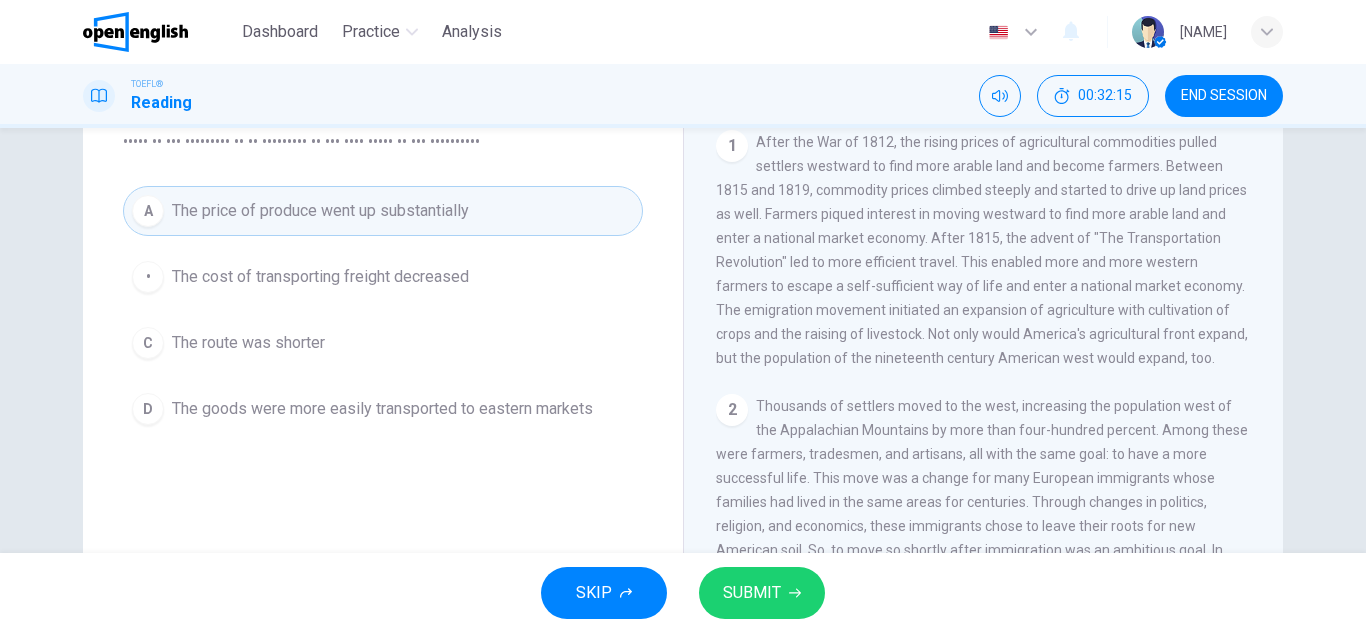 click on "SUBMIT" at bounding box center (762, 593) 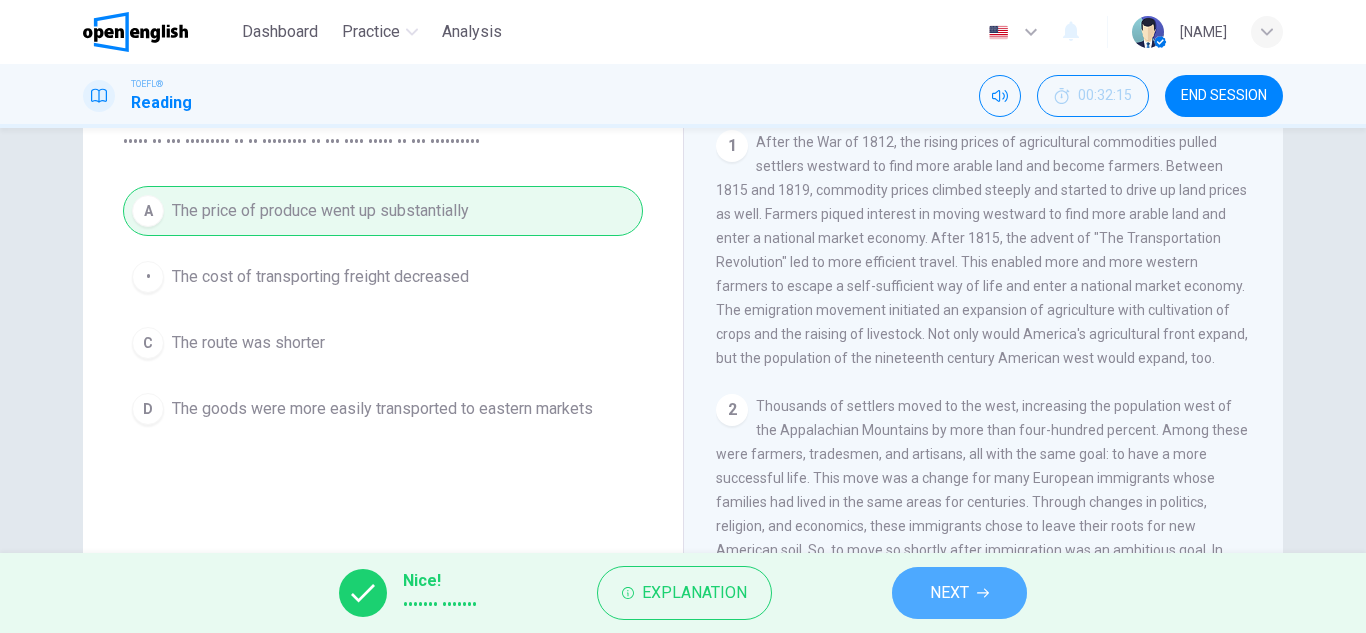 click on "NEXT" at bounding box center (959, 593) 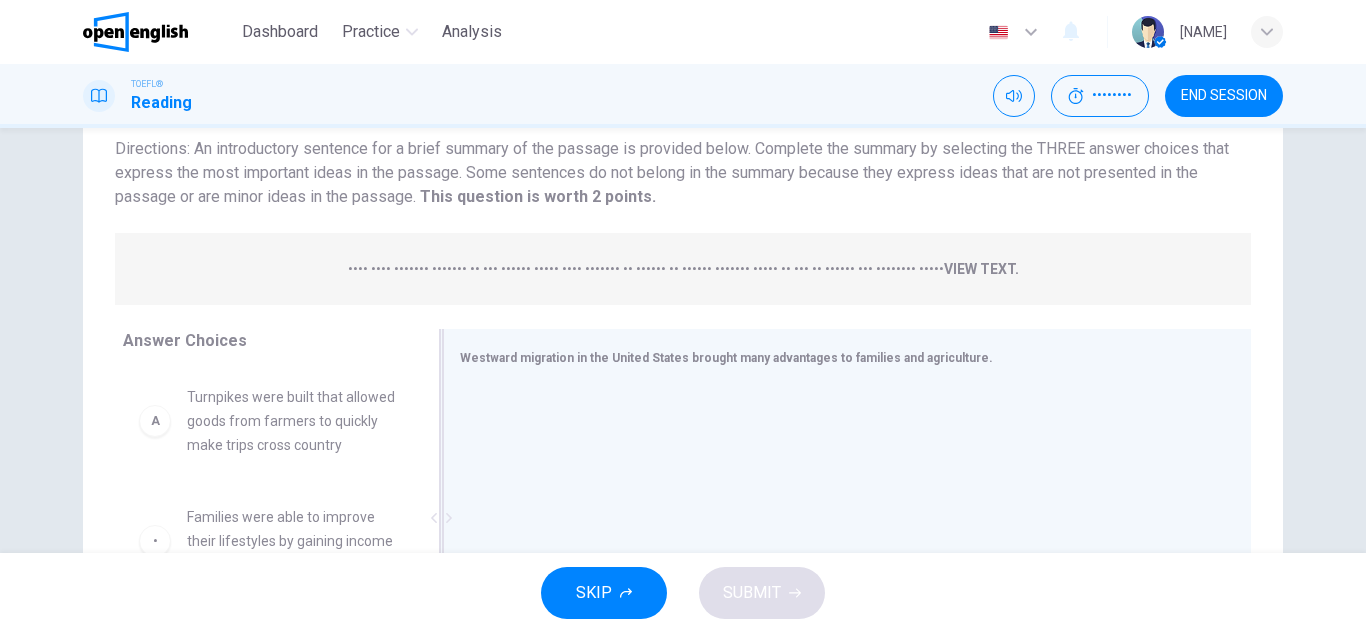 scroll, scrollTop: 146, scrollLeft: 0, axis: vertical 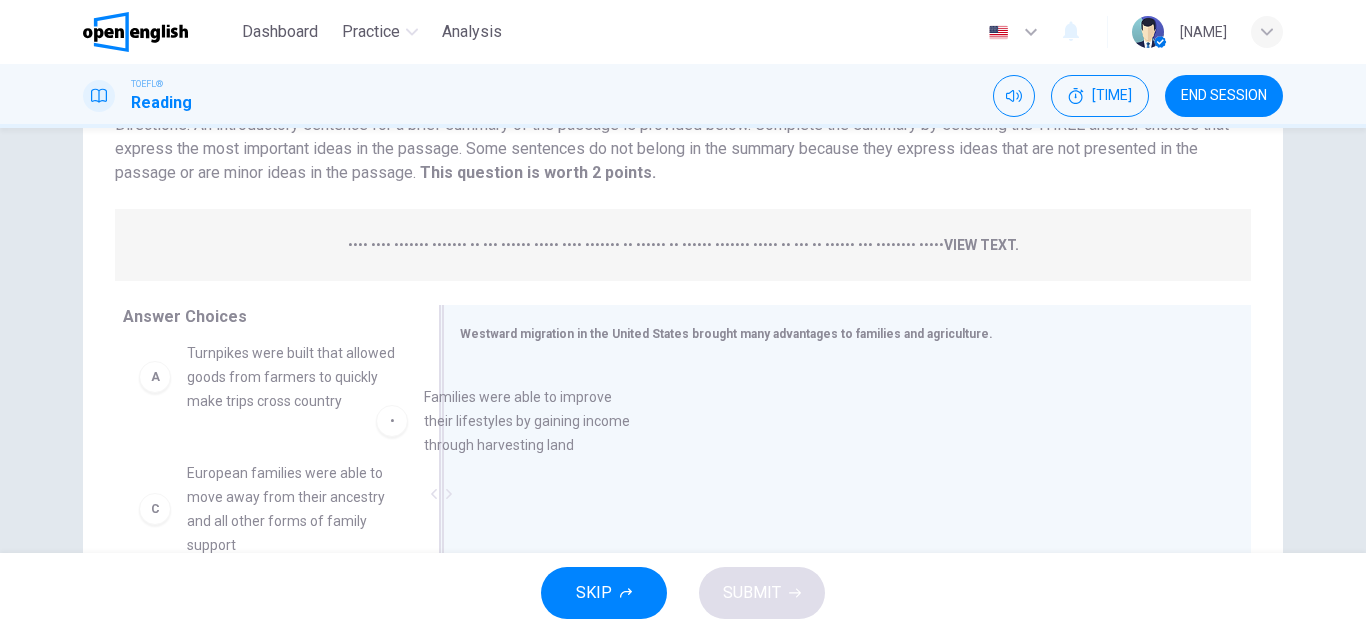 drag, startPoint x: 323, startPoint y: 496, endPoint x: 564, endPoint y: 403, distance: 258.3215 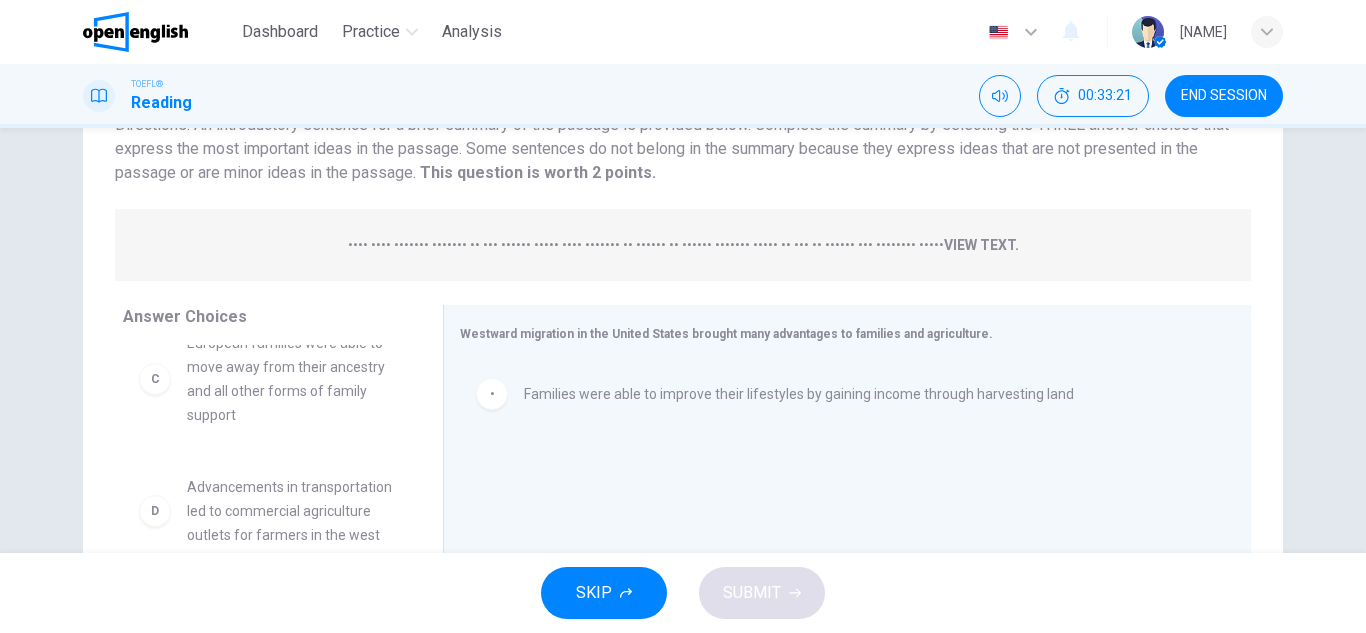 scroll, scrollTop: 166, scrollLeft: 0, axis: vertical 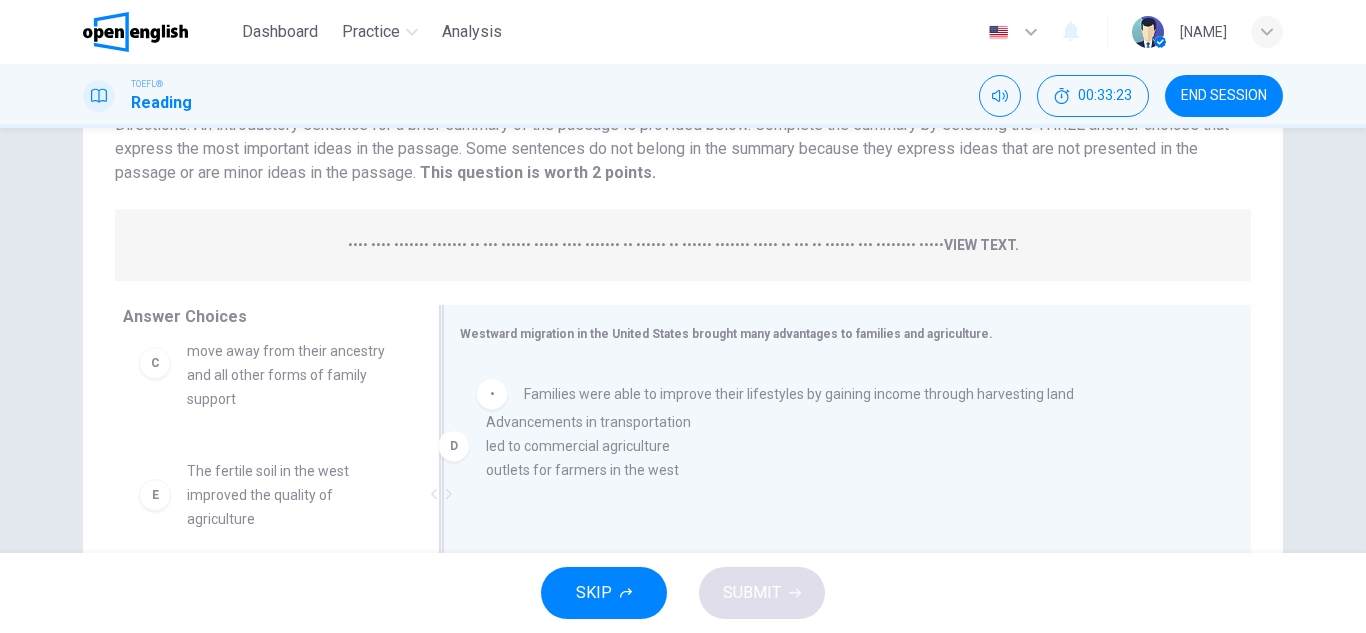 drag, startPoint x: 277, startPoint y: 517, endPoint x: 595, endPoint y: 464, distance: 322.3864 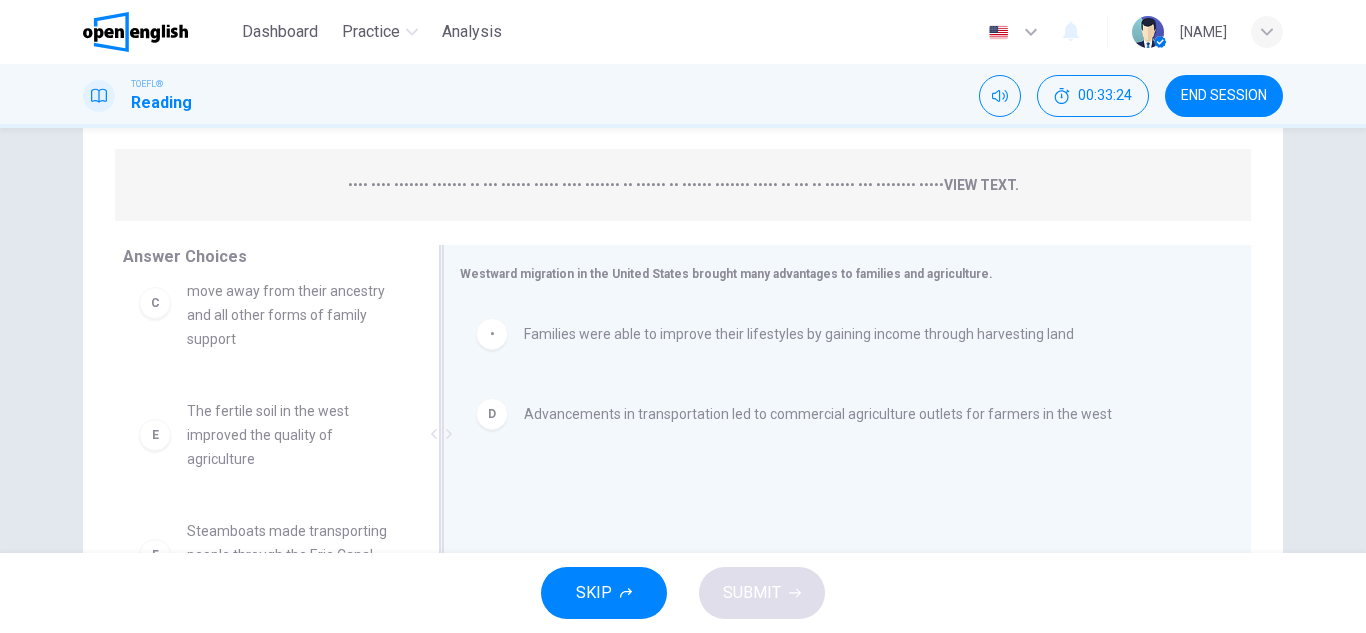 scroll, scrollTop: 245, scrollLeft: 0, axis: vertical 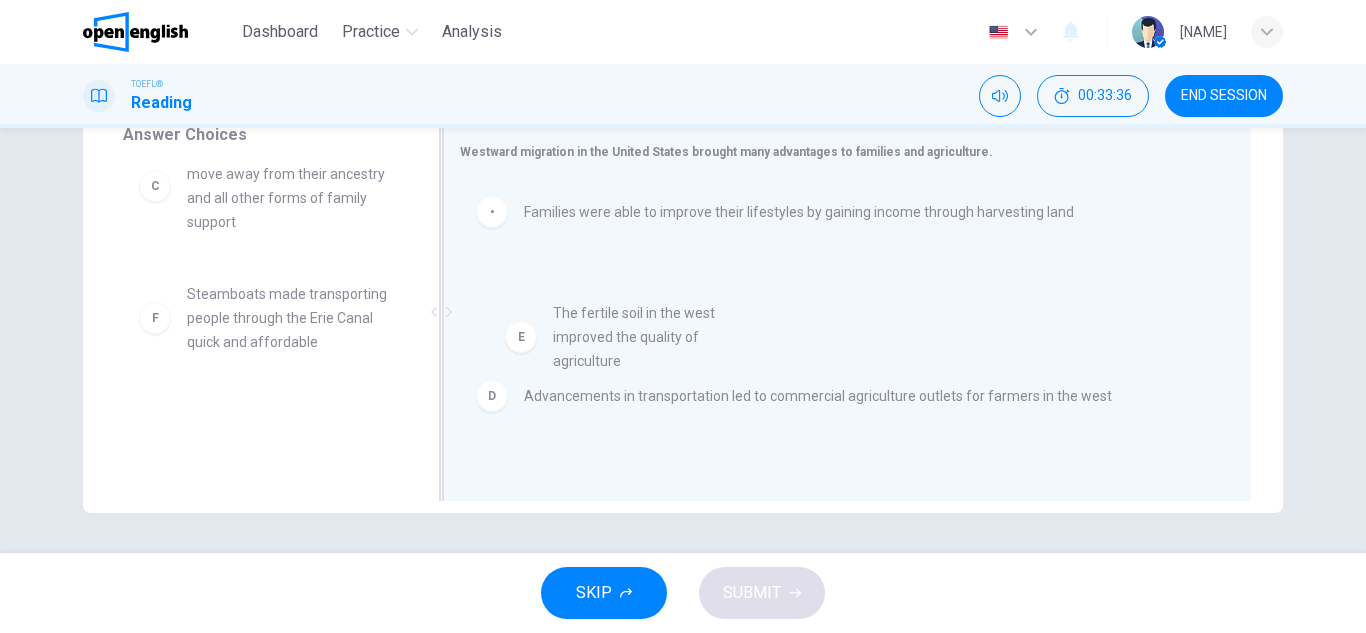 drag, startPoint x: 277, startPoint y: 339, endPoint x: 618, endPoint y: 354, distance: 341.32974 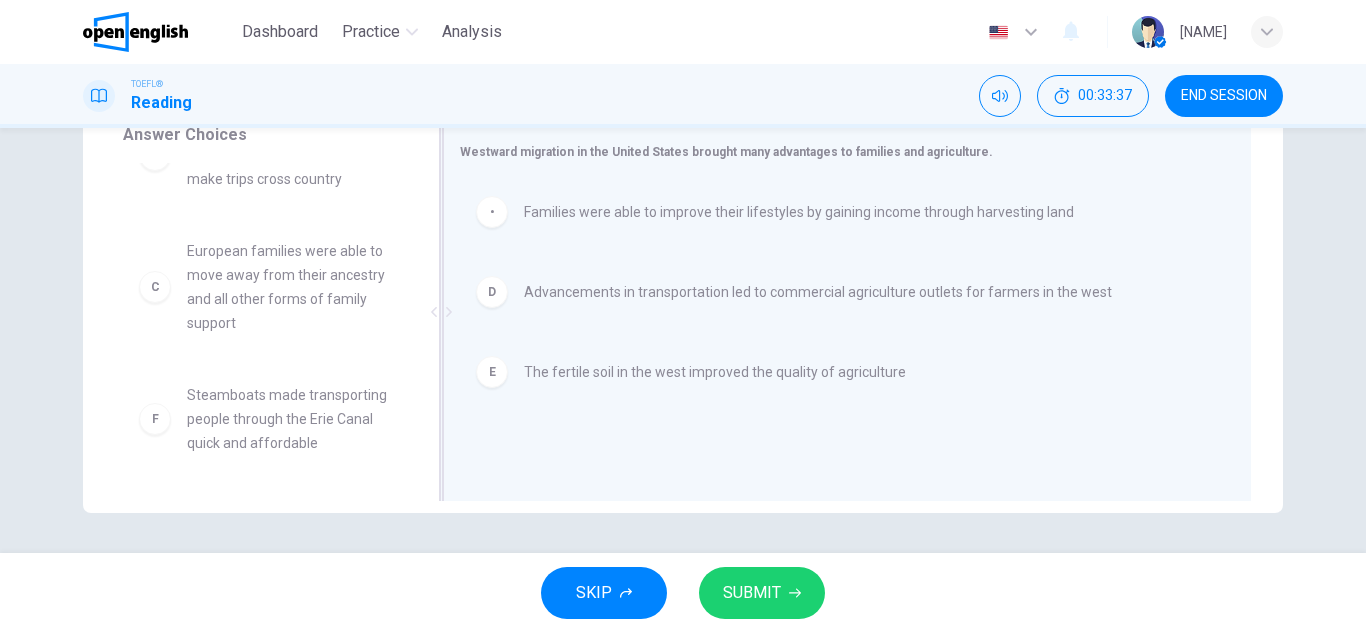 scroll, scrollTop: 60, scrollLeft: 0, axis: vertical 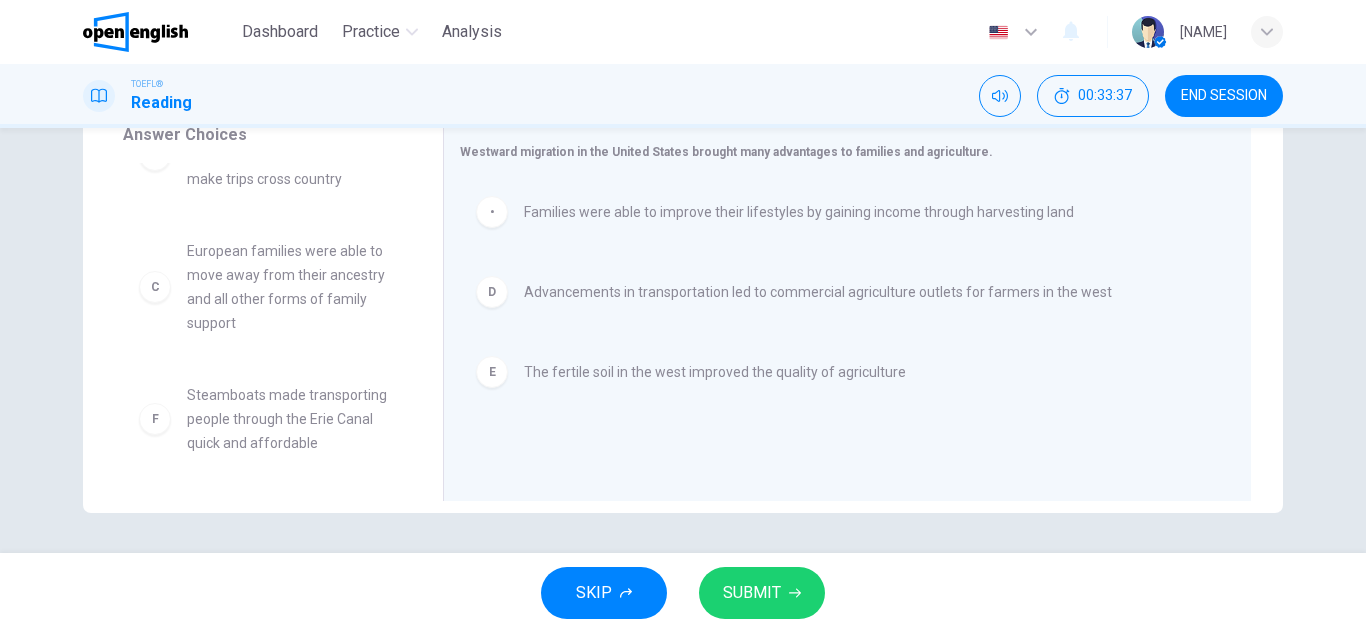 click on "SUBMIT" at bounding box center [752, 593] 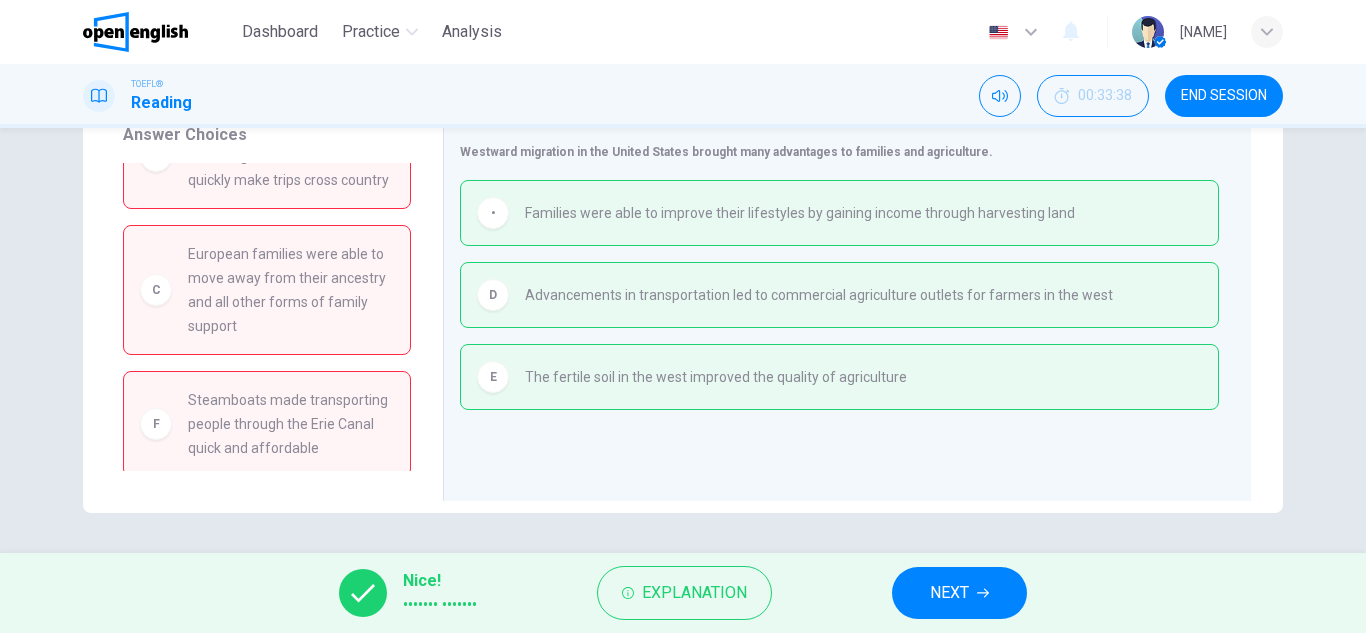 click on "NEXT" at bounding box center [959, 593] 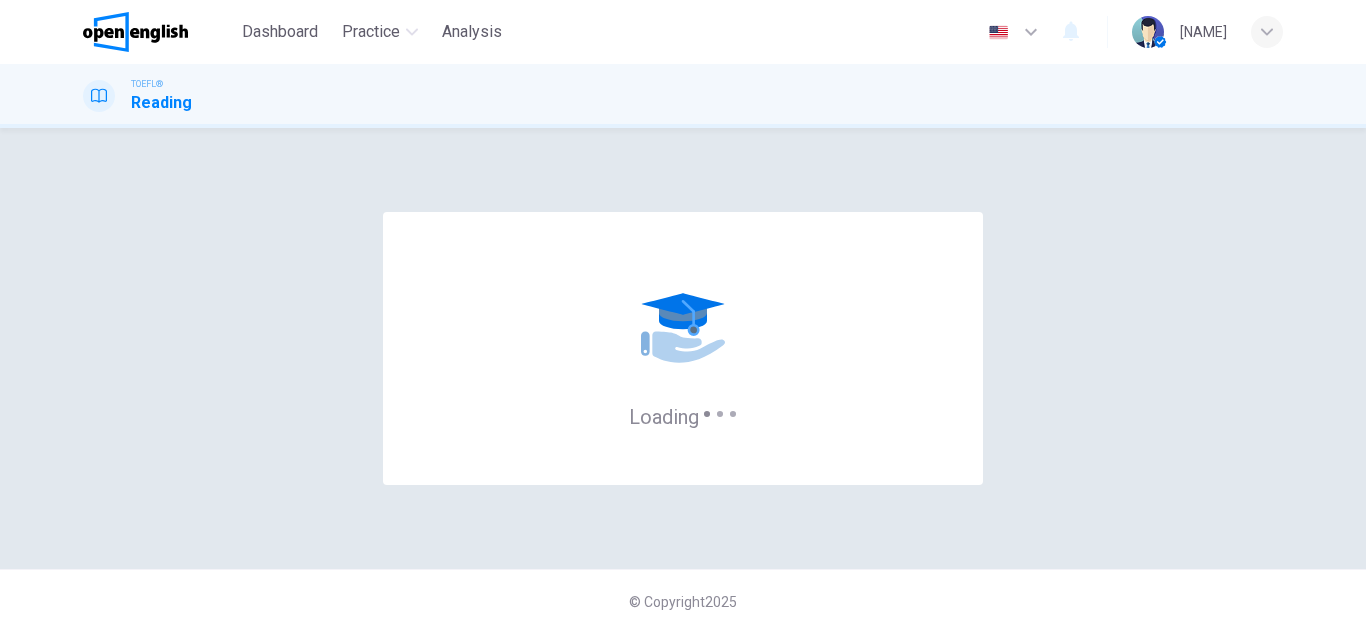 scroll, scrollTop: 0, scrollLeft: 0, axis: both 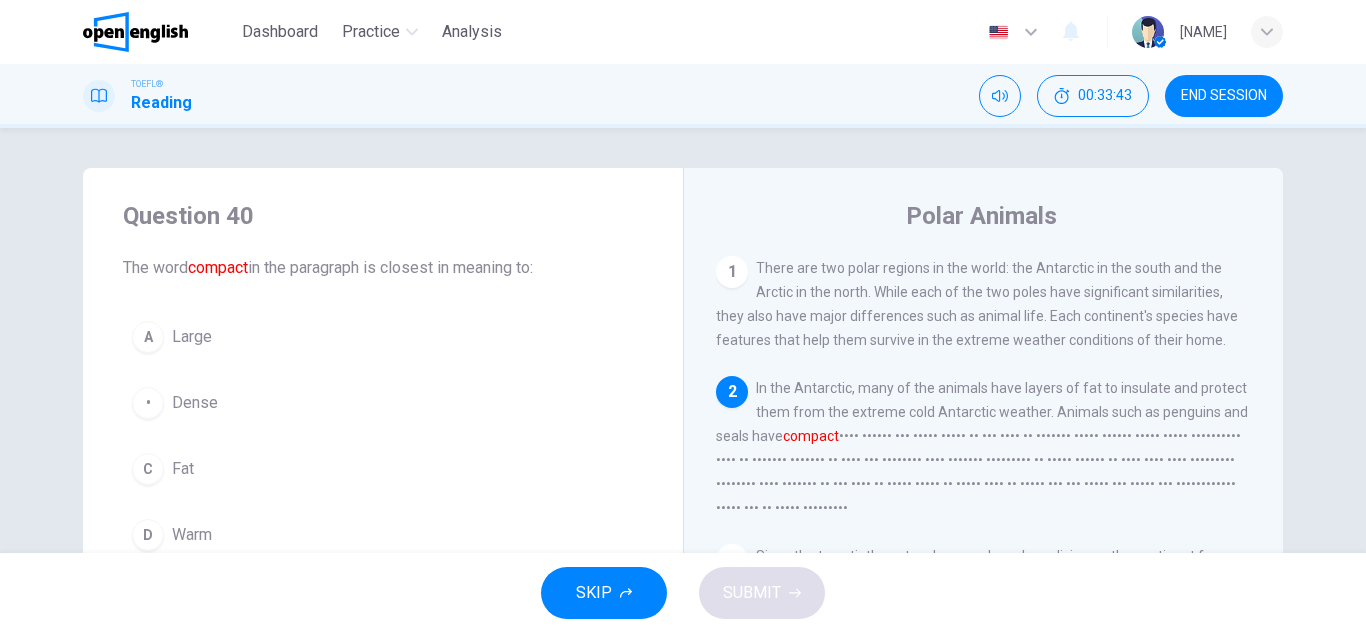 click on "END SESSION" at bounding box center [1224, 96] 